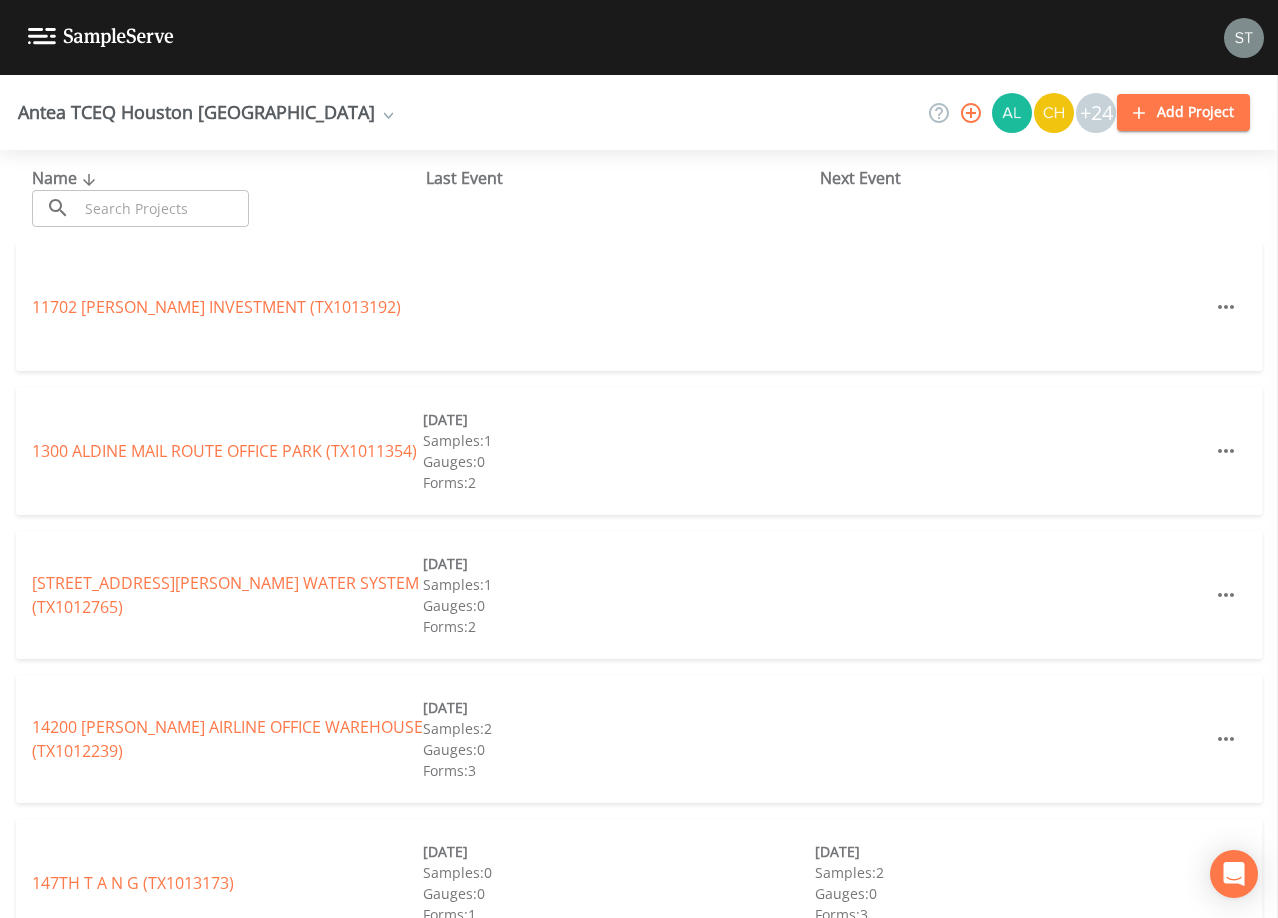 scroll, scrollTop: 0, scrollLeft: 0, axis: both 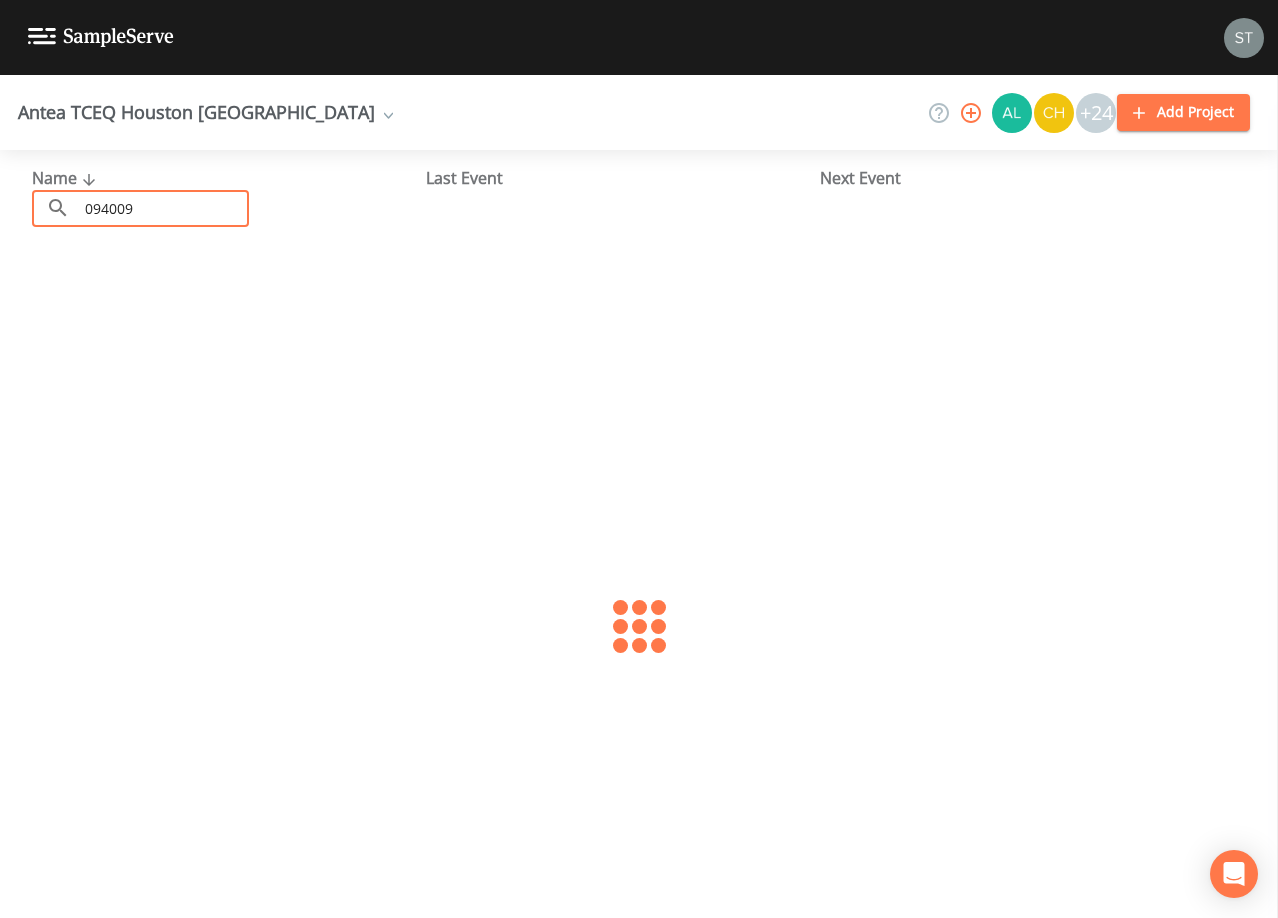type on "0940092" 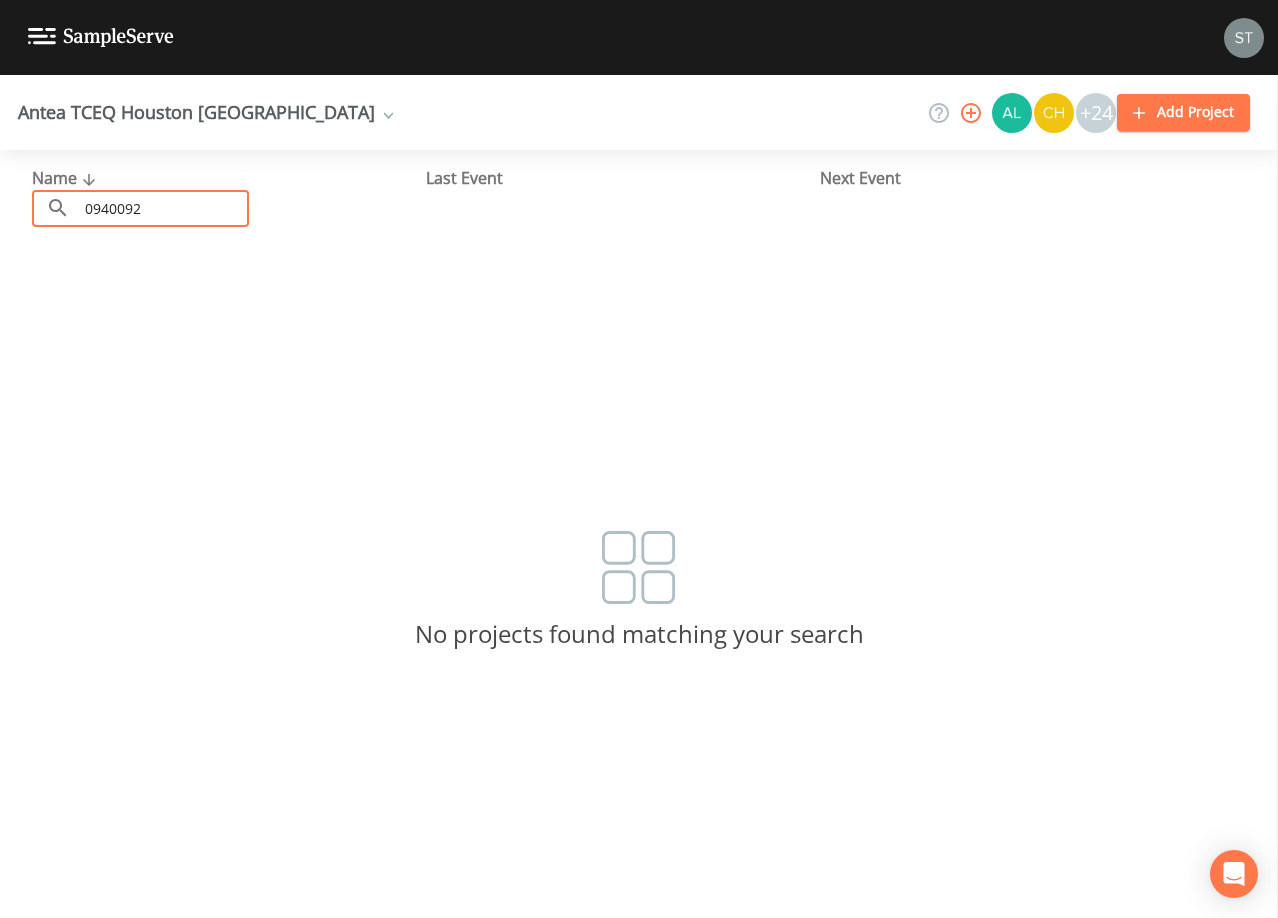 drag, startPoint x: 218, startPoint y: 212, endPoint x: -1, endPoint y: 213, distance: 219.00229 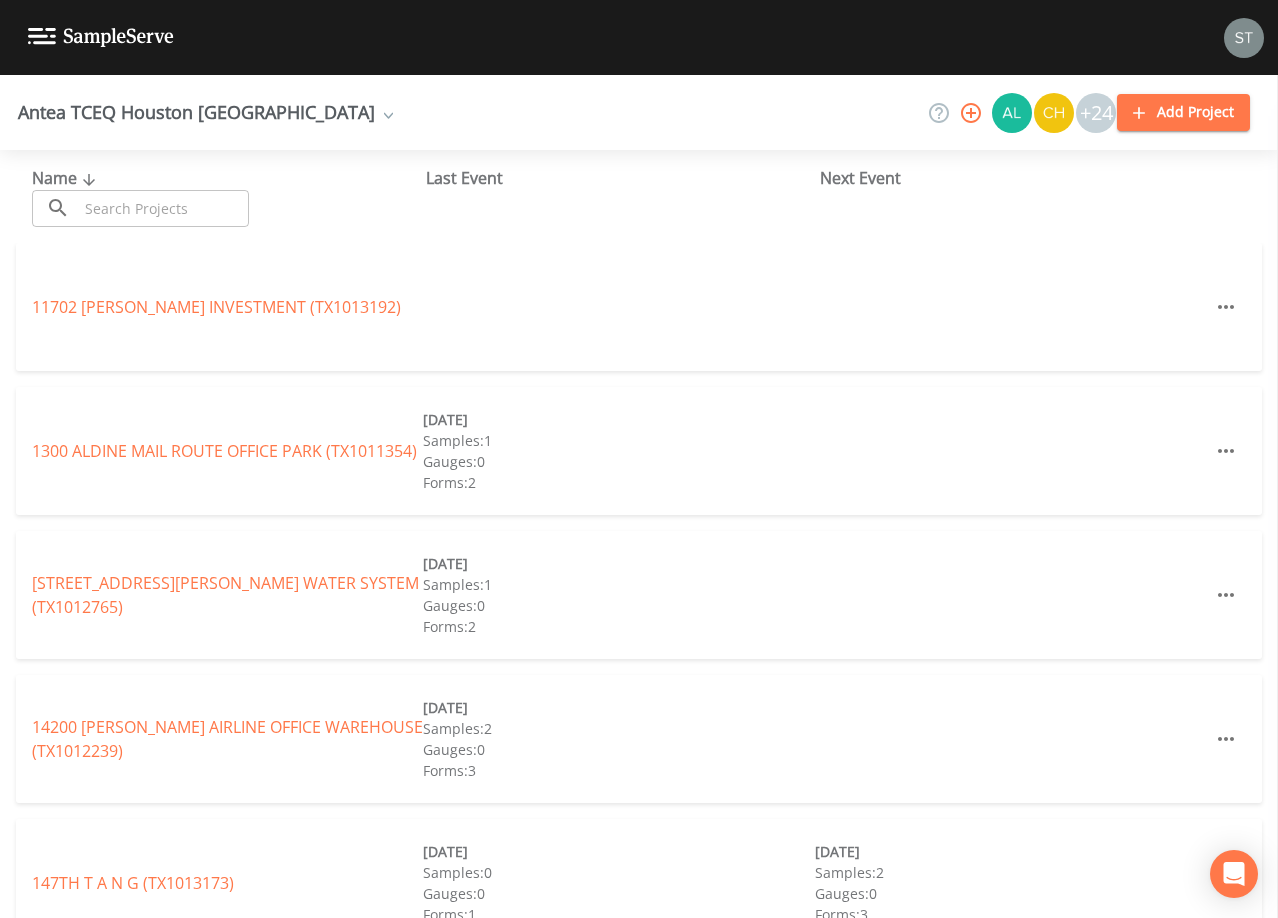 click at bounding box center [163, 208] 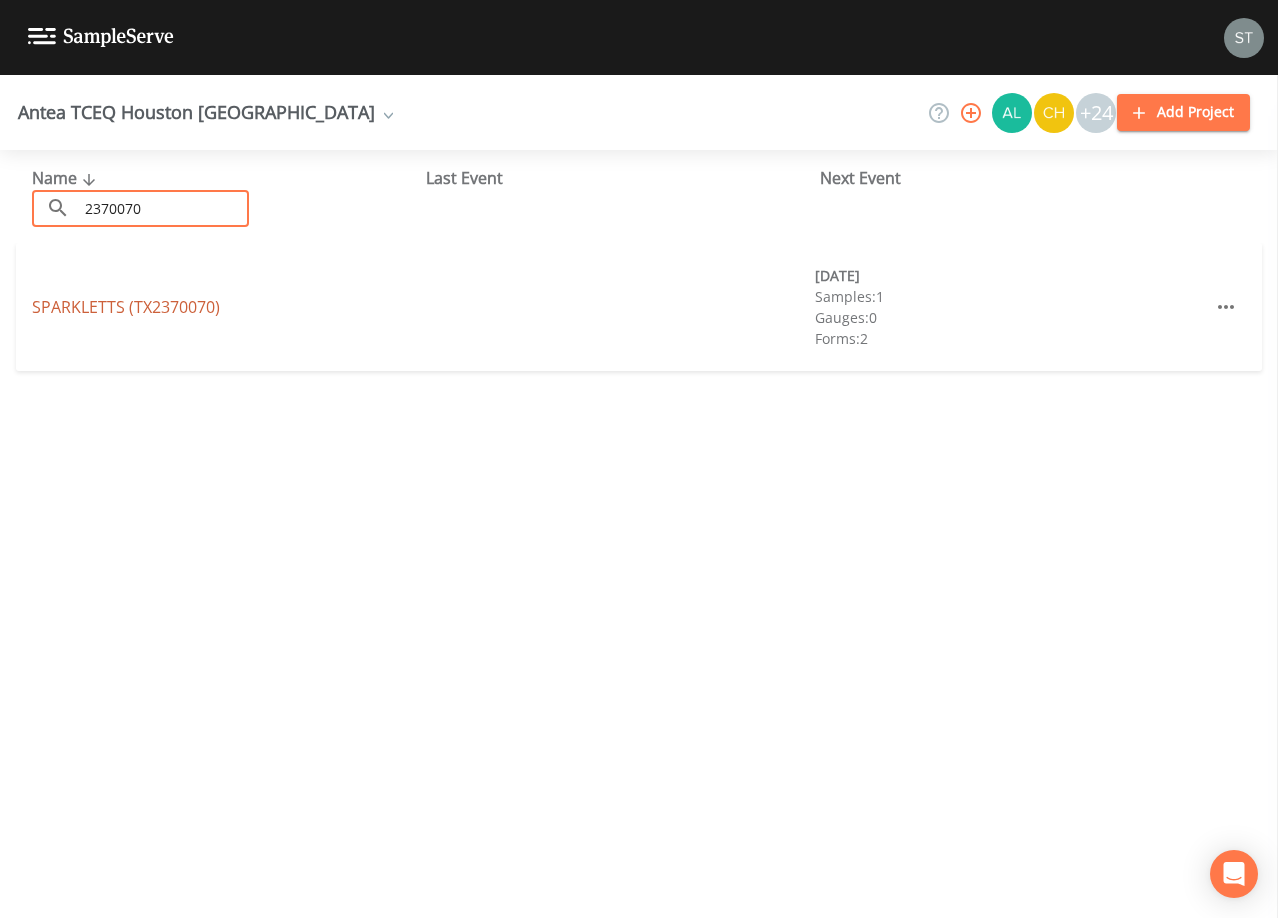 type on "2370070" 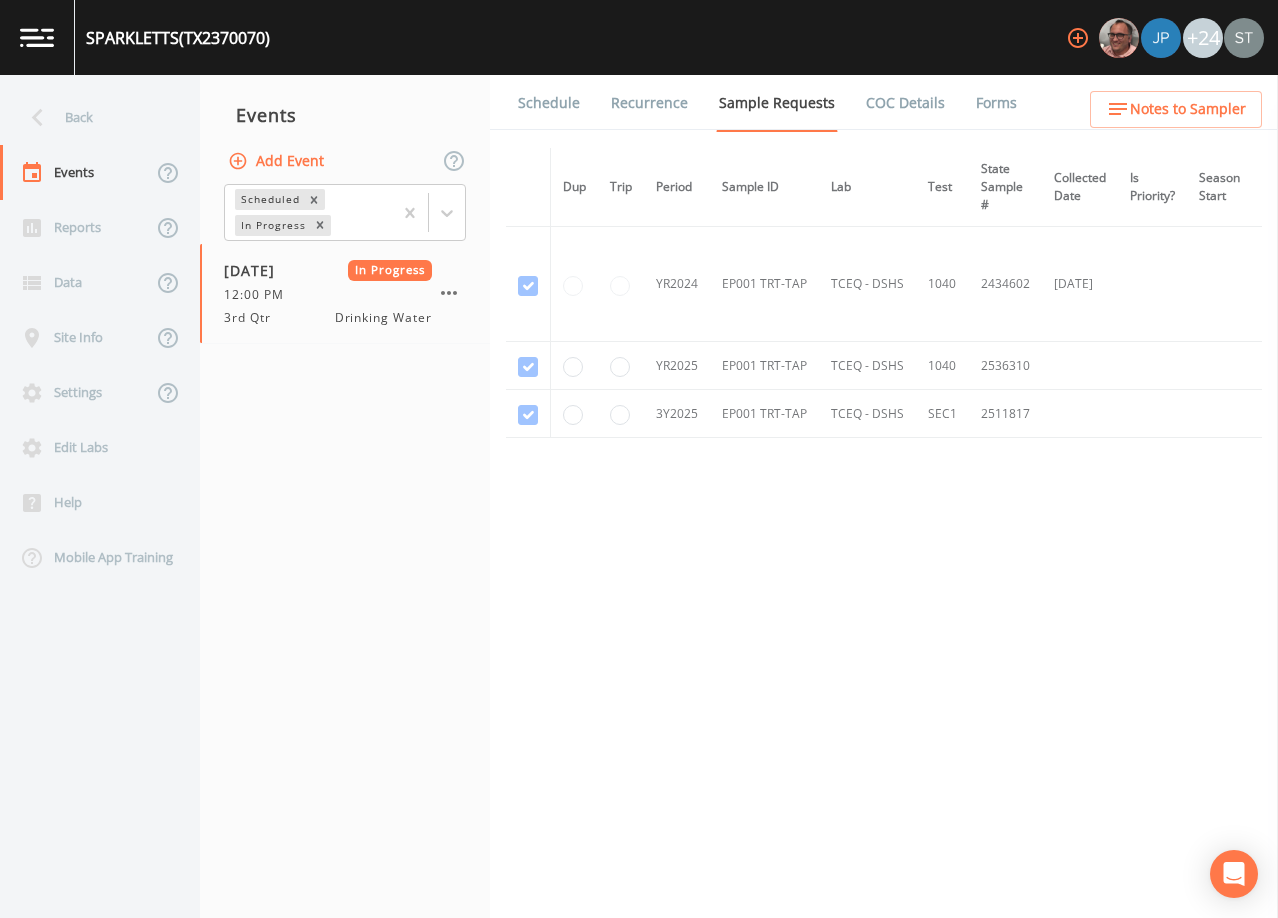 click on "Schedule" at bounding box center [549, 103] 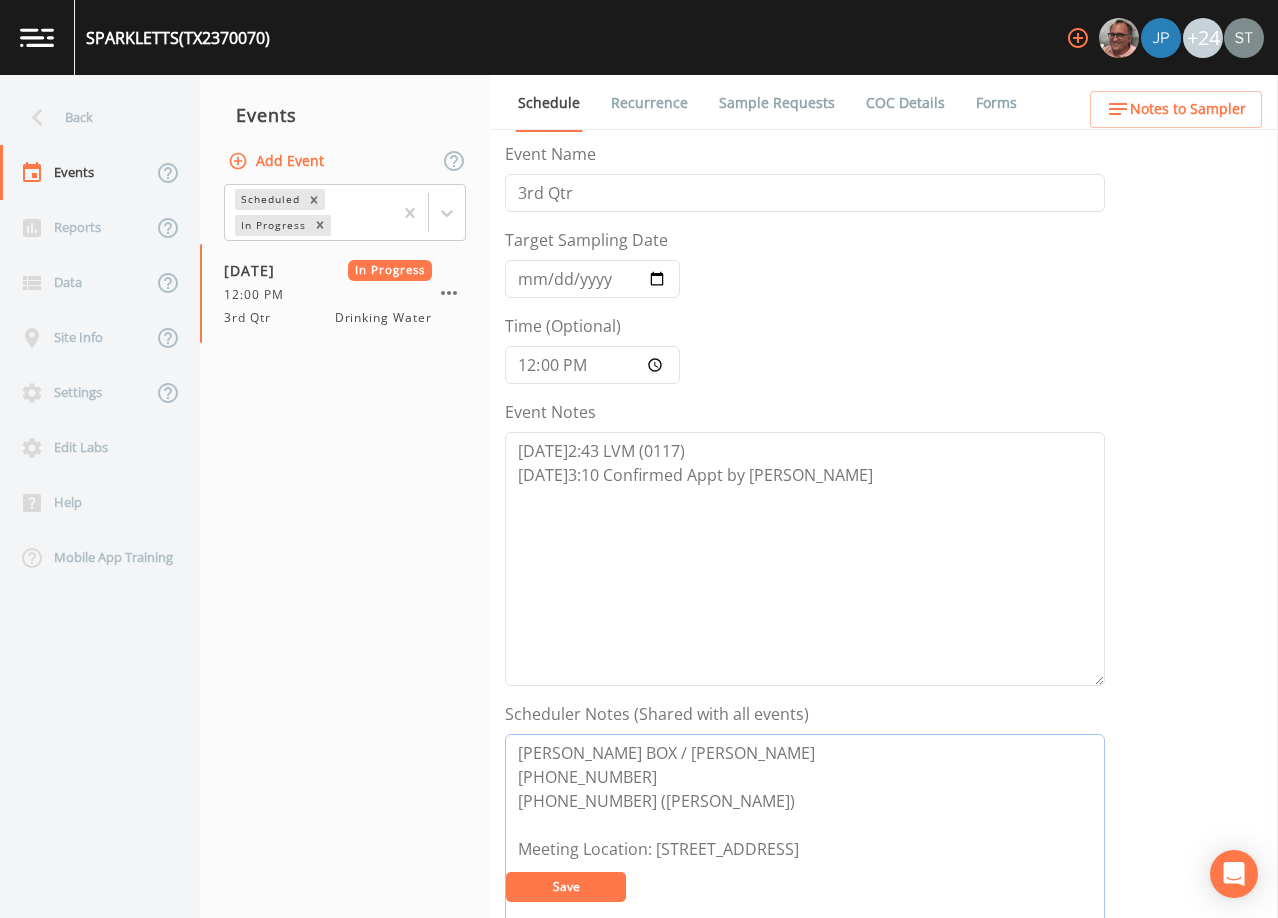 drag, startPoint x: 621, startPoint y: 747, endPoint x: 501, endPoint y: 747, distance: 120 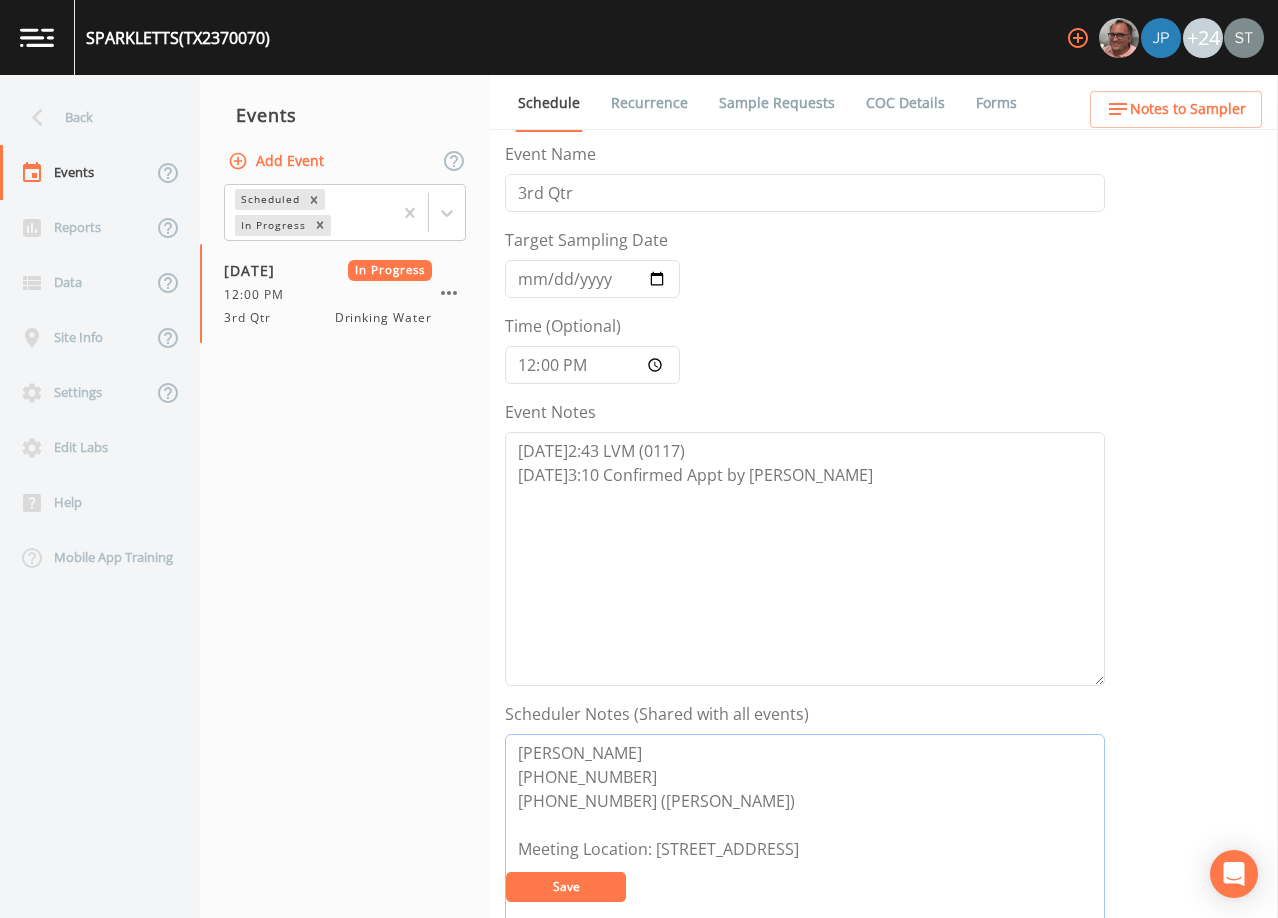 drag, startPoint x: 708, startPoint y: 810, endPoint x: 520, endPoint y: 805, distance: 188.06648 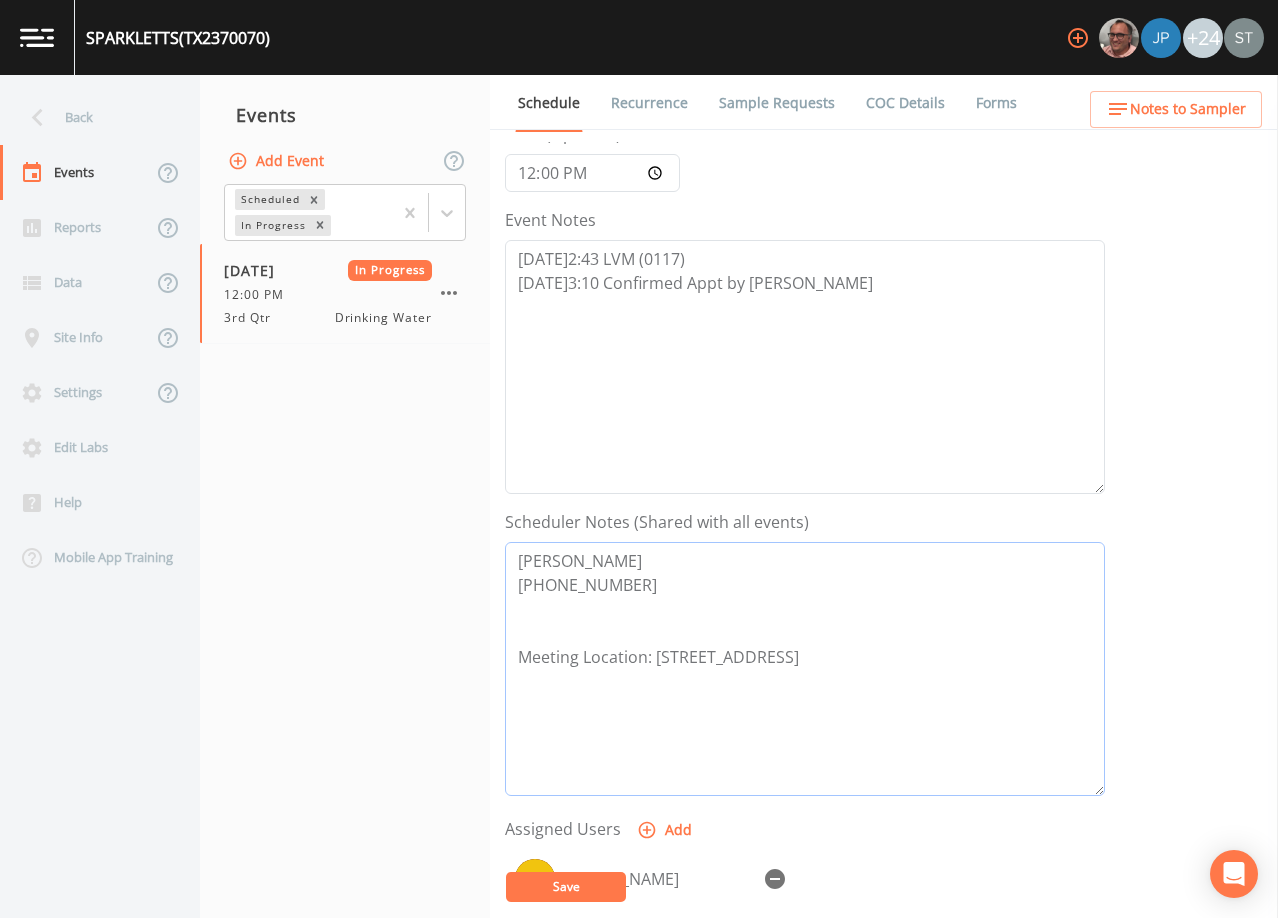 scroll, scrollTop: 200, scrollLeft: 0, axis: vertical 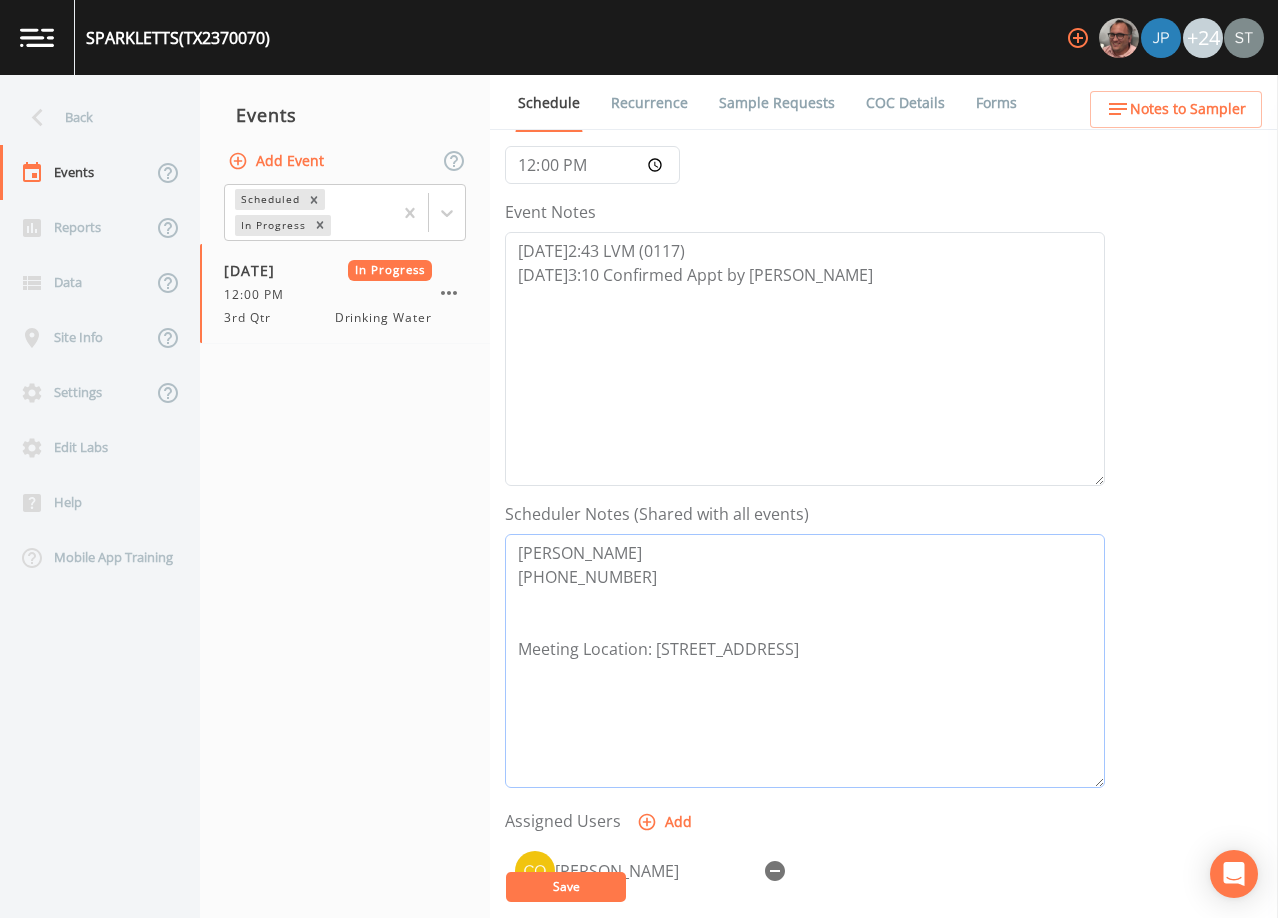click on "[PERSON_NAME]
[PHONE_NUMBER]
Meeting Location: [STREET_ADDRESS]" at bounding box center (805, 661) 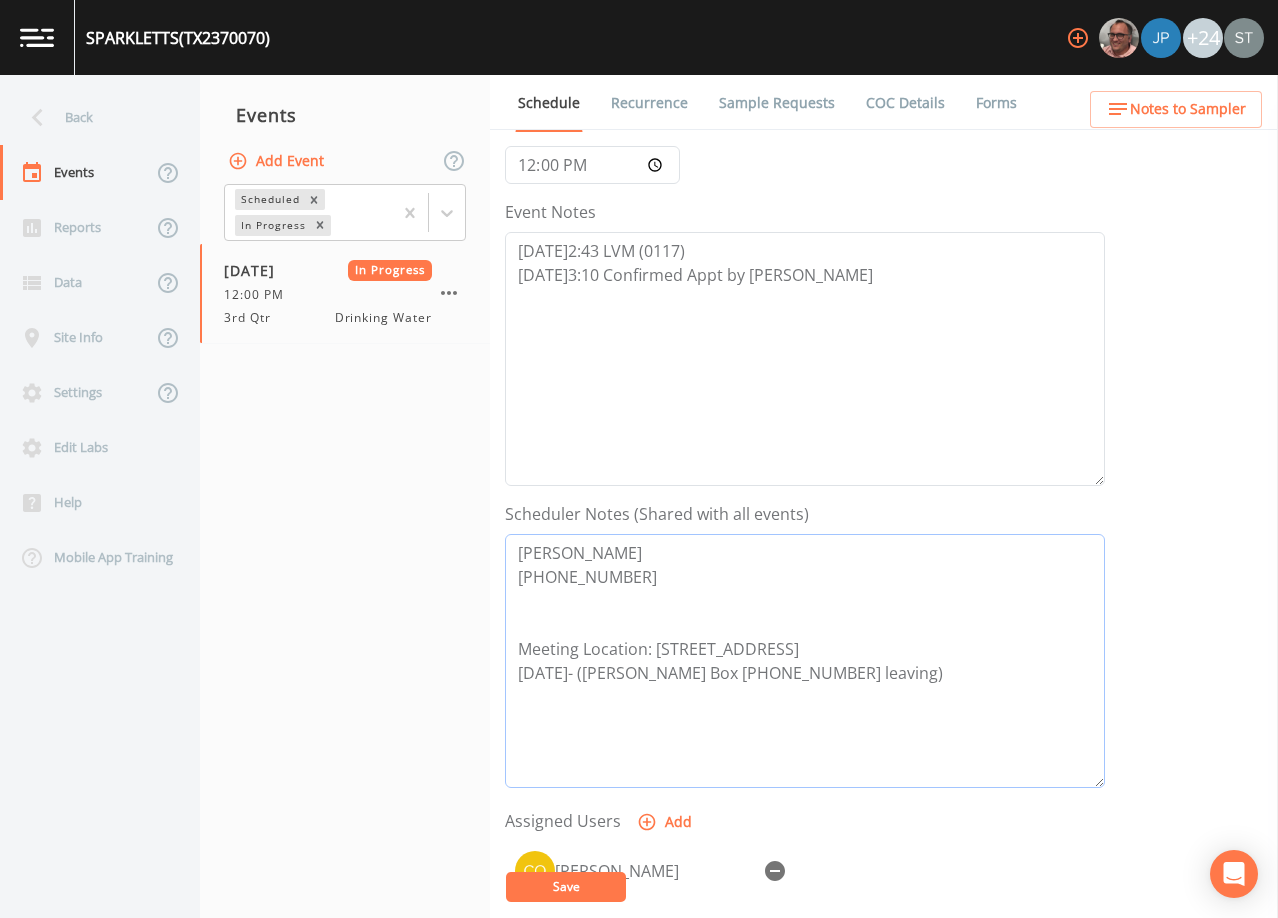 type on "[PERSON_NAME]
[PHONE_NUMBER]
Meeting Location: [STREET_ADDRESS]
[DATE]- ([PERSON_NAME] Box [PHONE_NUMBER] leaving)" 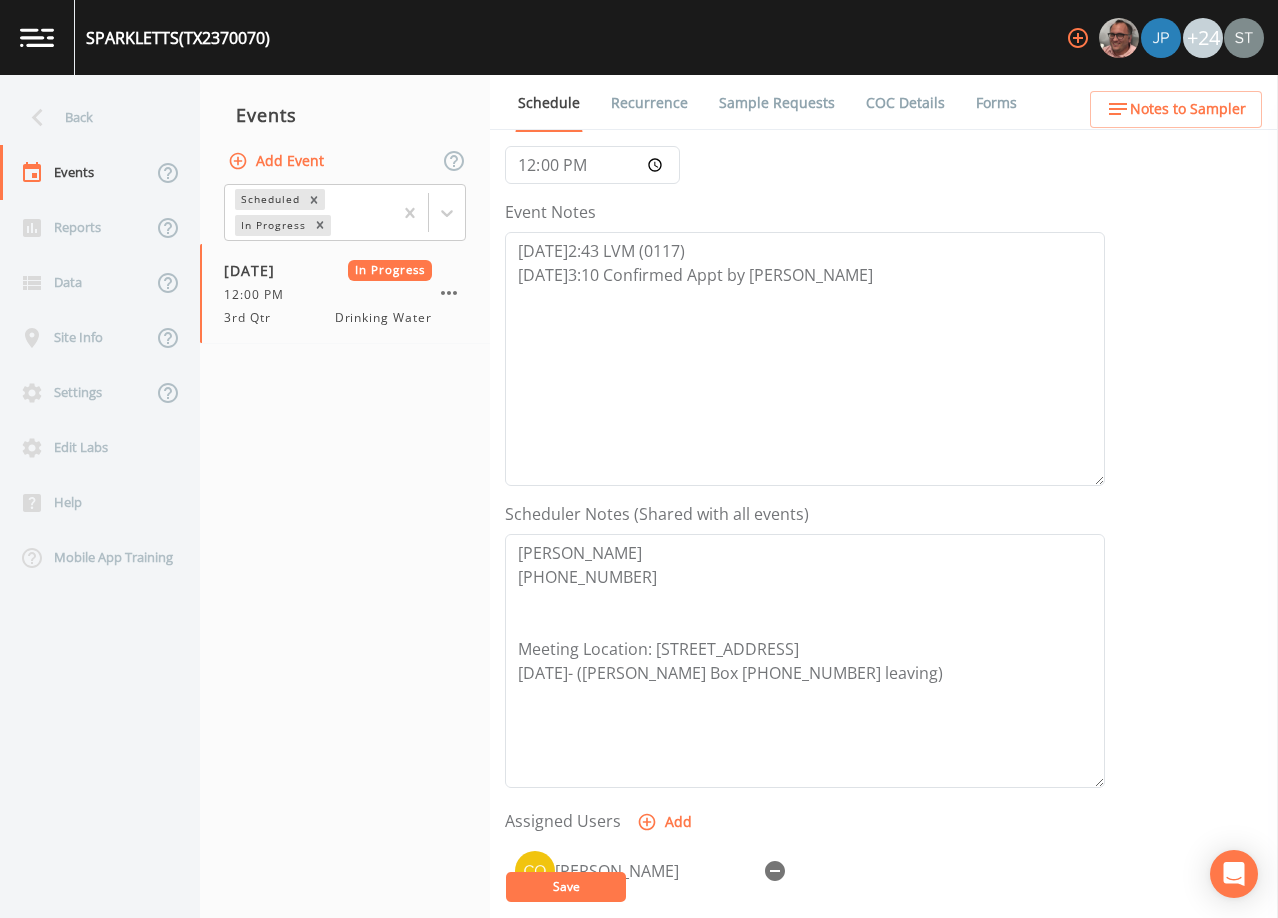 click on "Save" at bounding box center (566, 887) 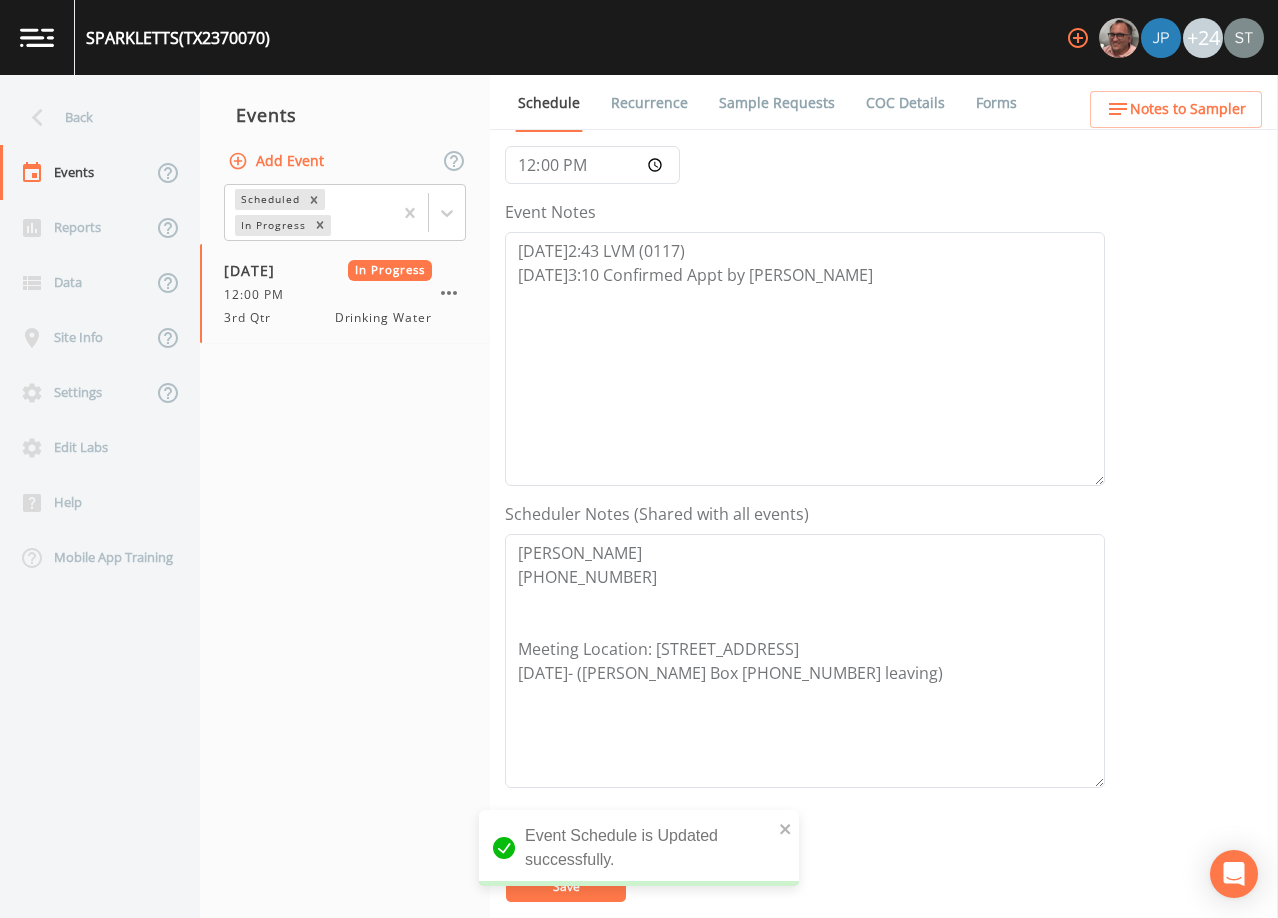 click on "Notes to Sampler" at bounding box center [1188, 109] 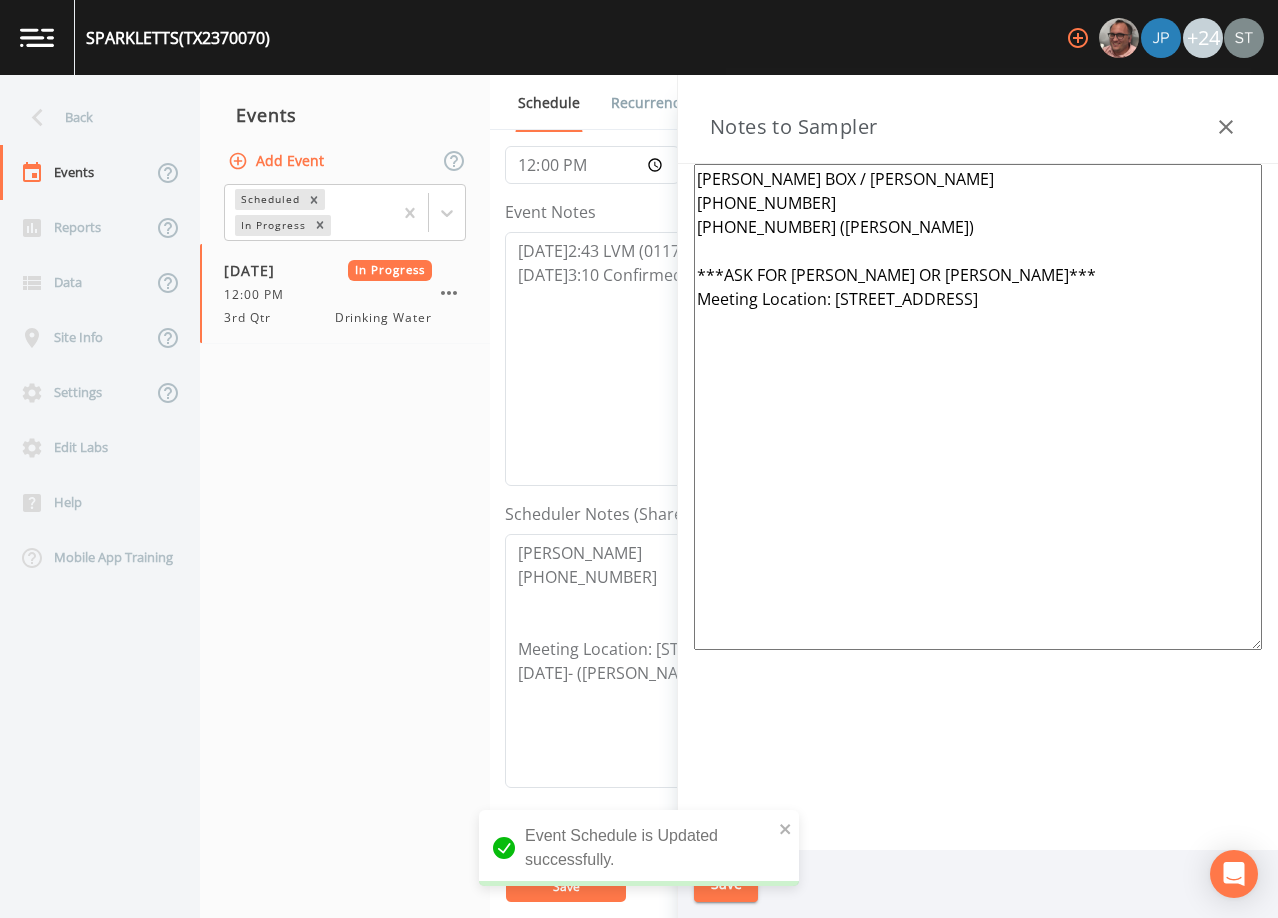 drag, startPoint x: 790, startPoint y: 232, endPoint x: 674, endPoint y: 236, distance: 116.06895 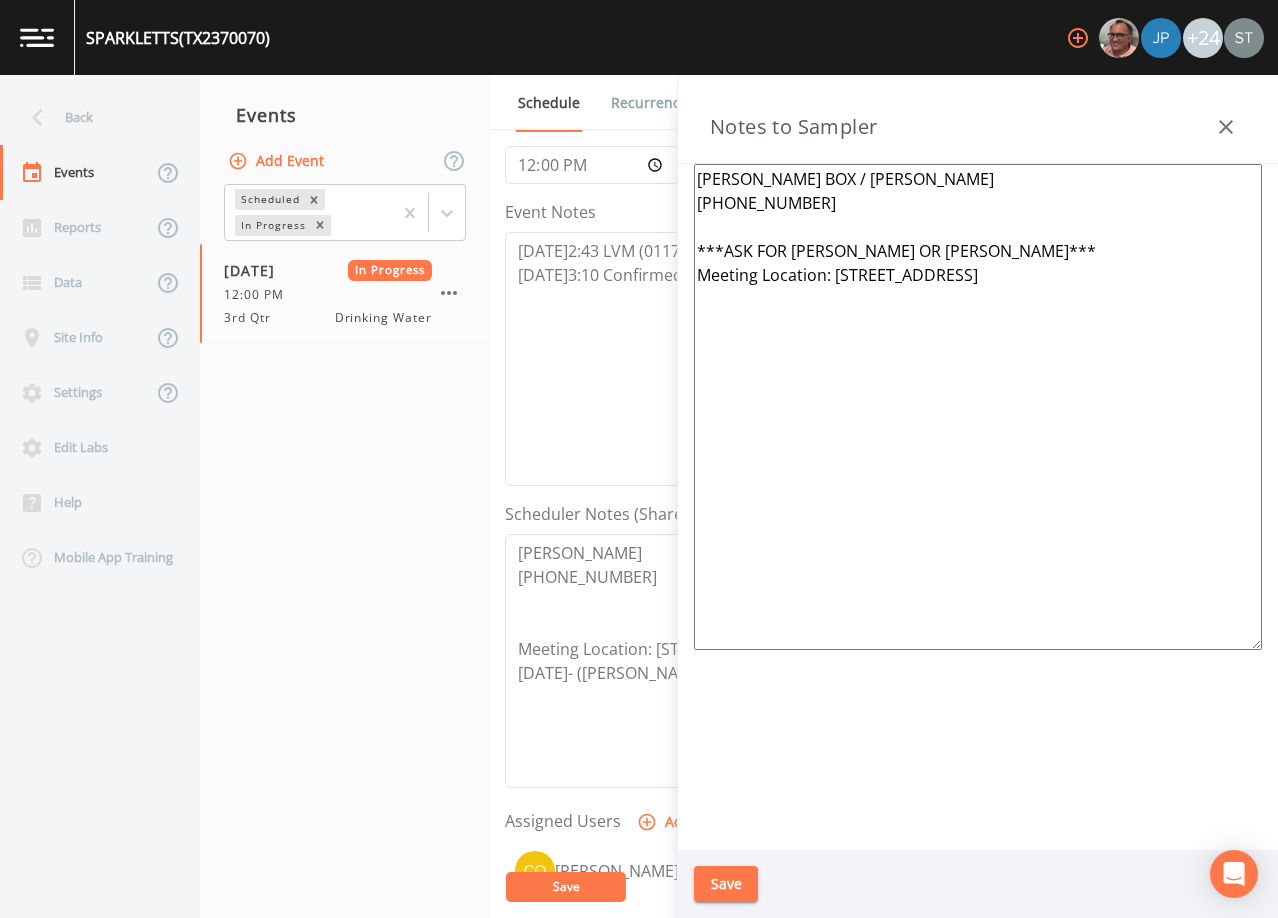 drag, startPoint x: 800, startPoint y: 182, endPoint x: 673, endPoint y: 166, distance: 128.0039 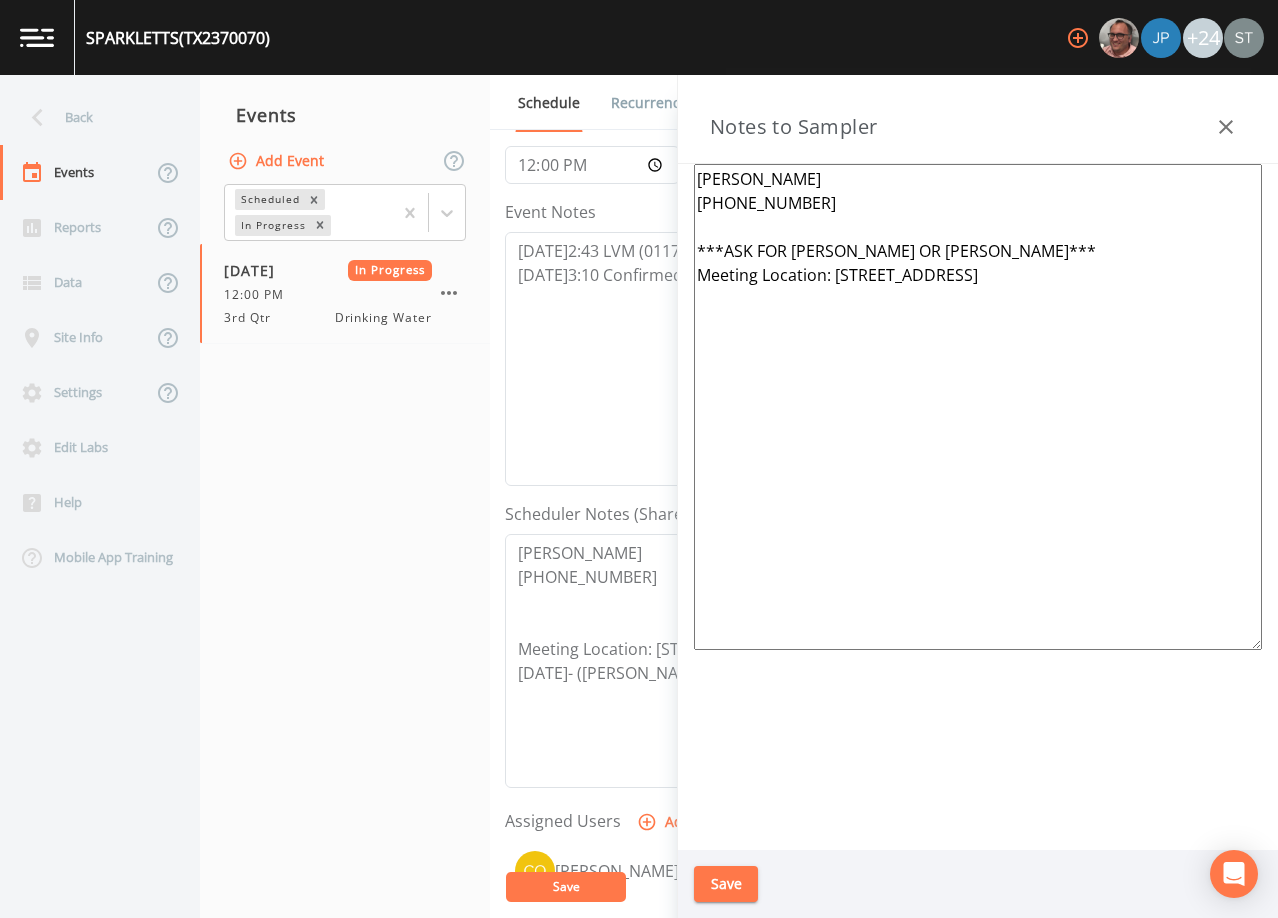 drag, startPoint x: 872, startPoint y: 249, endPoint x: 795, endPoint y: 245, distance: 77.10383 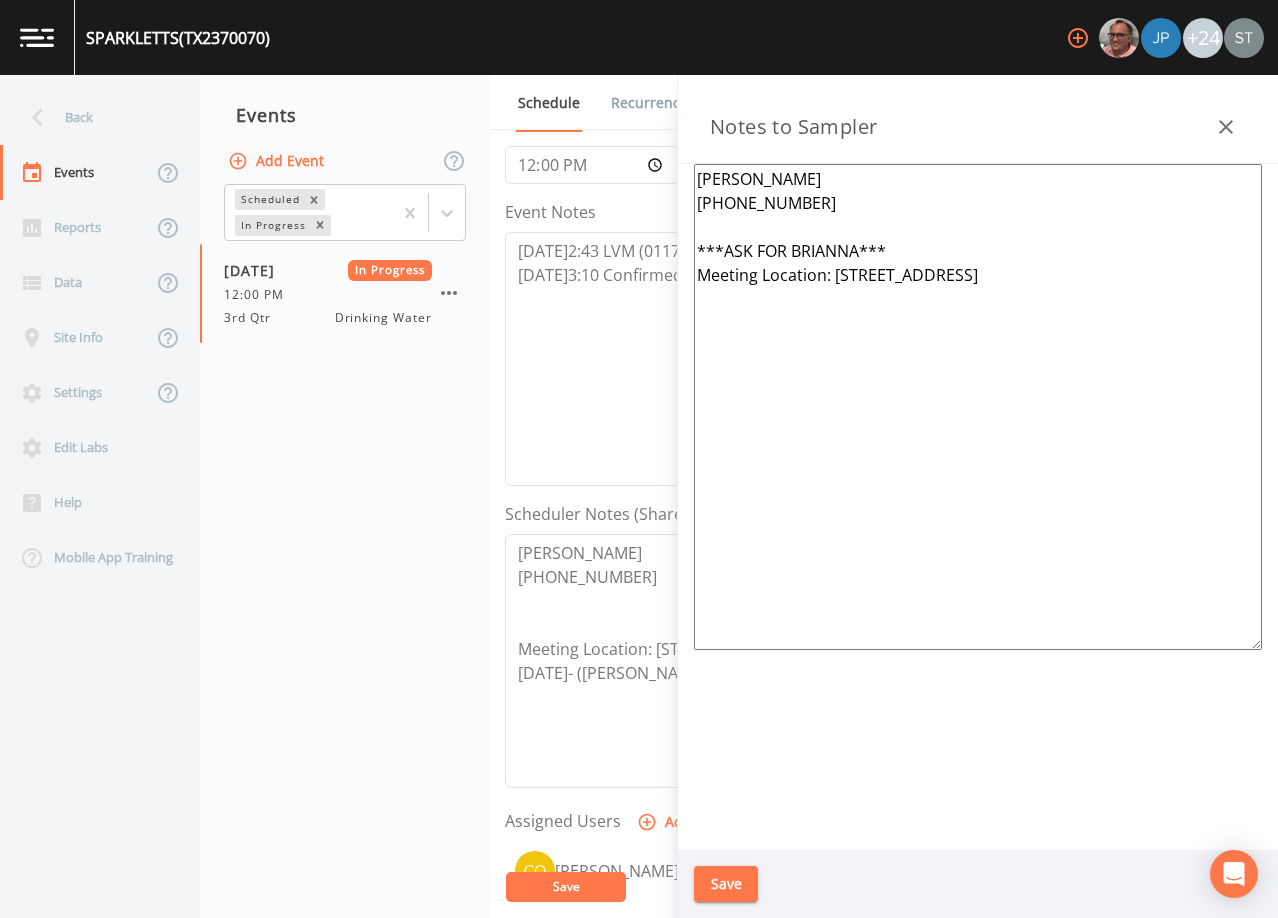 type on "[PERSON_NAME]
[PHONE_NUMBER]
***ASK FOR BRIANNA***
Meeting Location: [STREET_ADDRESS]" 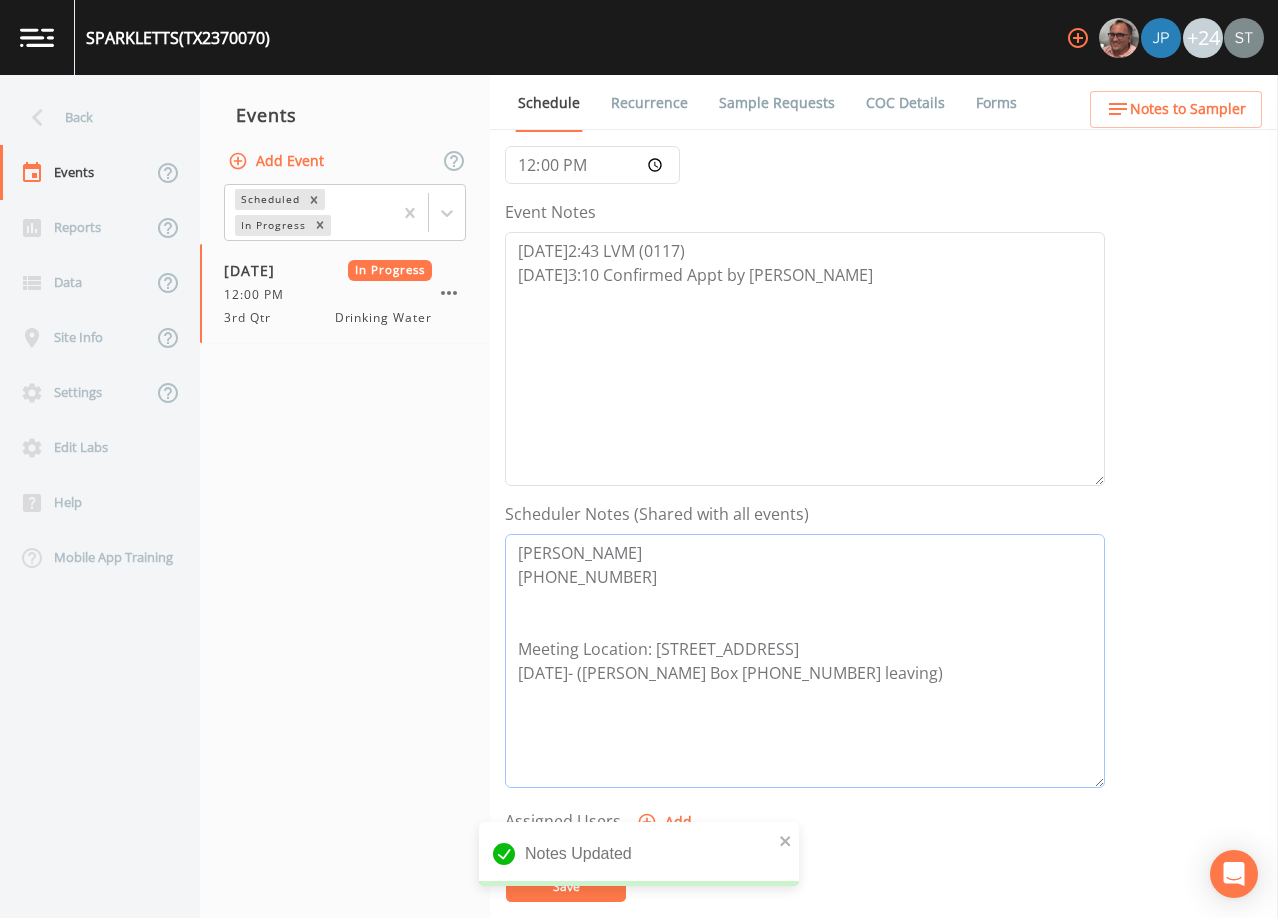 click on "[PERSON_NAME]
[PHONE_NUMBER]
Meeting Location: [STREET_ADDRESS]
[DATE]- ([PERSON_NAME] Box [PHONE_NUMBER] leaving)" at bounding box center (805, 661) 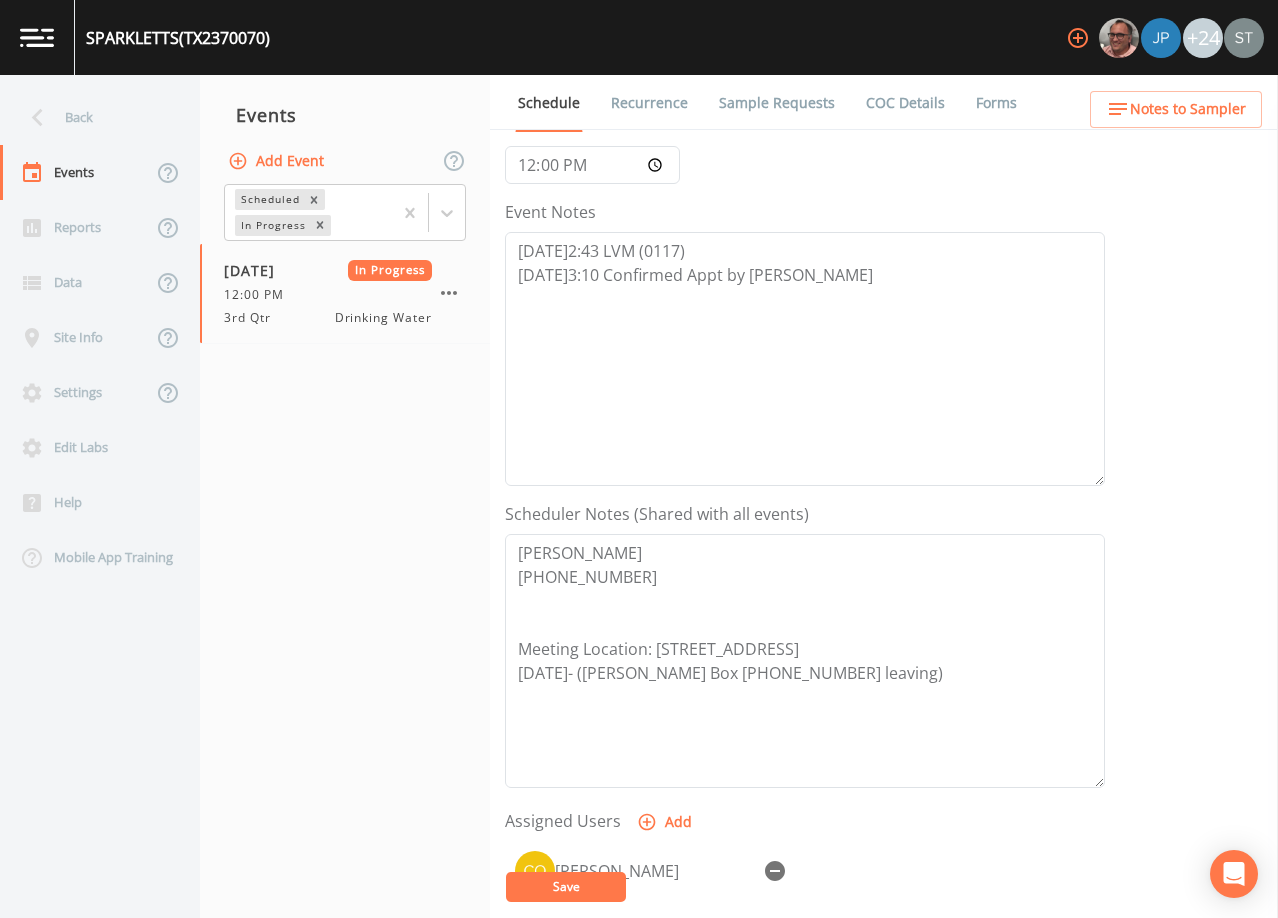 click on "Notes to Sampler" at bounding box center [1188, 109] 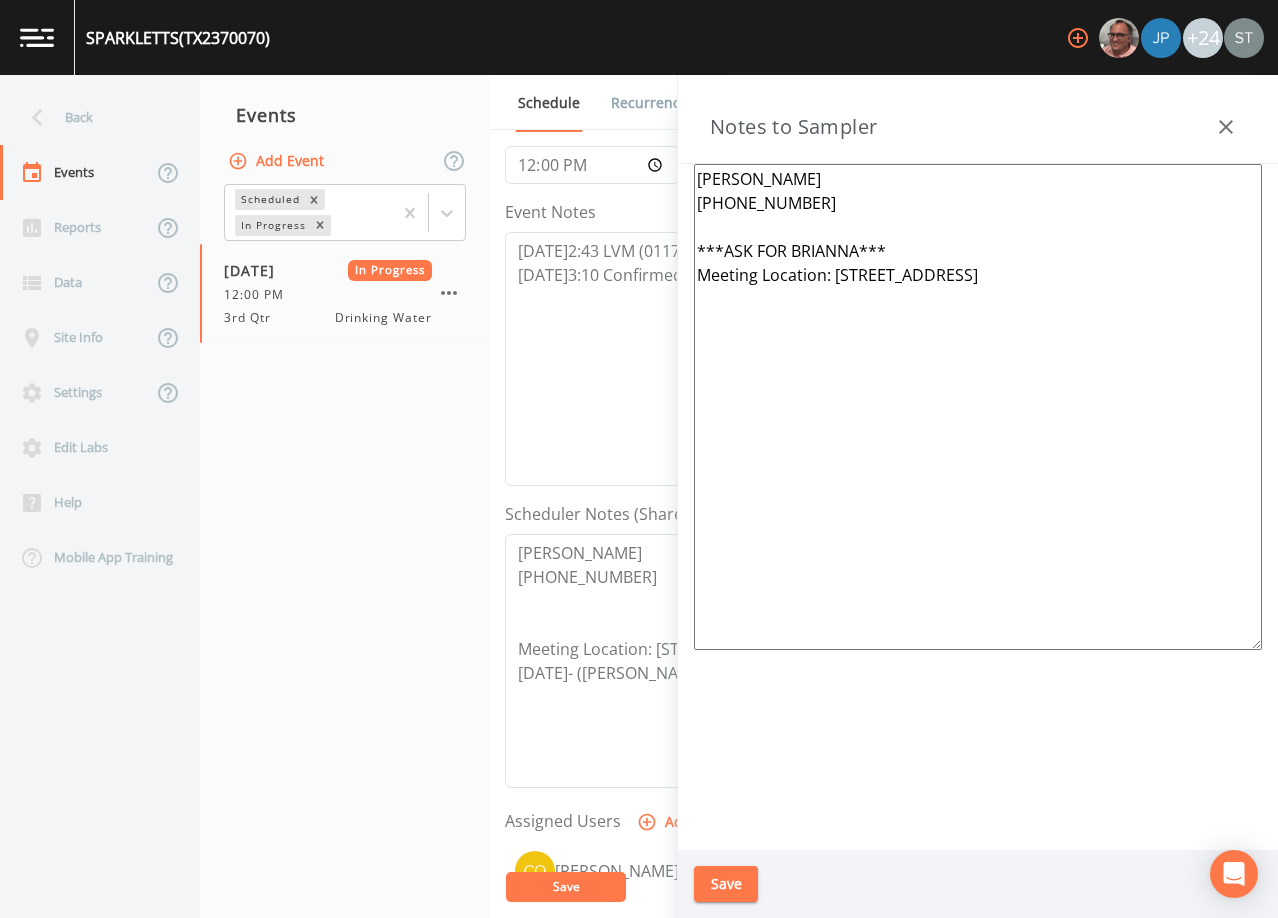 click 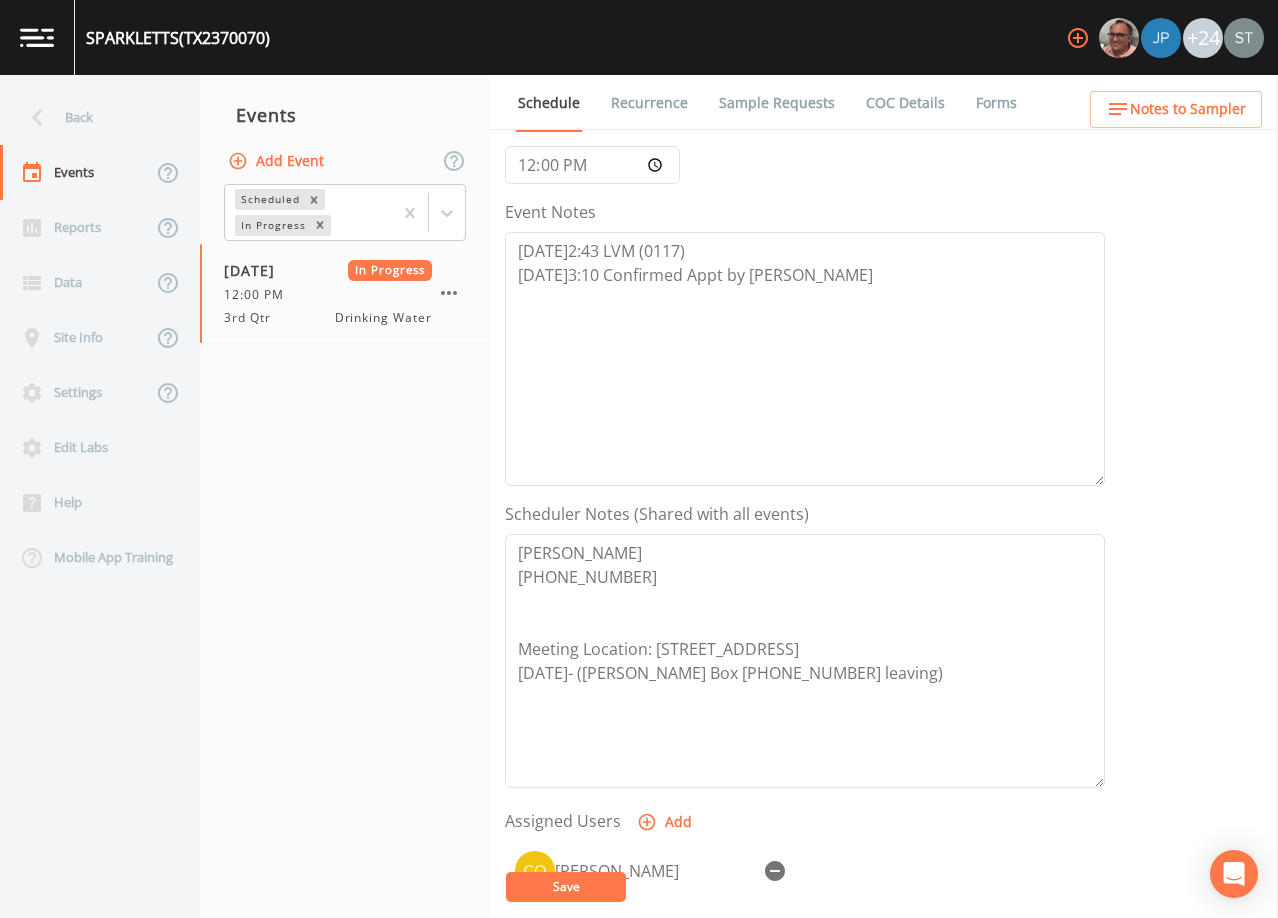 click on "Sample Requests" at bounding box center [777, 103] 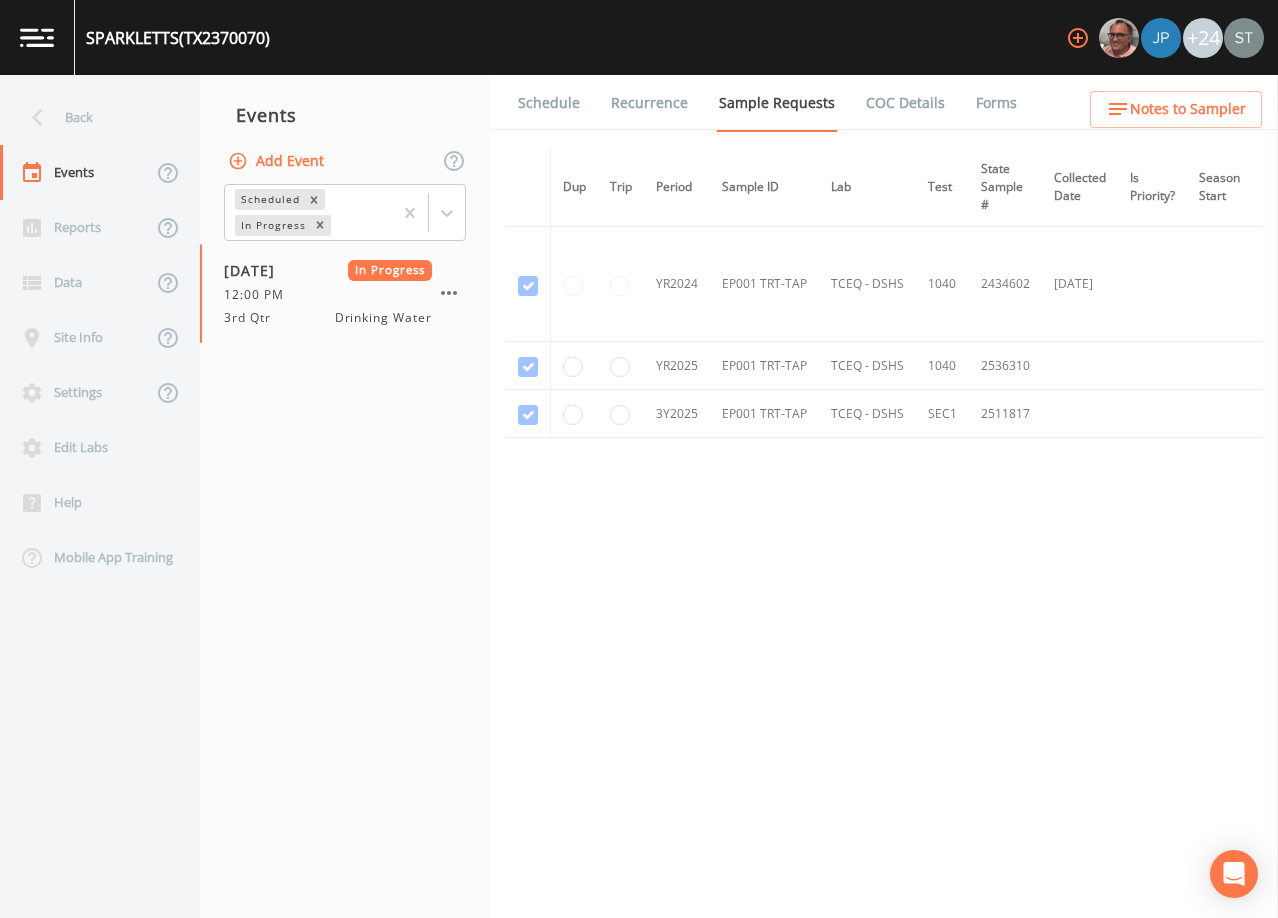 click on "Schedule" at bounding box center [549, 103] 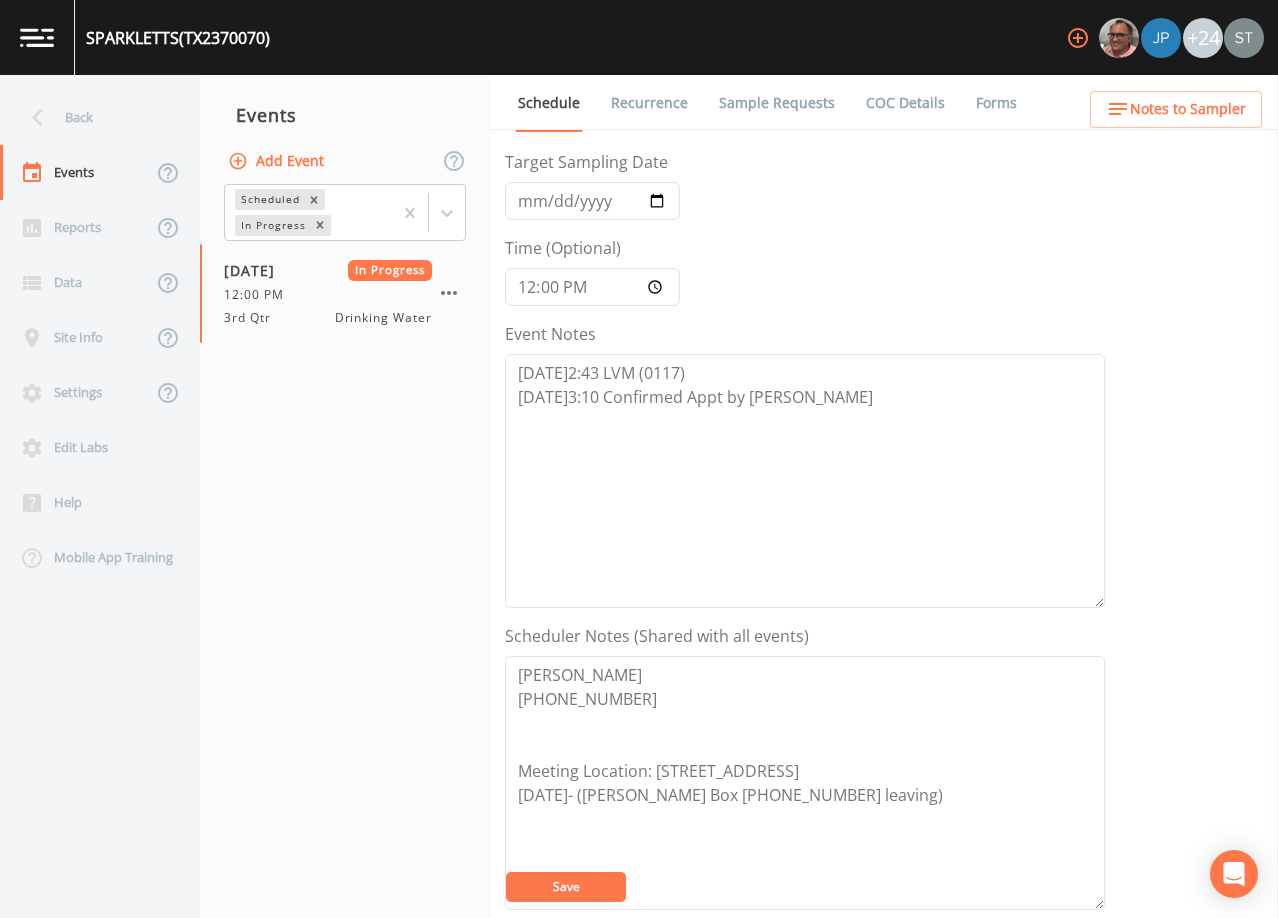 scroll, scrollTop: 200, scrollLeft: 0, axis: vertical 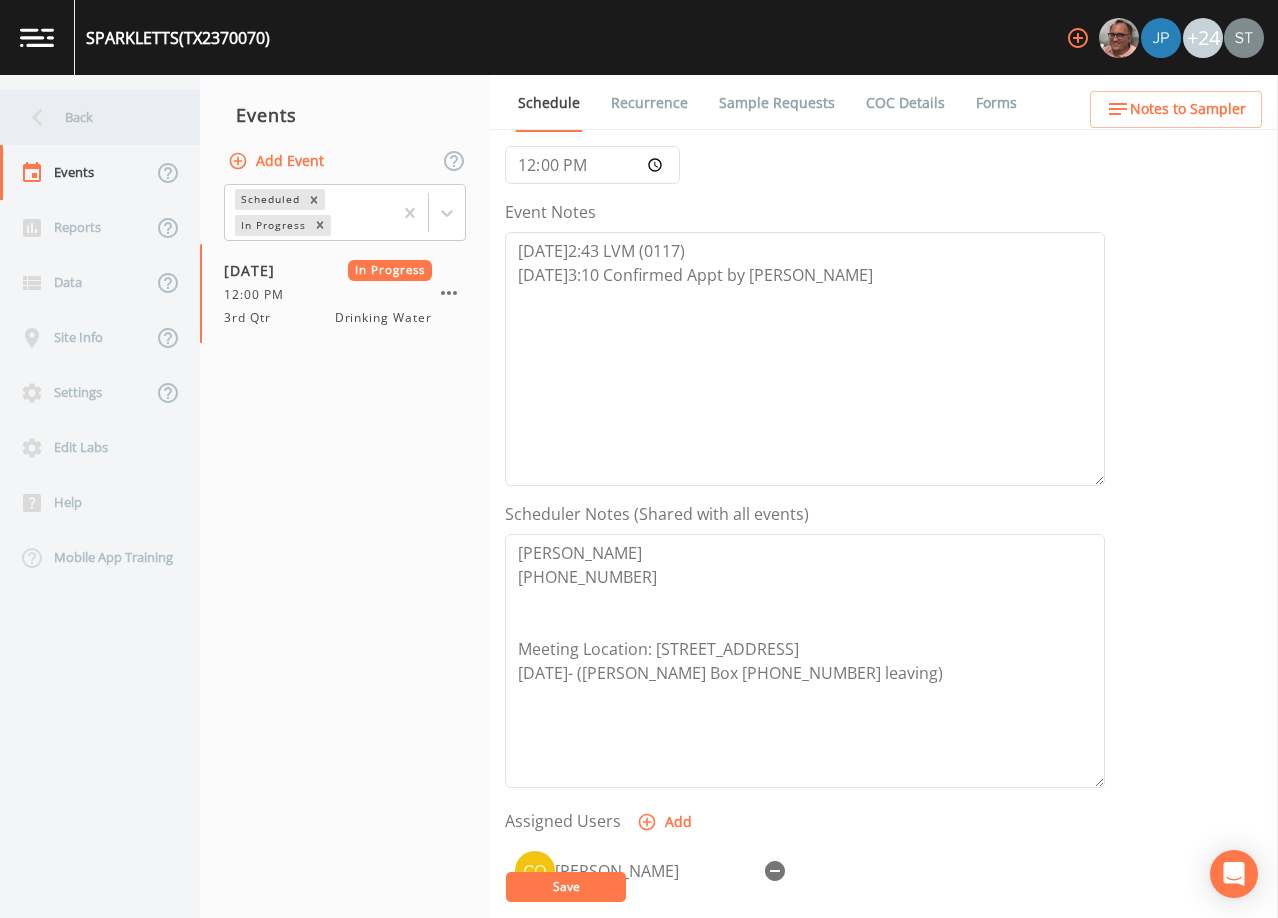 click on "Back" at bounding box center (90, 117) 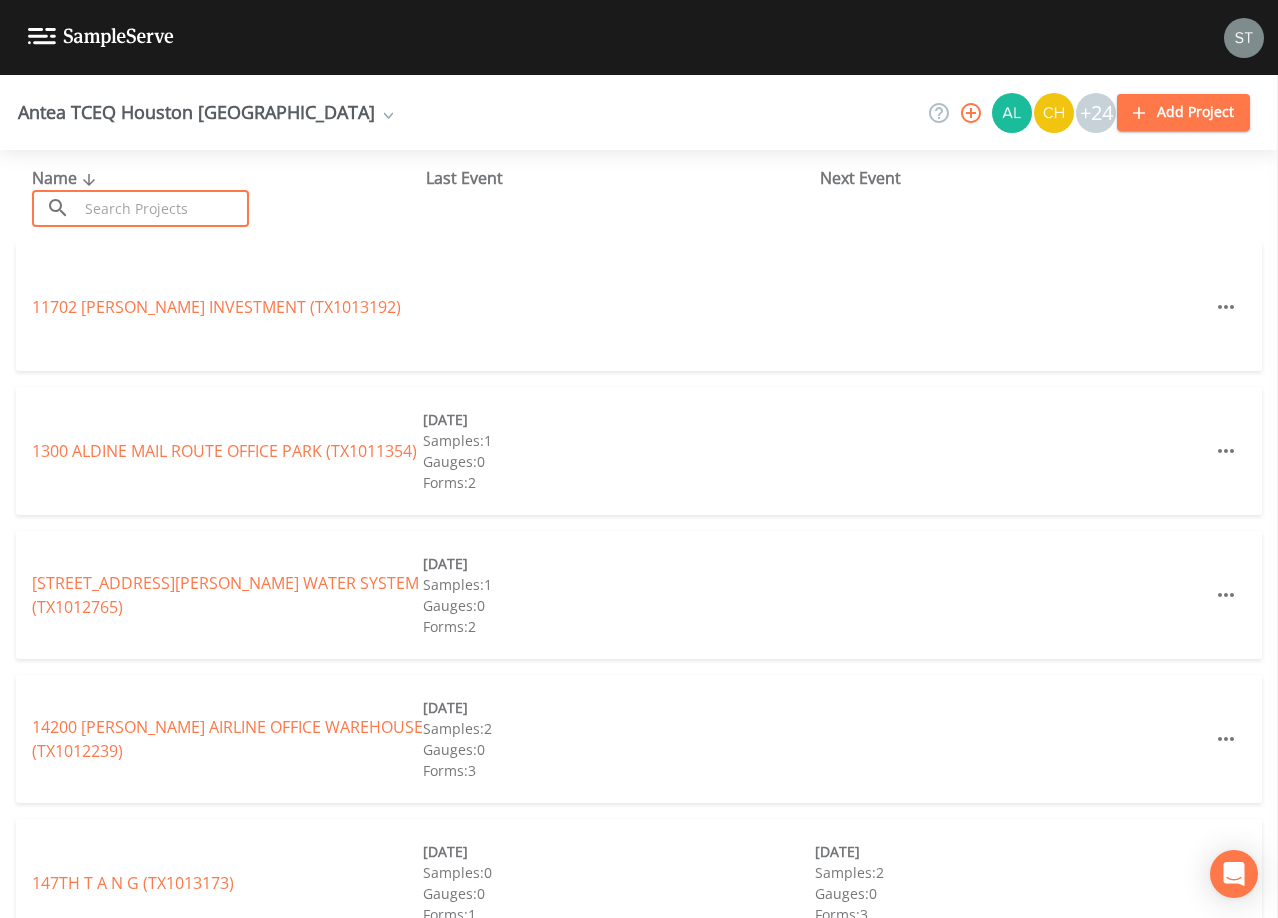 drag, startPoint x: 149, startPoint y: 201, endPoint x: 165, endPoint y: 209, distance: 17.888544 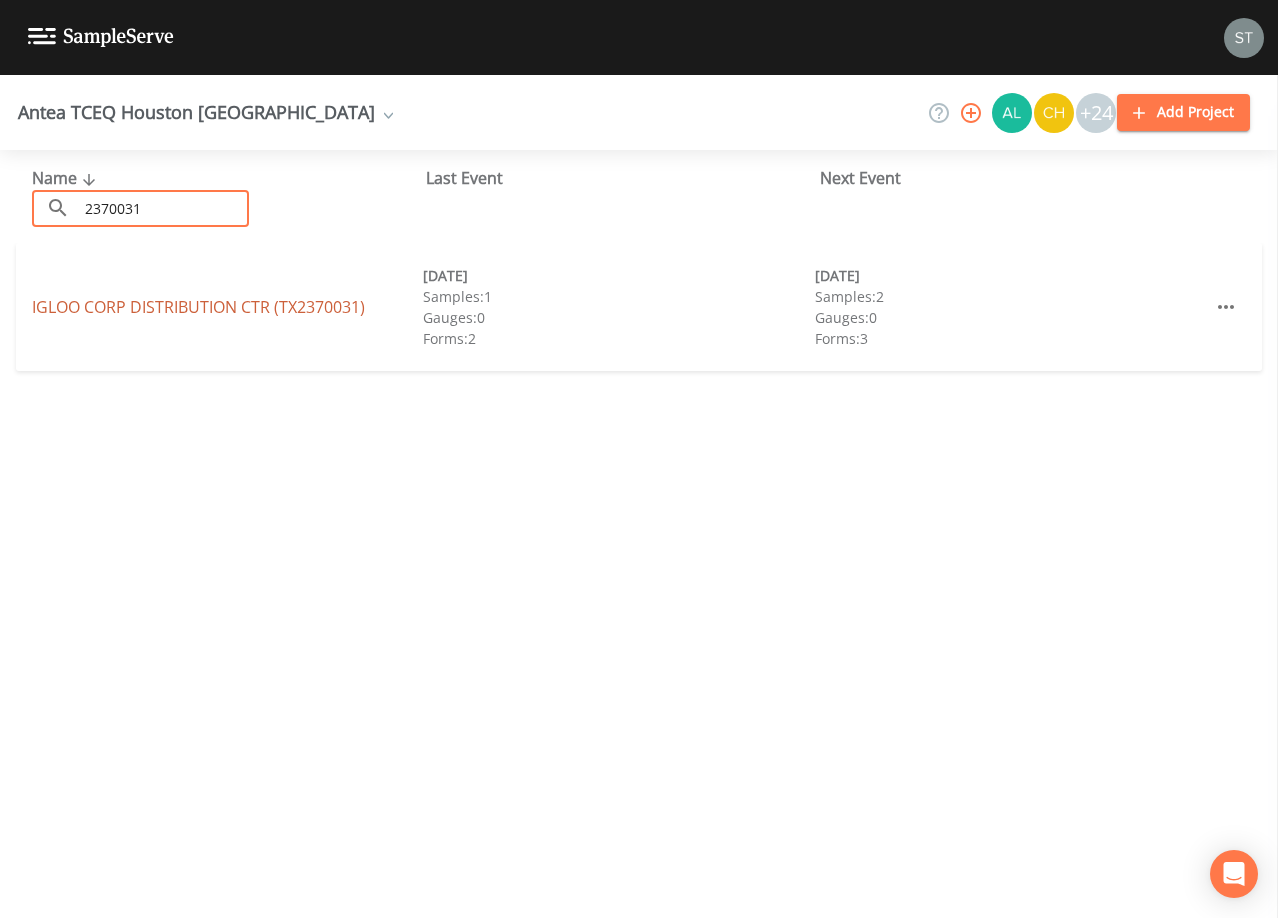 type on "2370031" 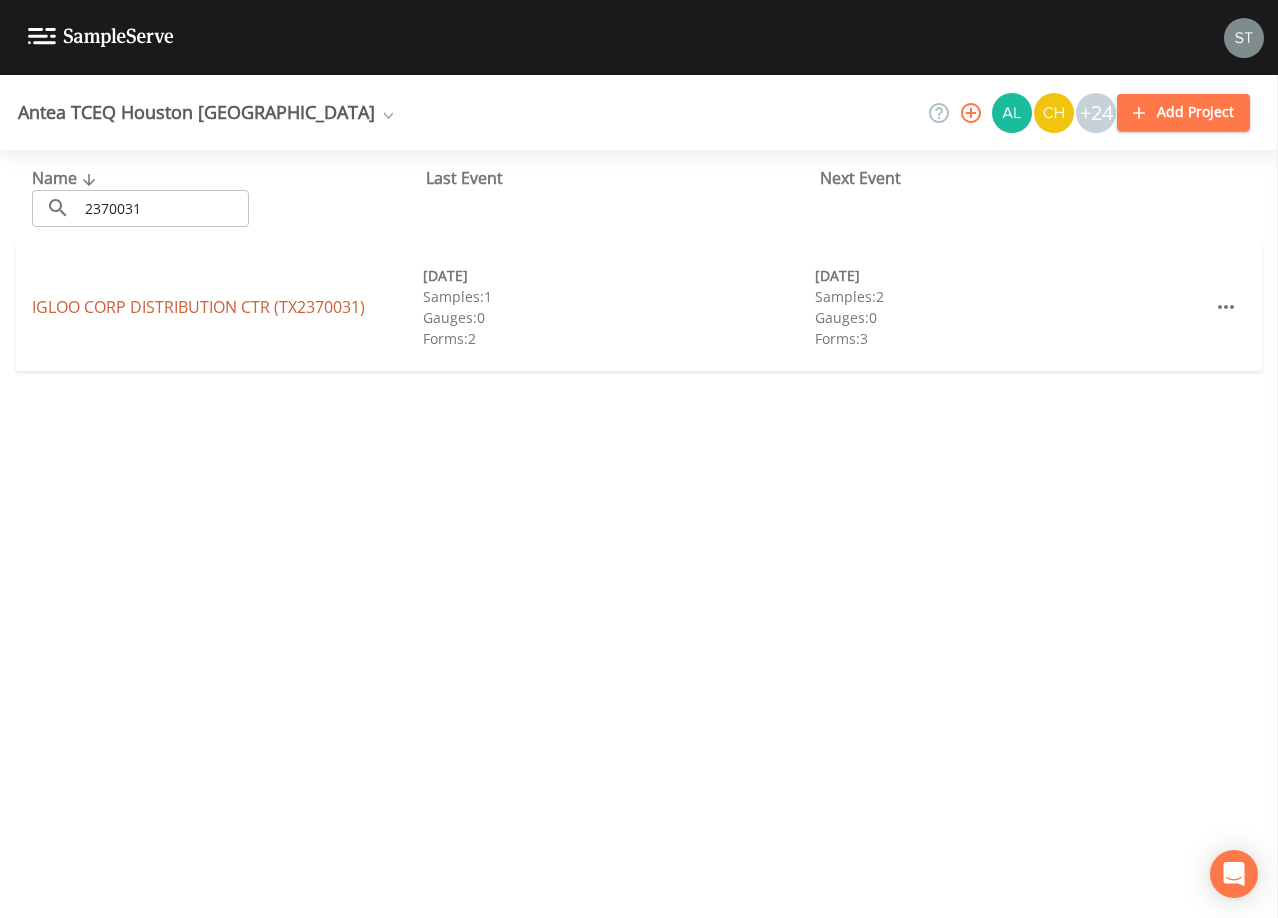 click on "IGLOO CORP DISTRIBUTION CTR   (TX2370031)" at bounding box center [198, 307] 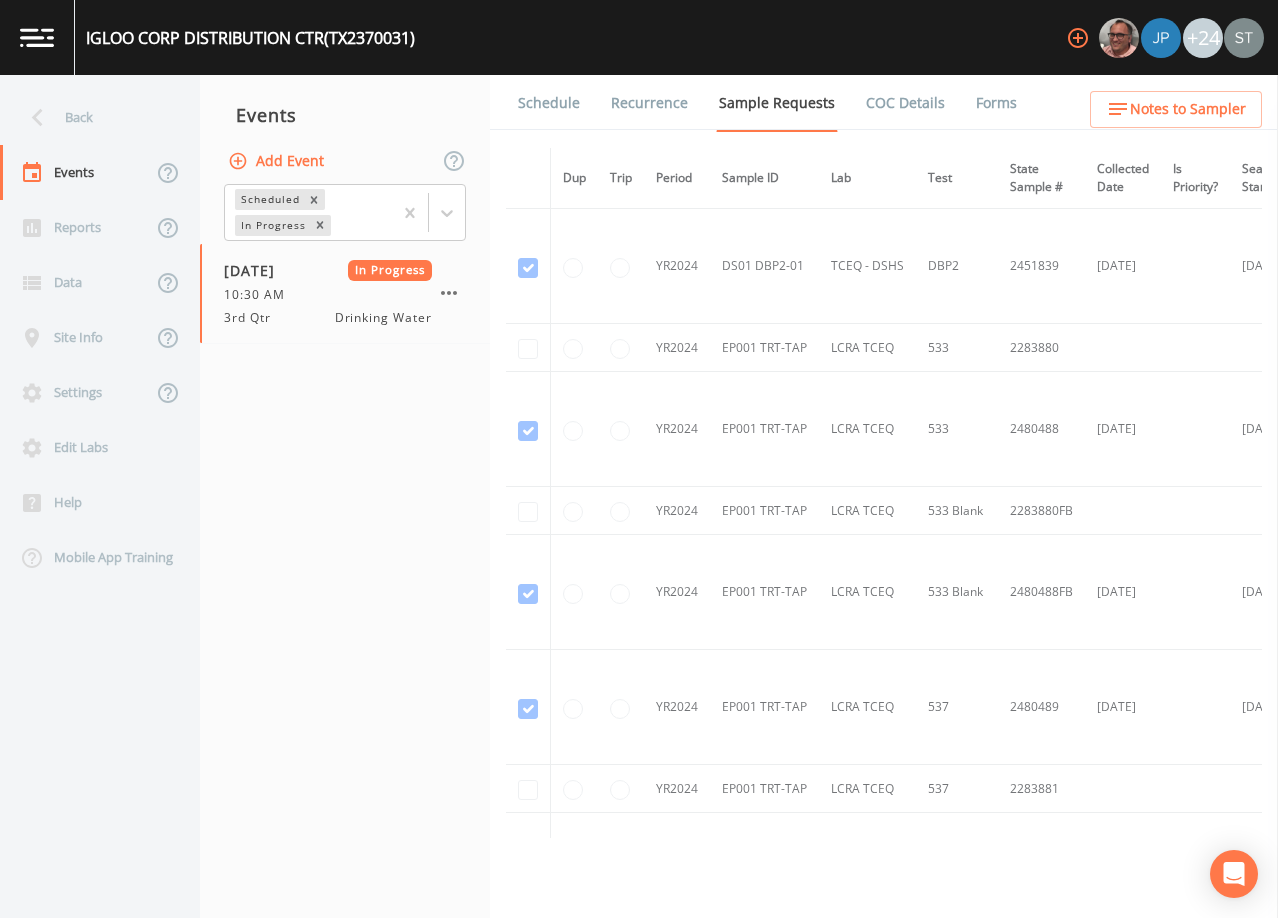 click on "Schedule" at bounding box center (549, 103) 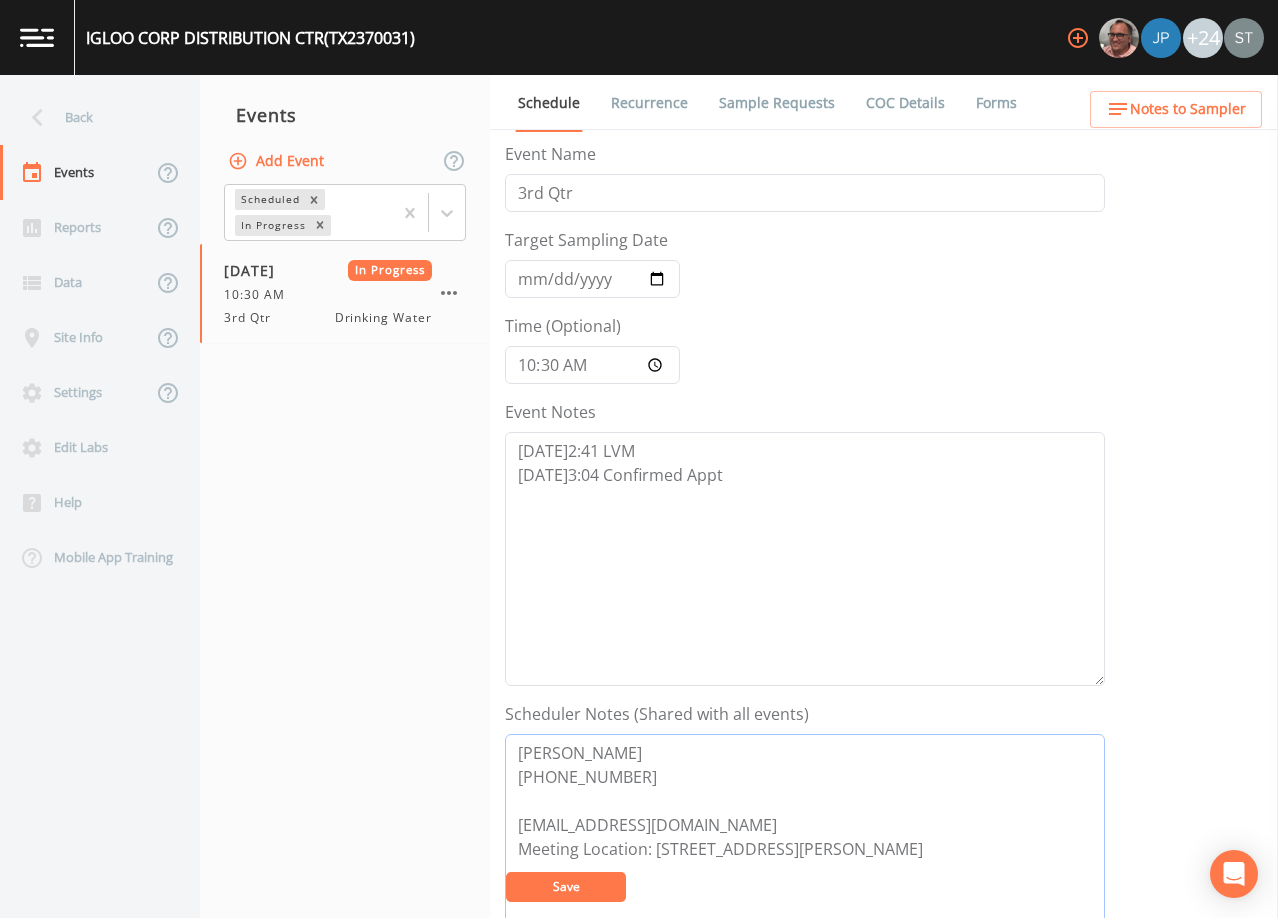 drag, startPoint x: 662, startPoint y: 751, endPoint x: 522, endPoint y: 748, distance: 140.03214 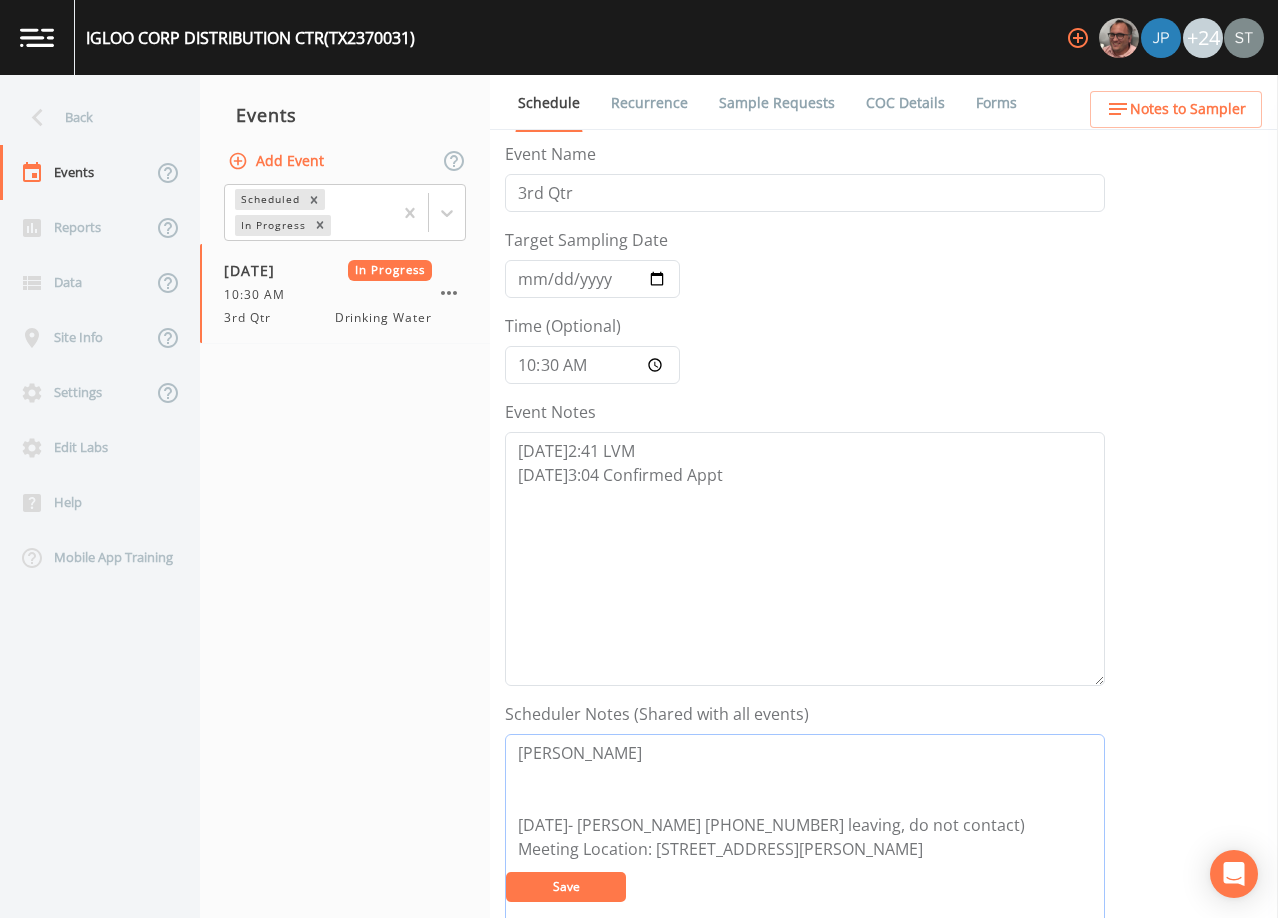 type on "[PERSON_NAME]
[DATE]- [PERSON_NAME] [PHONE_NUMBER] leaving, do not contact)
Meeting Location: [STREET_ADDRESS][PERSON_NAME]" 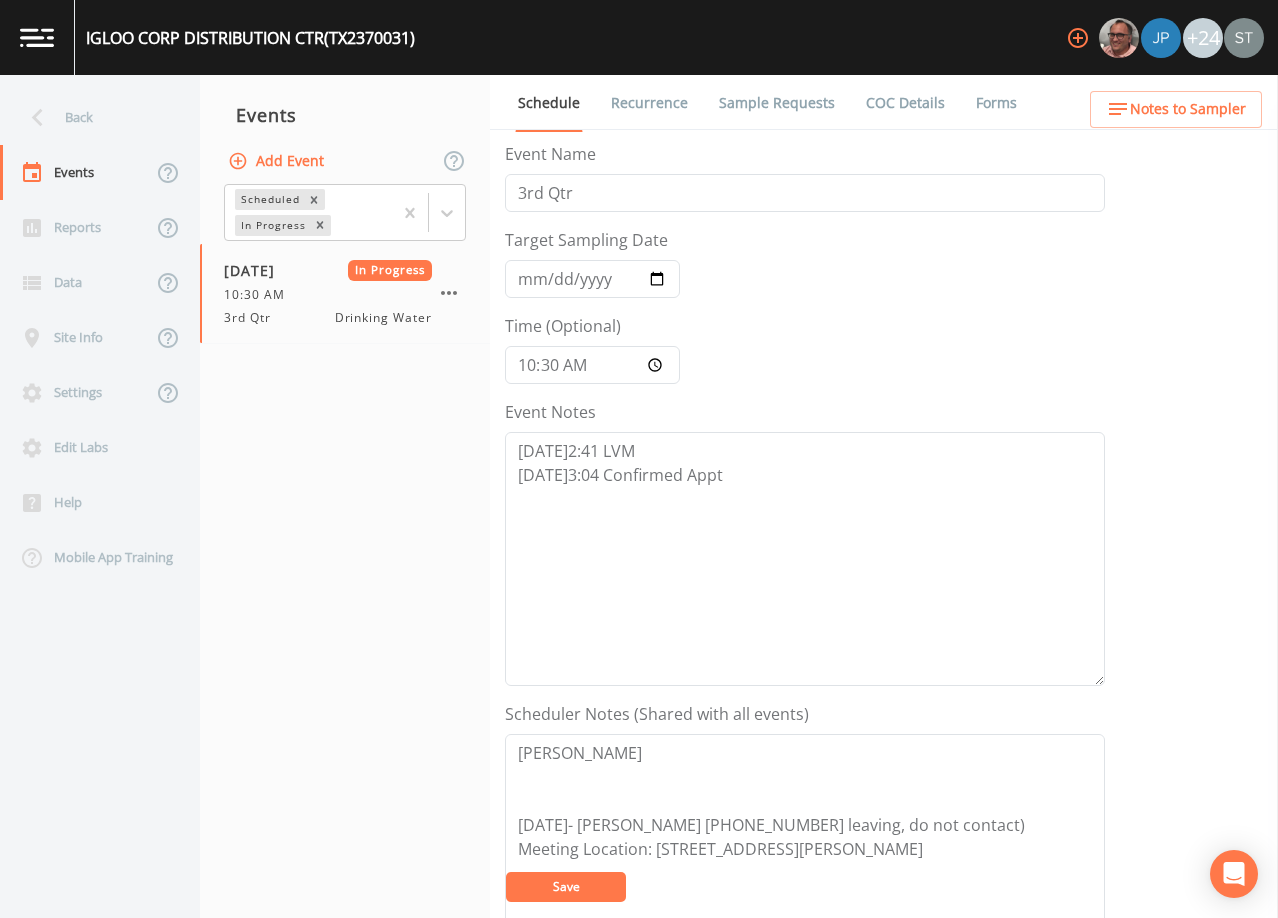 click on "Save" at bounding box center (566, 886) 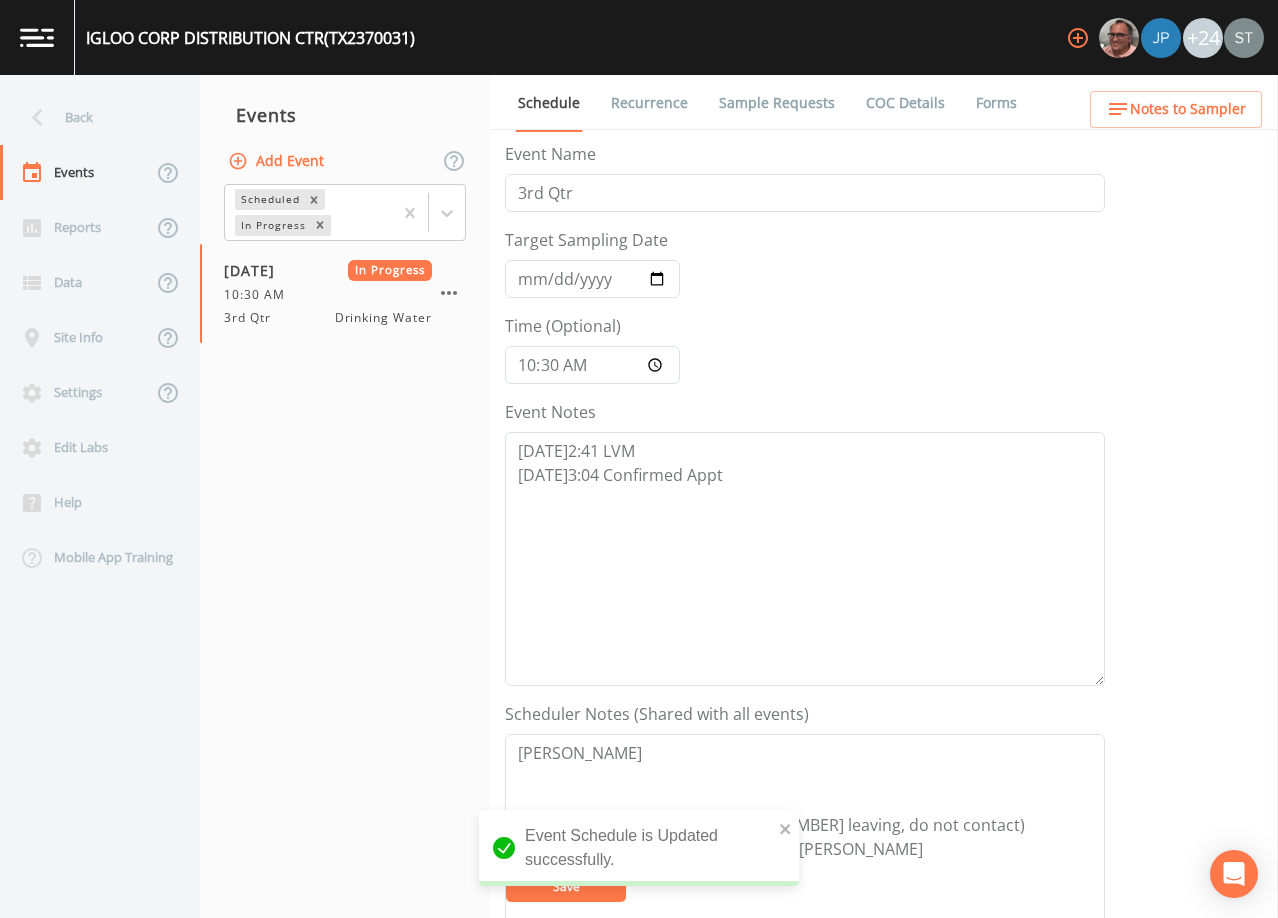 click on "Notes to Sampler" at bounding box center (1188, 109) 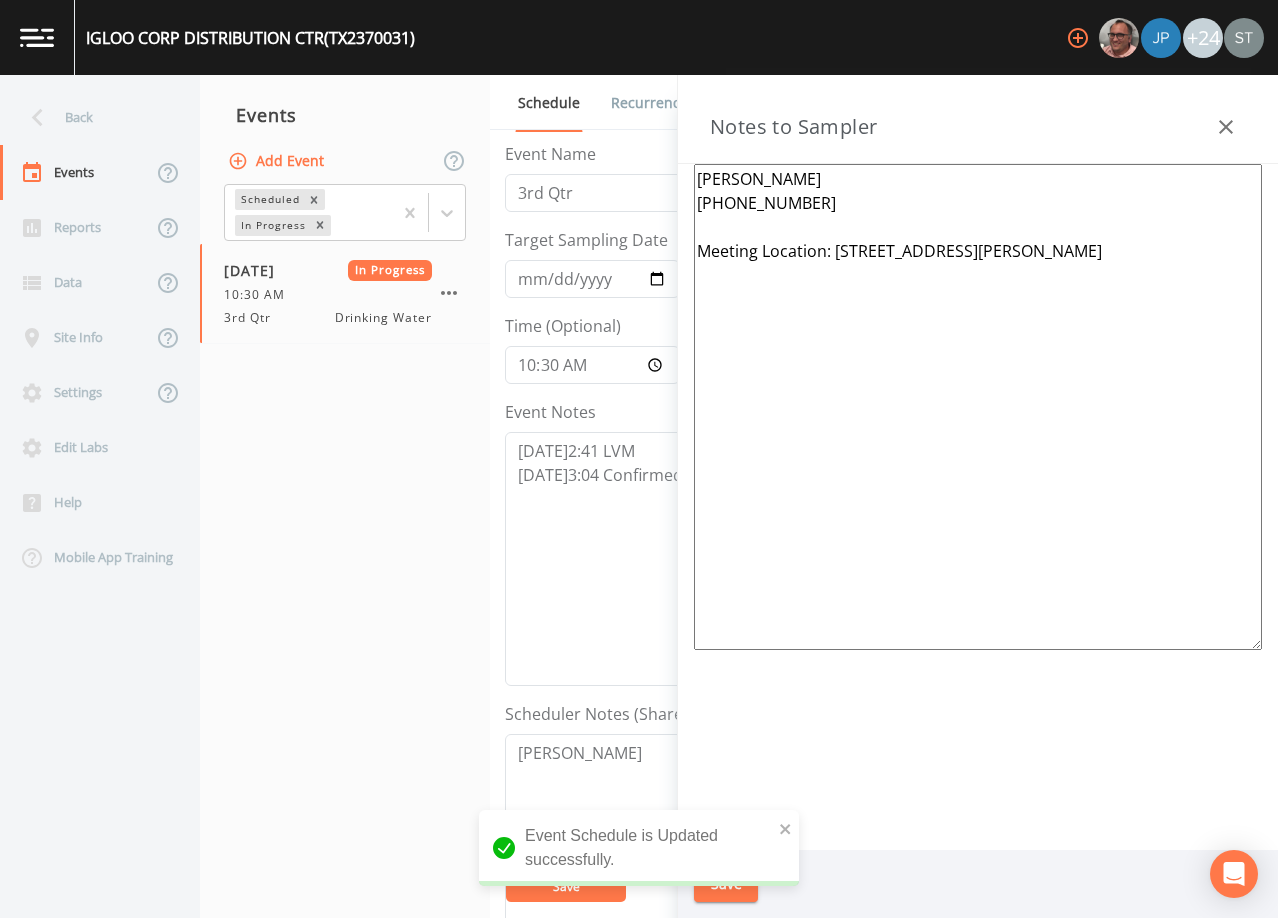 drag, startPoint x: 648, startPoint y: 178, endPoint x: 633, endPoint y: 174, distance: 15.524175 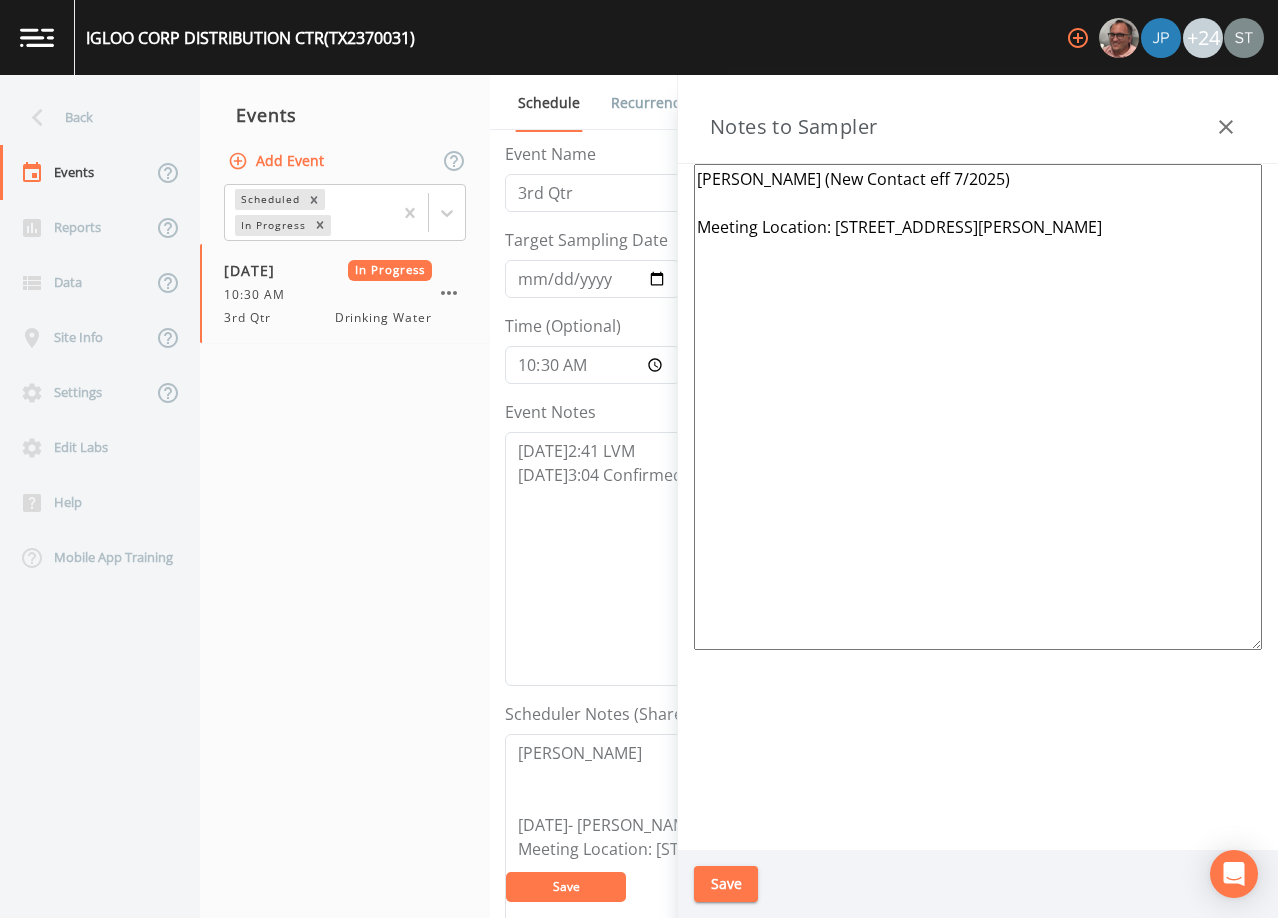 type on "[PERSON_NAME] (New Contact eff 7/2025)
Meeting Location: [STREET_ADDRESS][PERSON_NAME]" 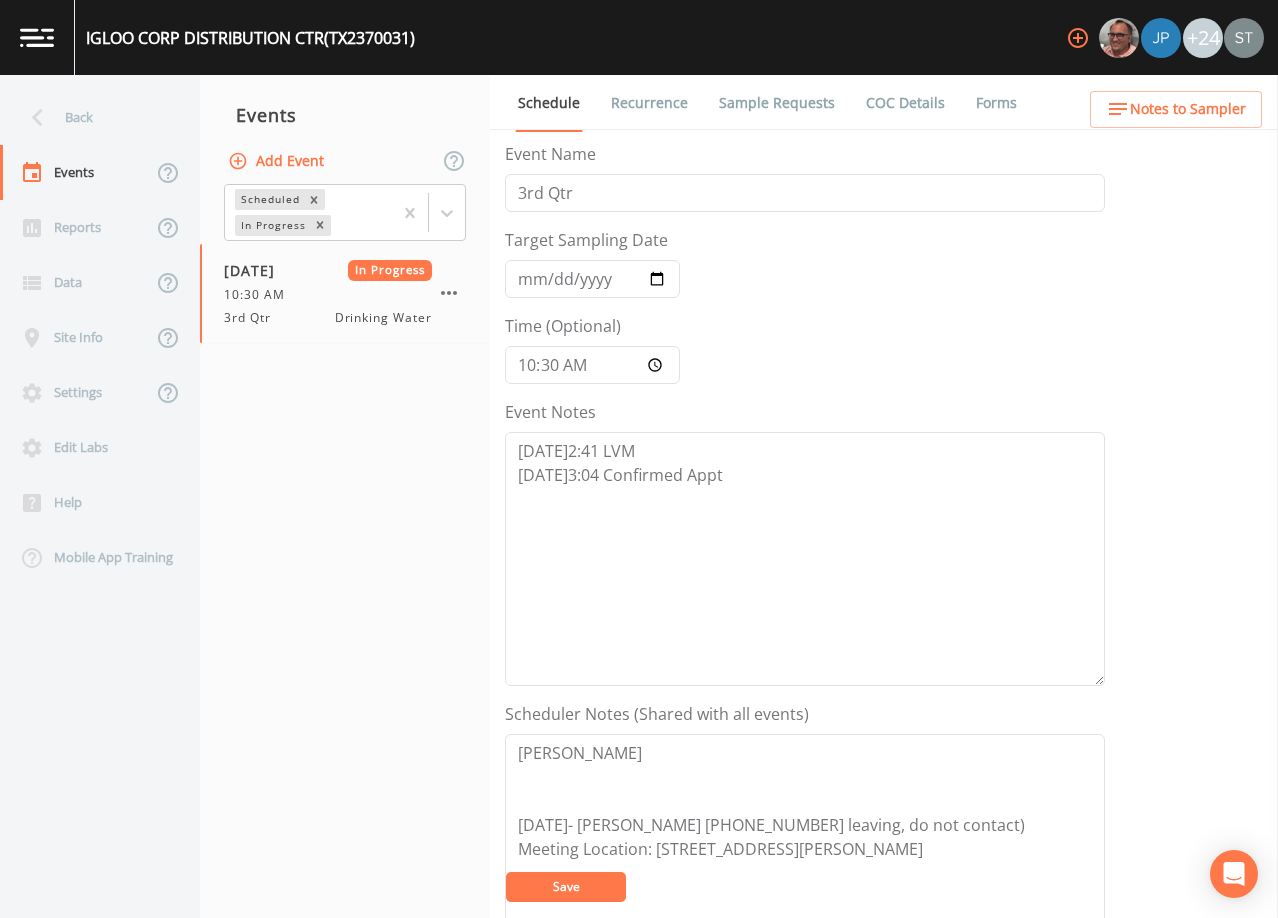 click on "Sample Requests" at bounding box center [777, 103] 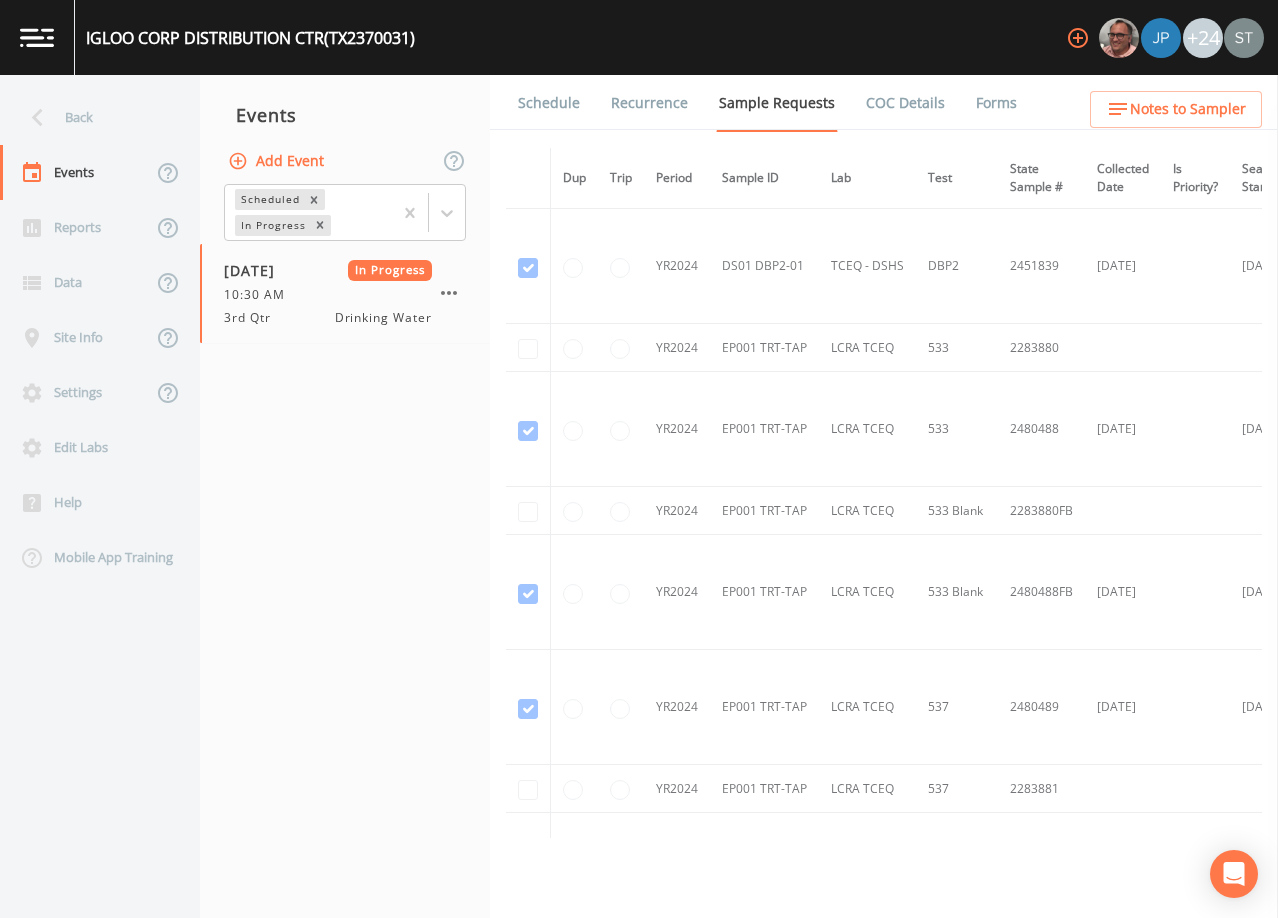 click on "Schedule" at bounding box center (549, 103) 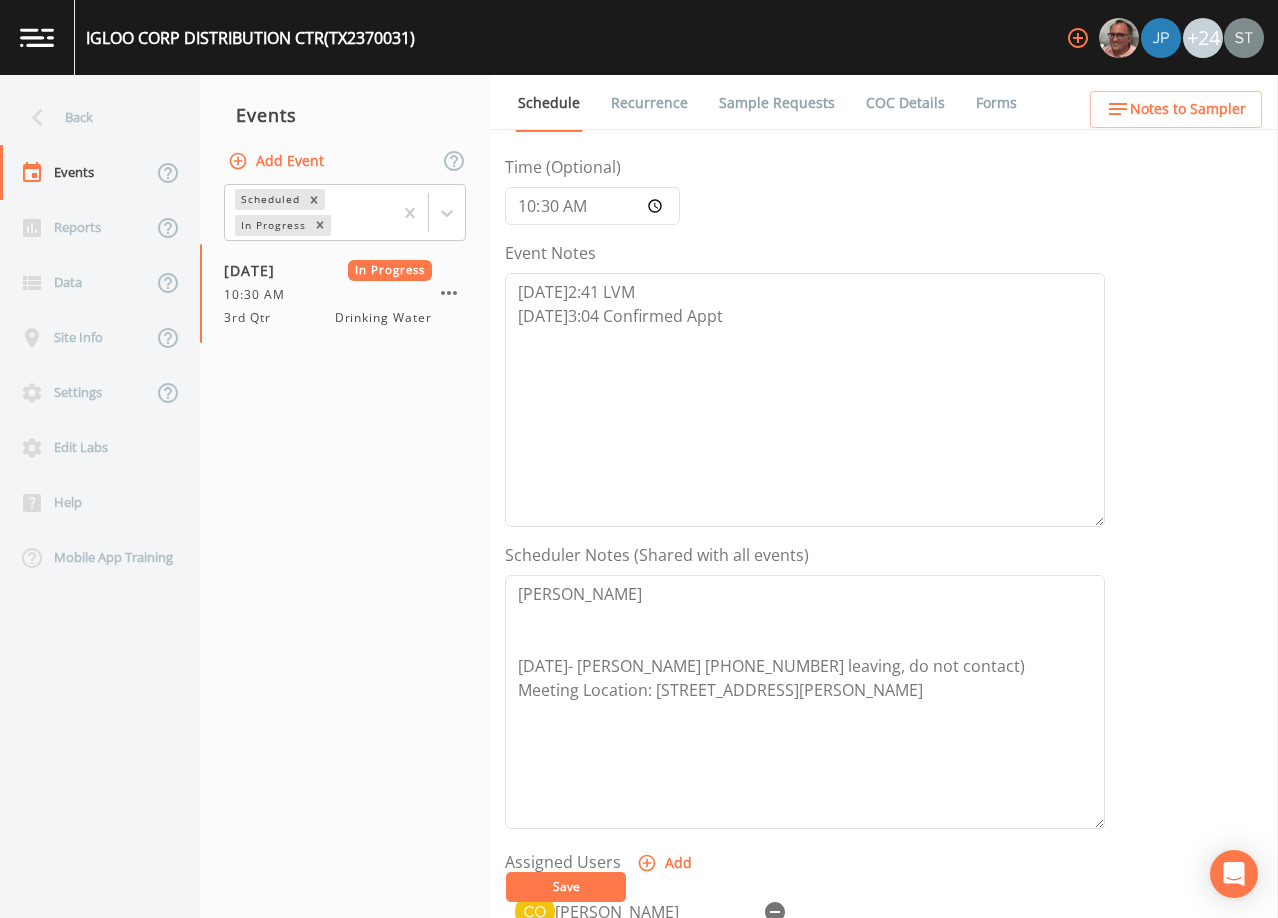 scroll, scrollTop: 200, scrollLeft: 0, axis: vertical 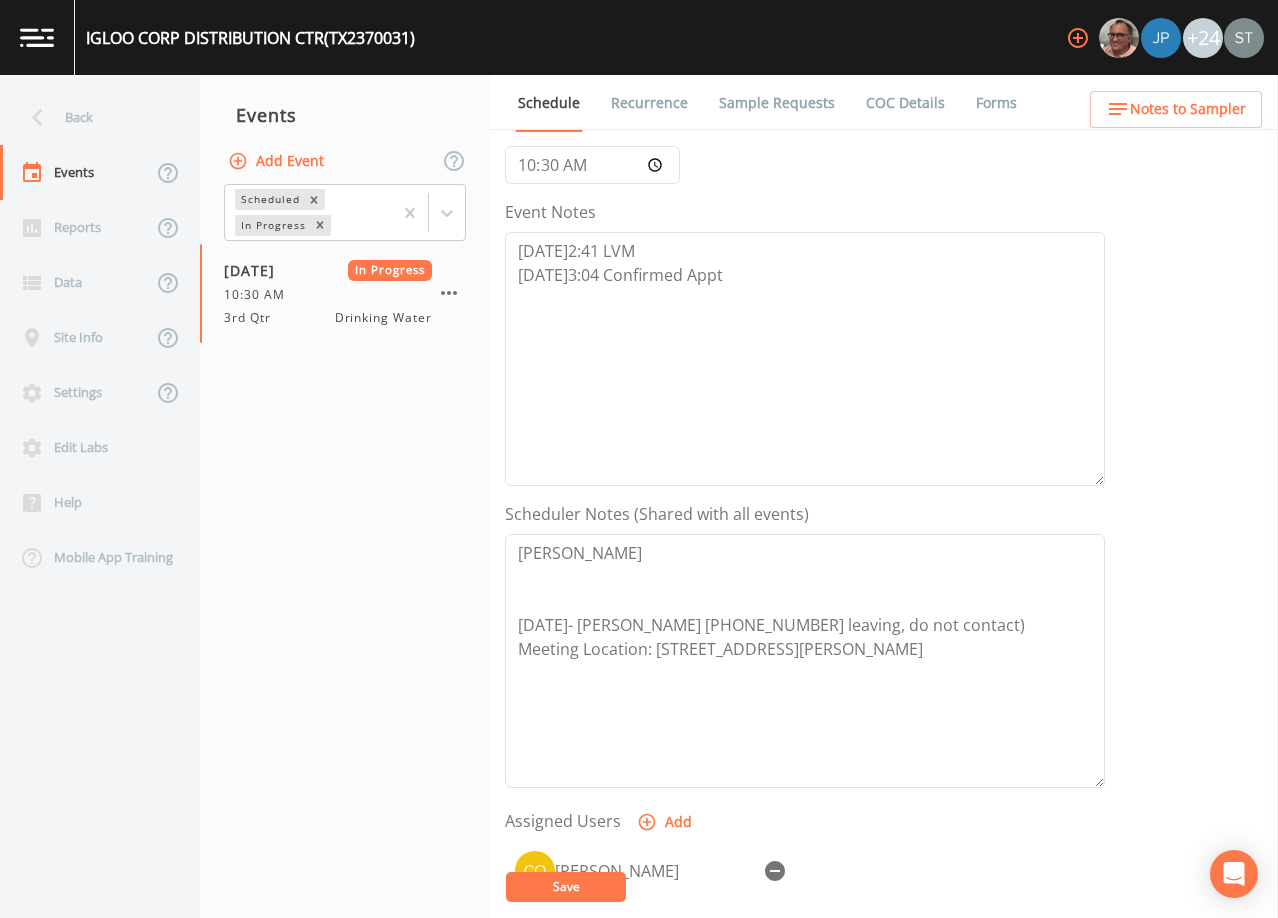 click on "Notes to Sampler" at bounding box center (1188, 109) 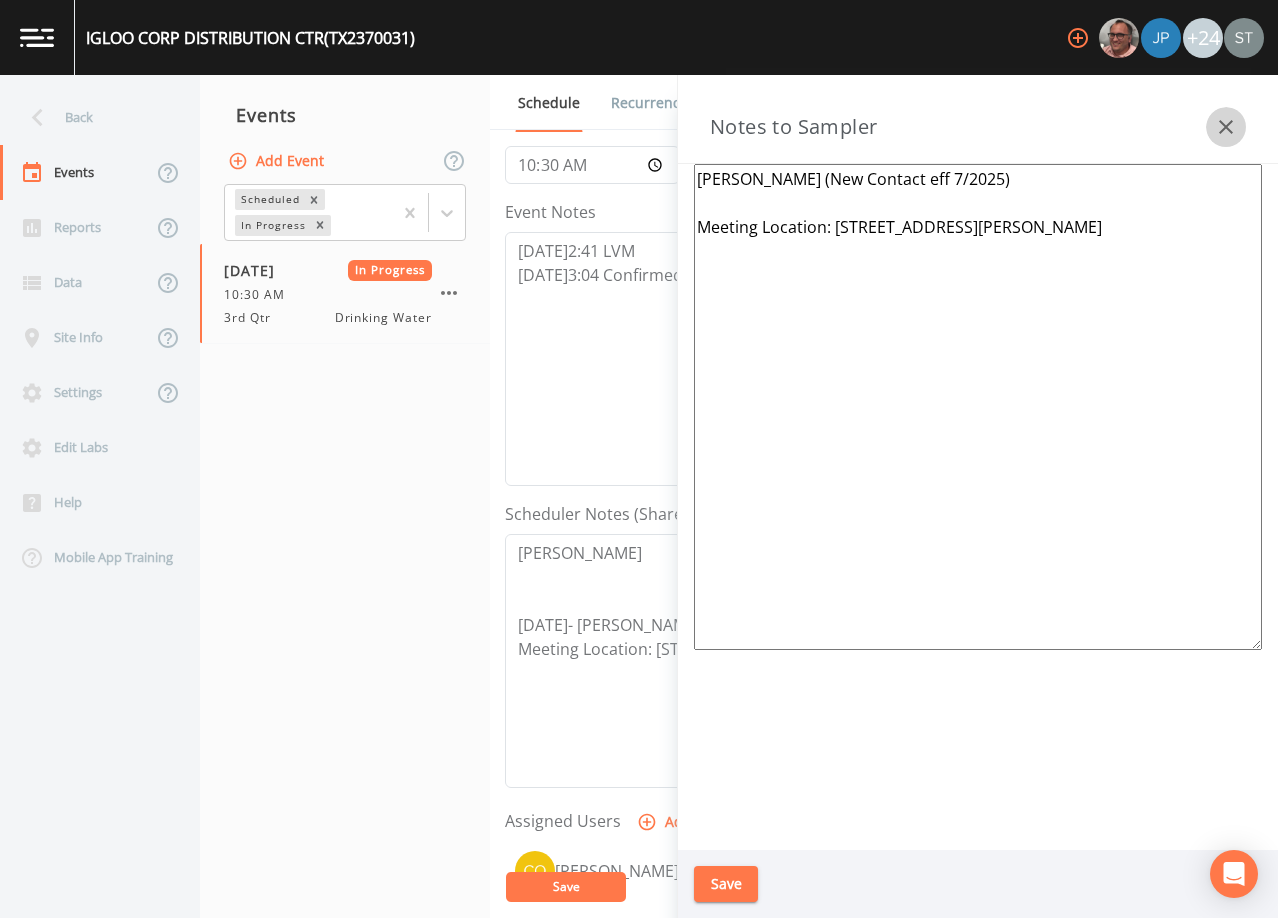 click at bounding box center [1226, 127] 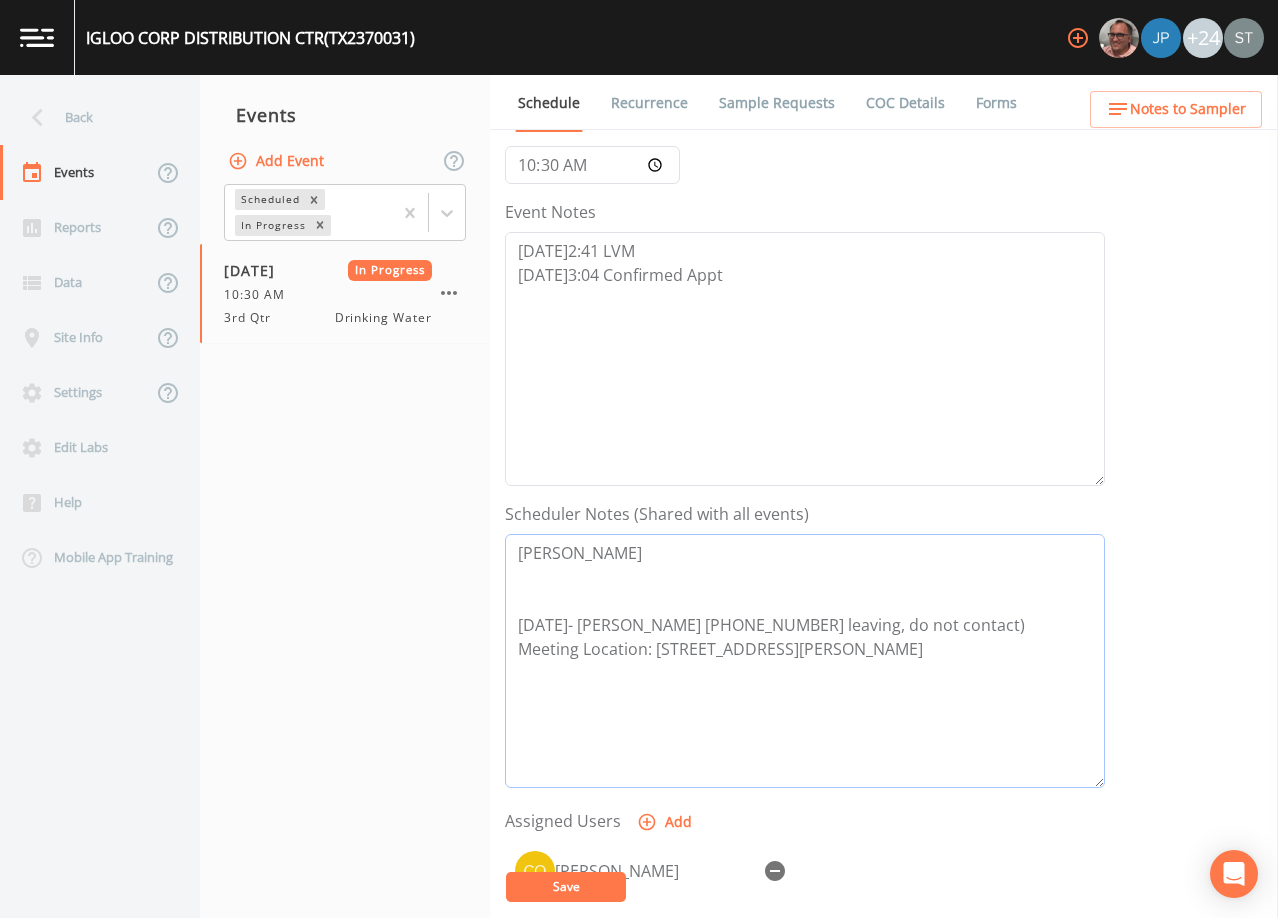 click on "[PERSON_NAME]
[DATE]- [PERSON_NAME] [PHONE_NUMBER] leaving, do not contact)
Meeting Location: [STREET_ADDRESS][PERSON_NAME]" at bounding box center [805, 661] 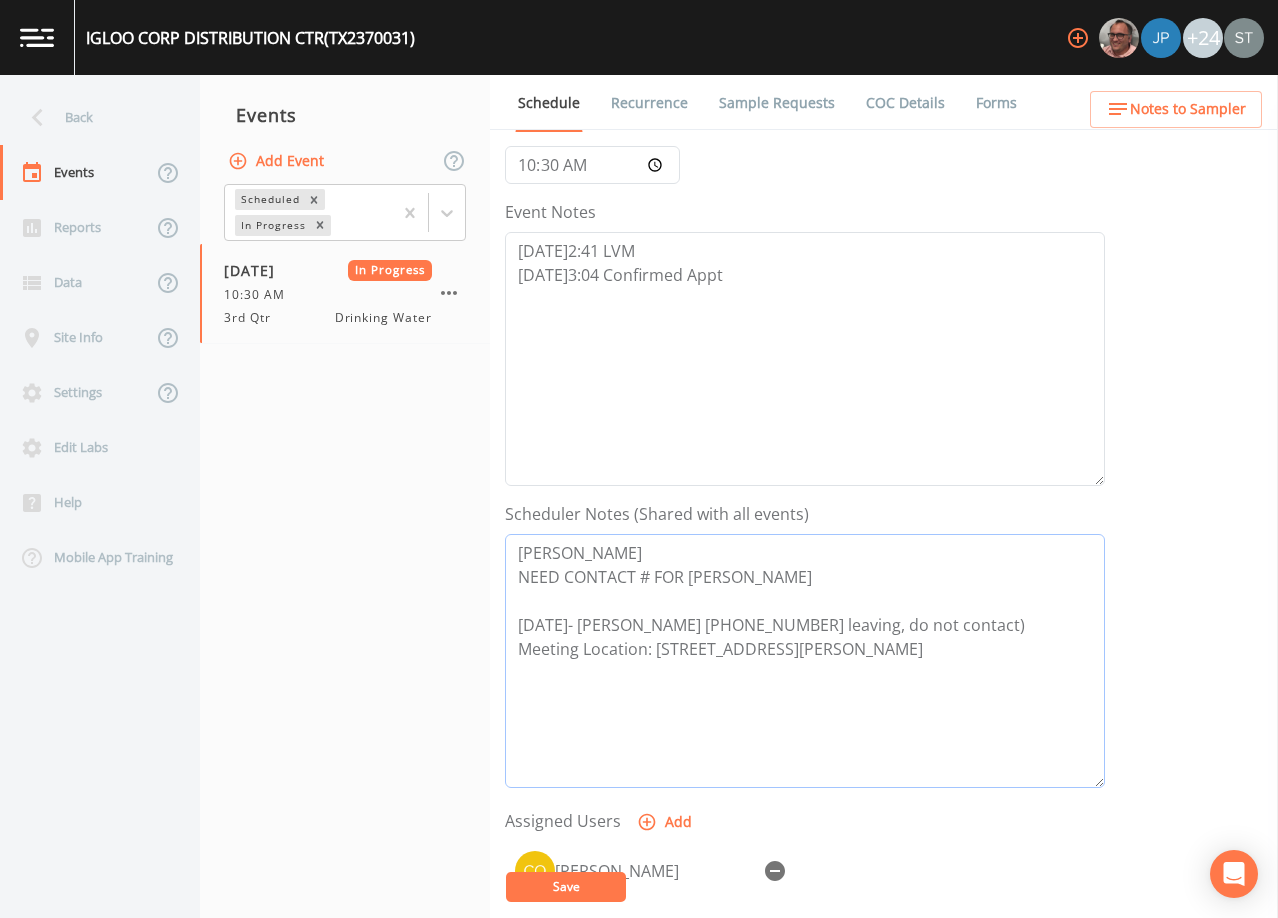 type on "[PERSON_NAME]
NEED CONTACT # FOR [PERSON_NAME]
[DATE]- [PERSON_NAME] [PHONE_NUMBER] leaving, do not contact)
Meeting Location: [STREET_ADDRESS][PERSON_NAME]" 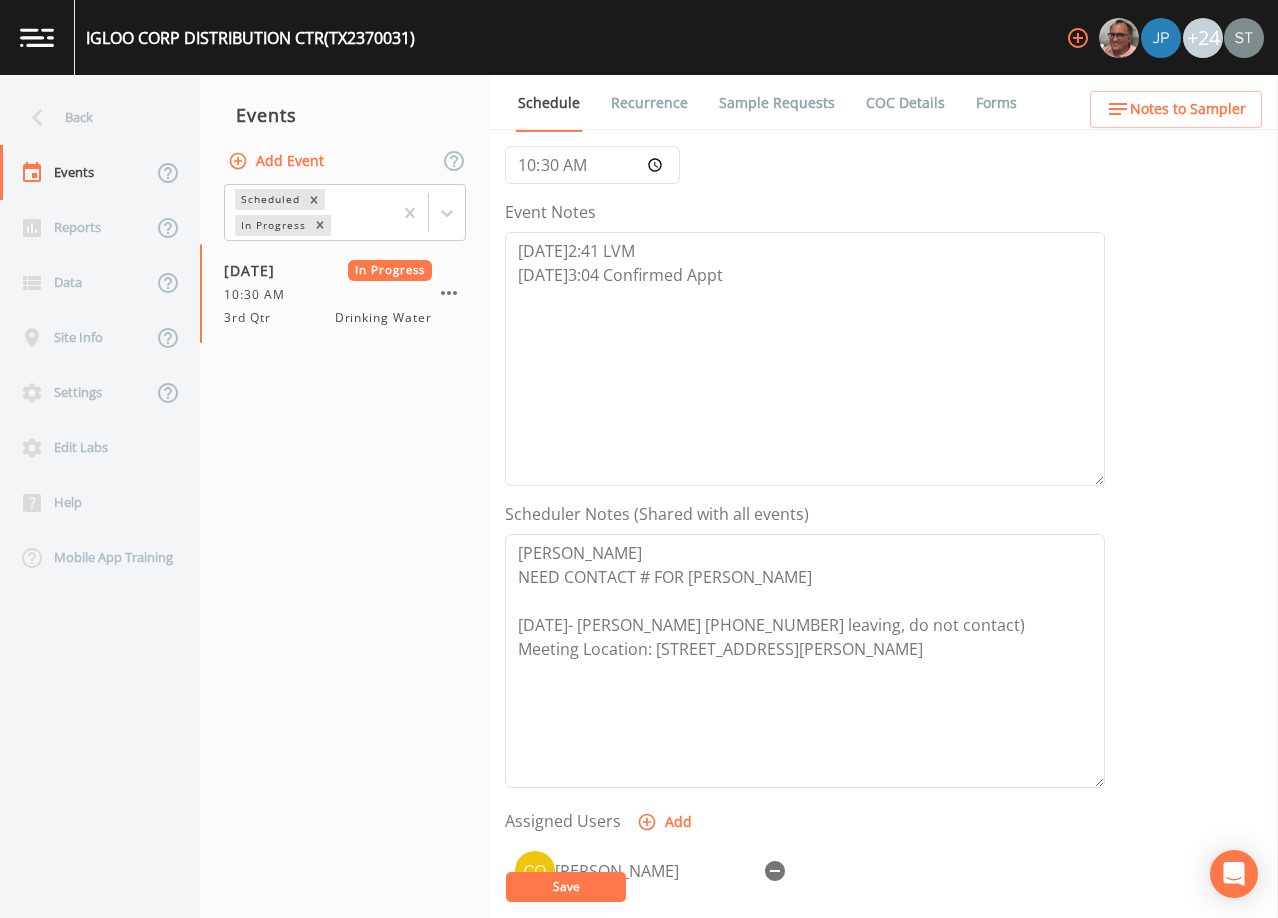 click on "Save" at bounding box center (566, 887) 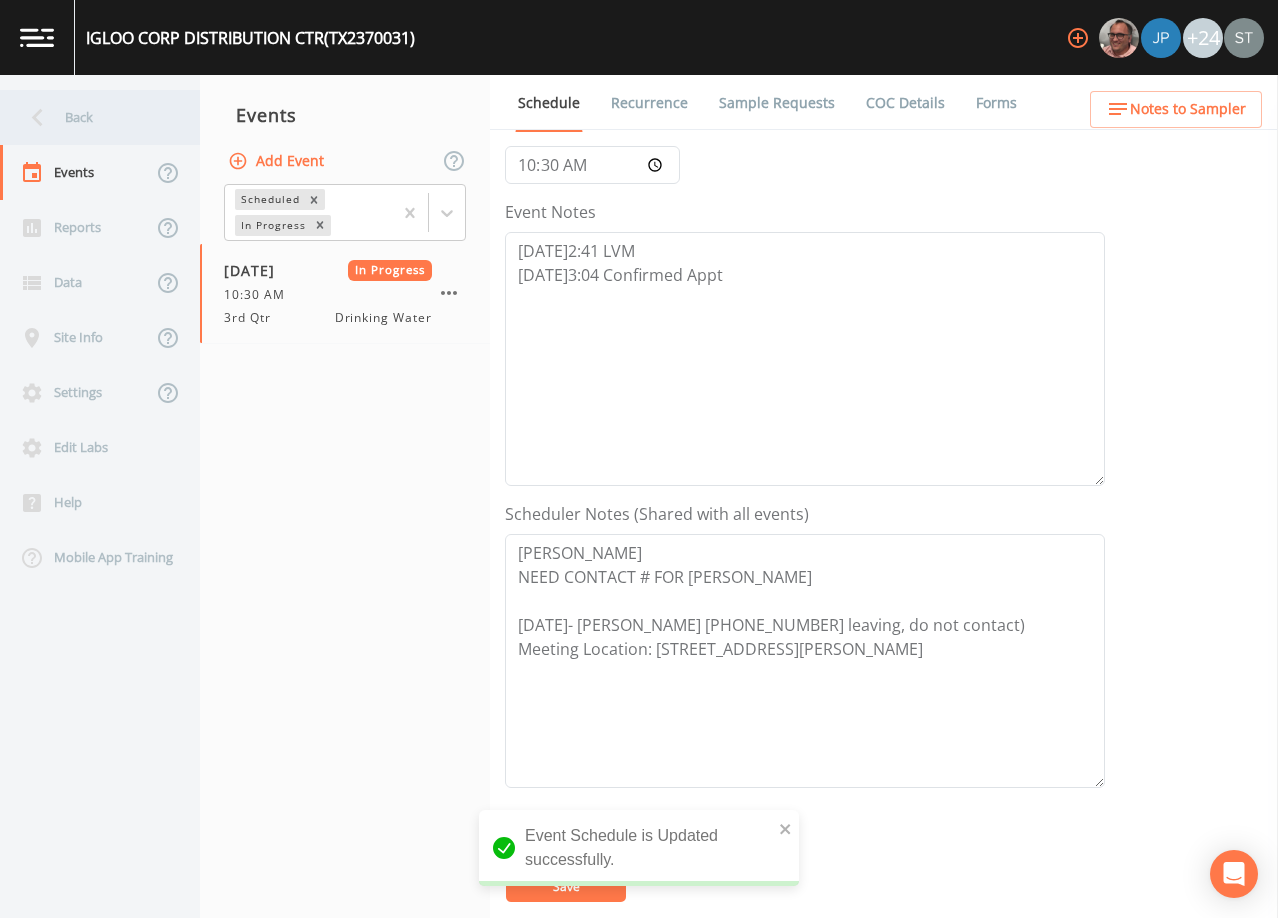 click on "Back" at bounding box center [90, 117] 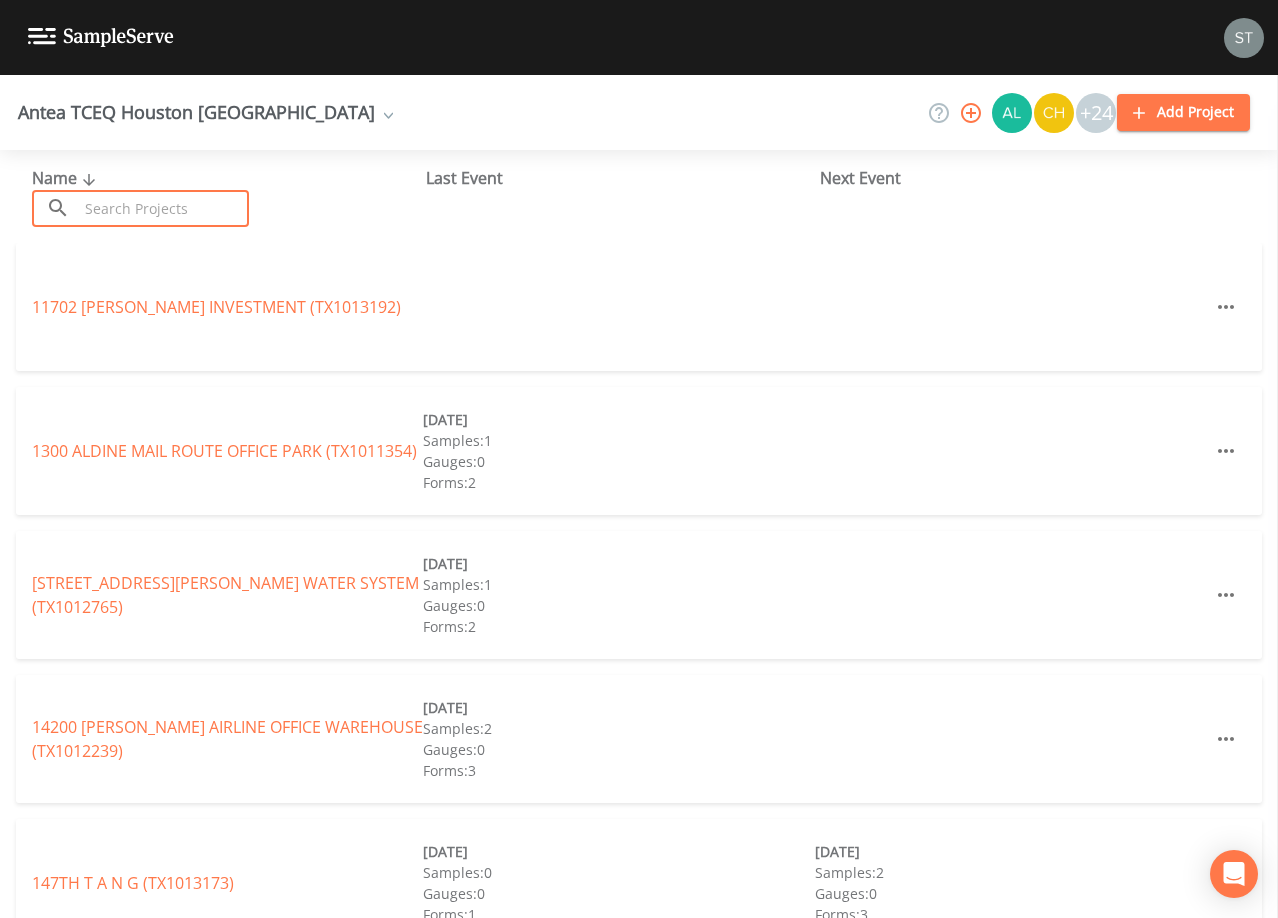 click at bounding box center (163, 208) 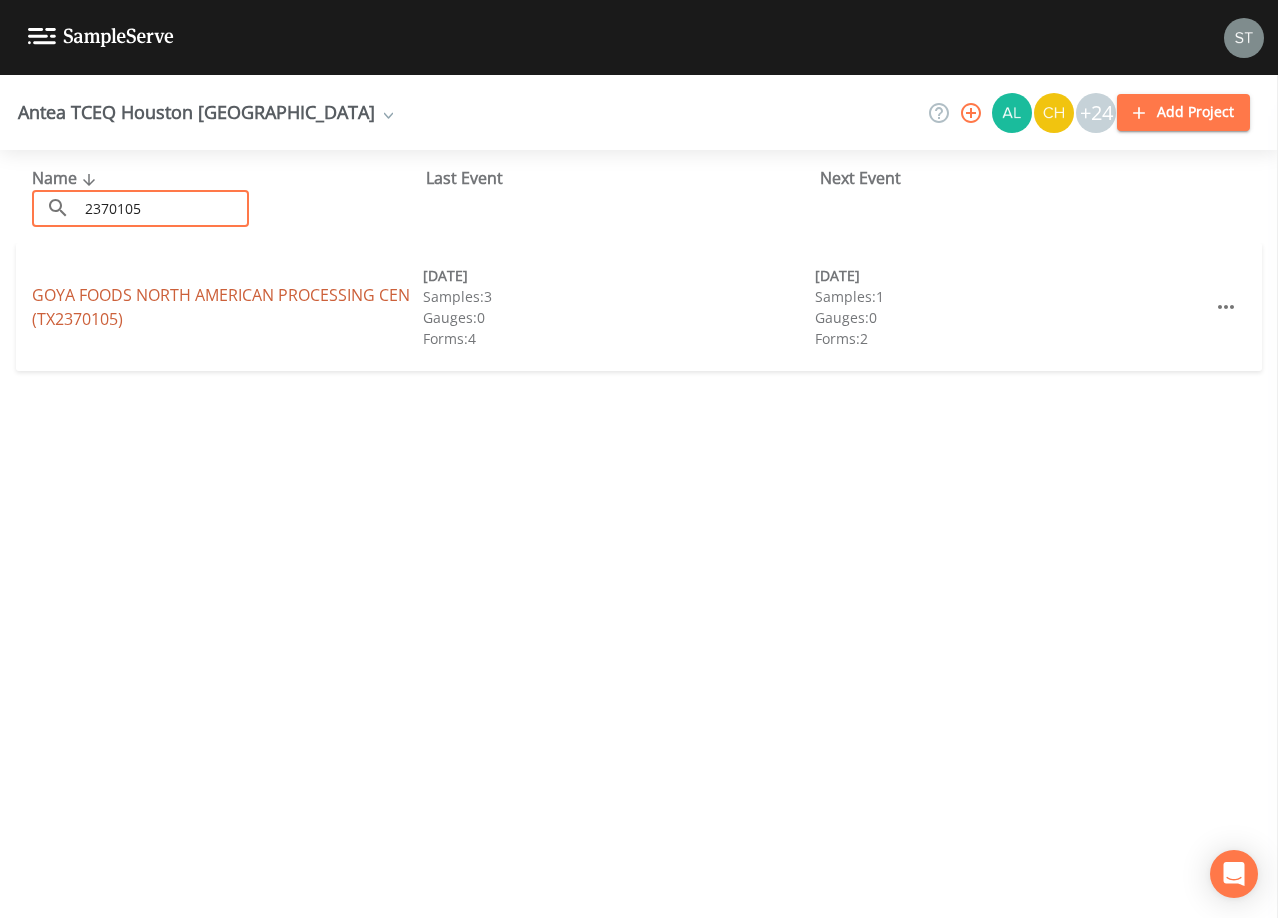 type on "2370105" 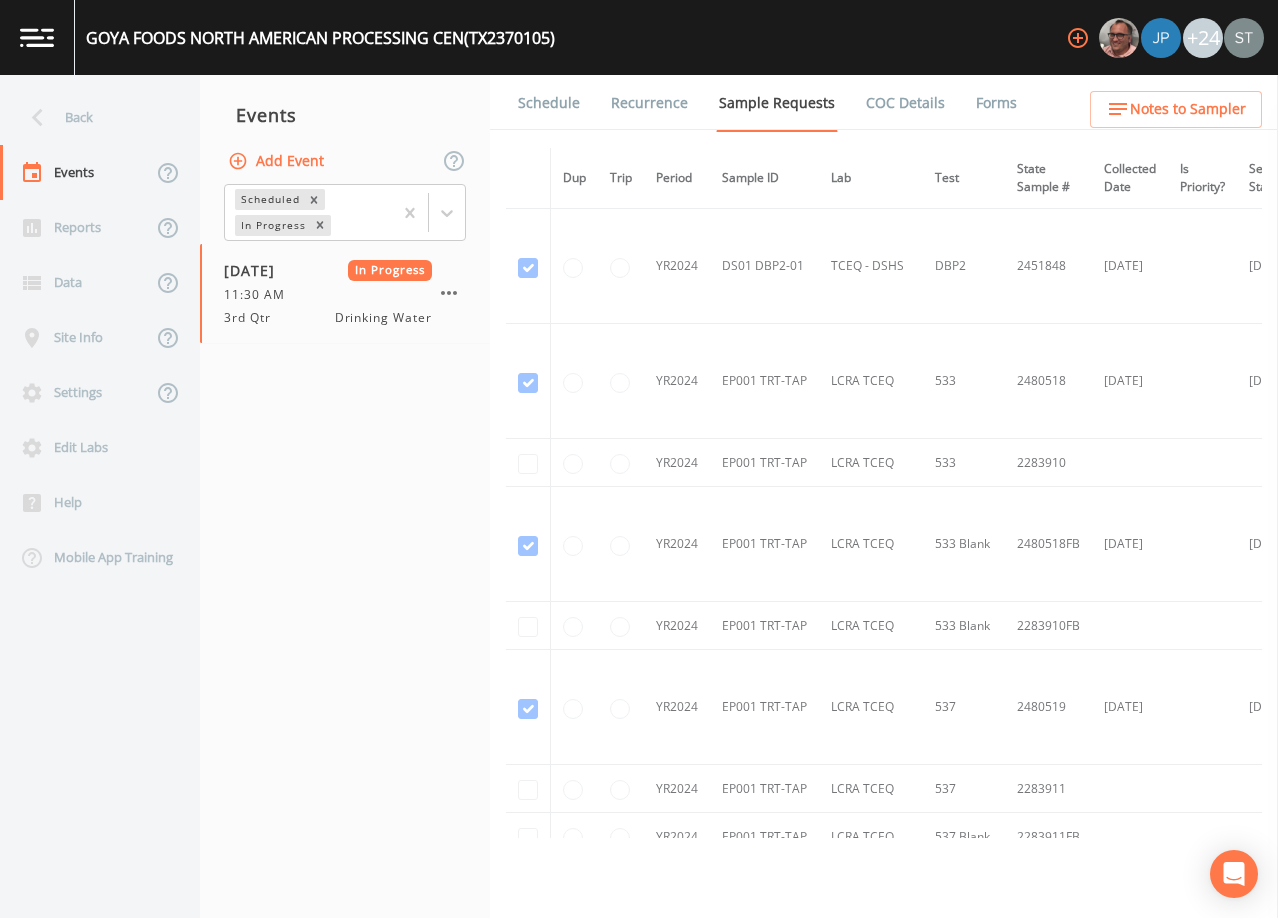 click on "Schedule" at bounding box center [549, 103] 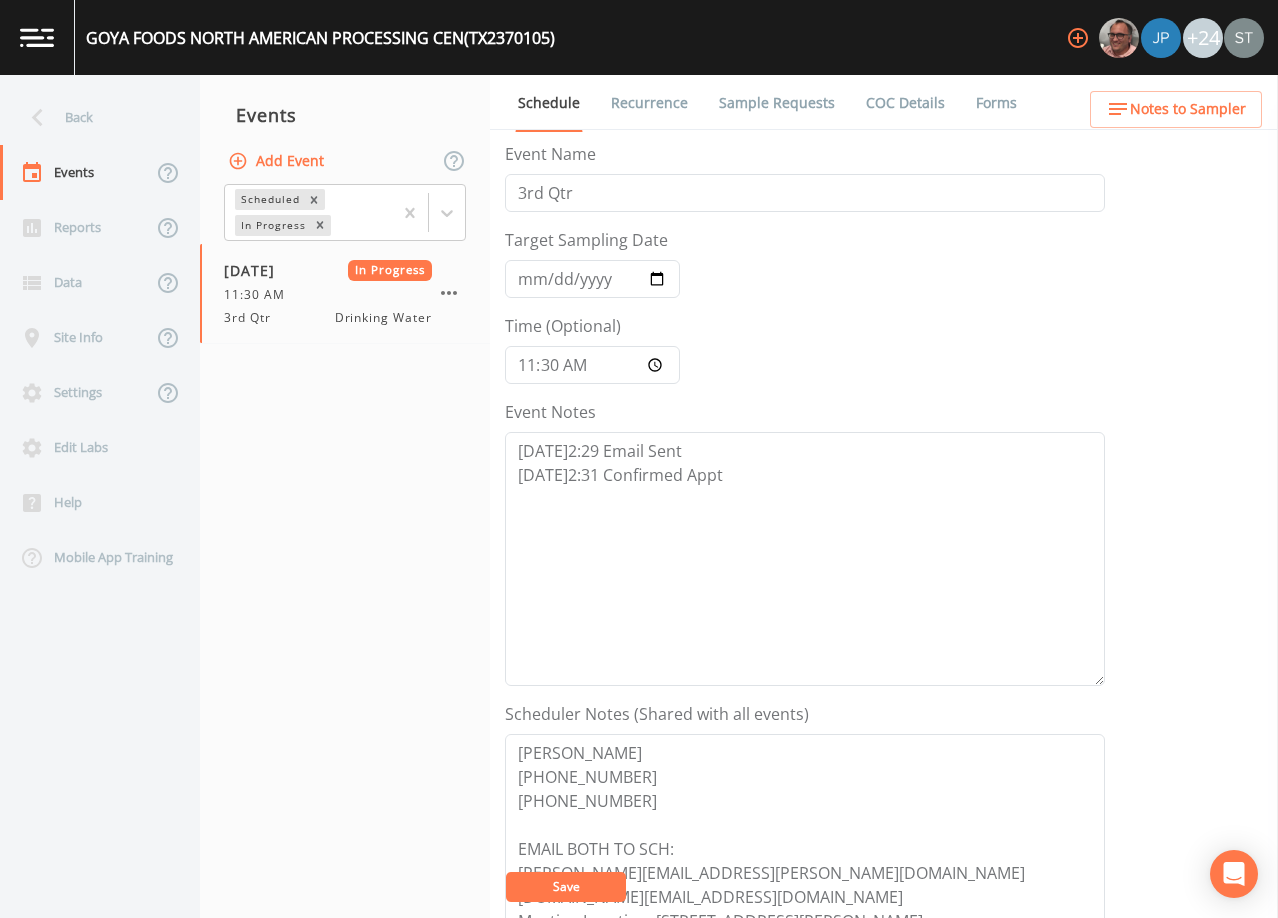 click on "Notes to Sampler" at bounding box center (1188, 109) 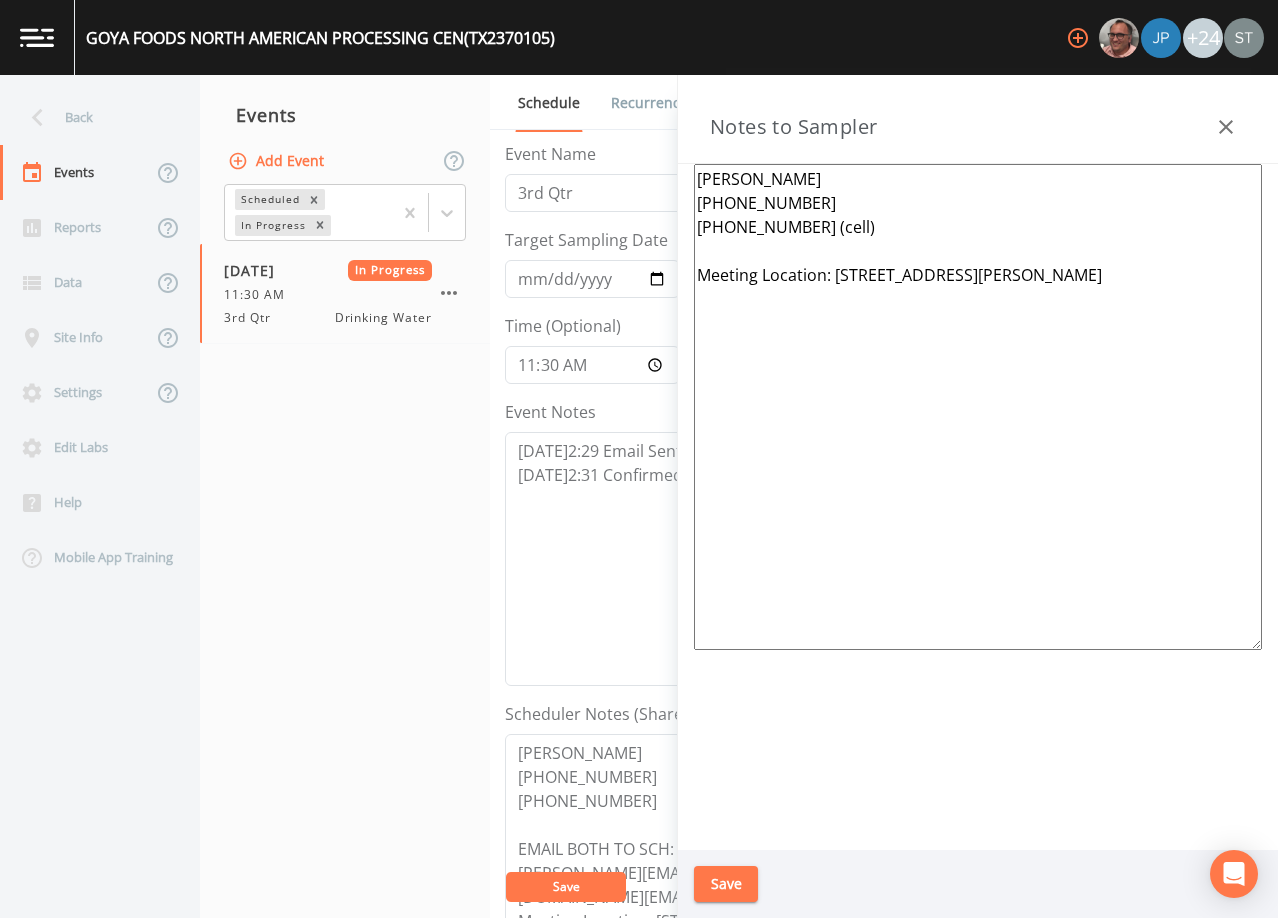 click on "[PERSON_NAME]
[PHONE_NUMBER]
[PHONE_NUMBER] (cell)
Meeting Location: [STREET_ADDRESS][PERSON_NAME]" at bounding box center [978, 407] 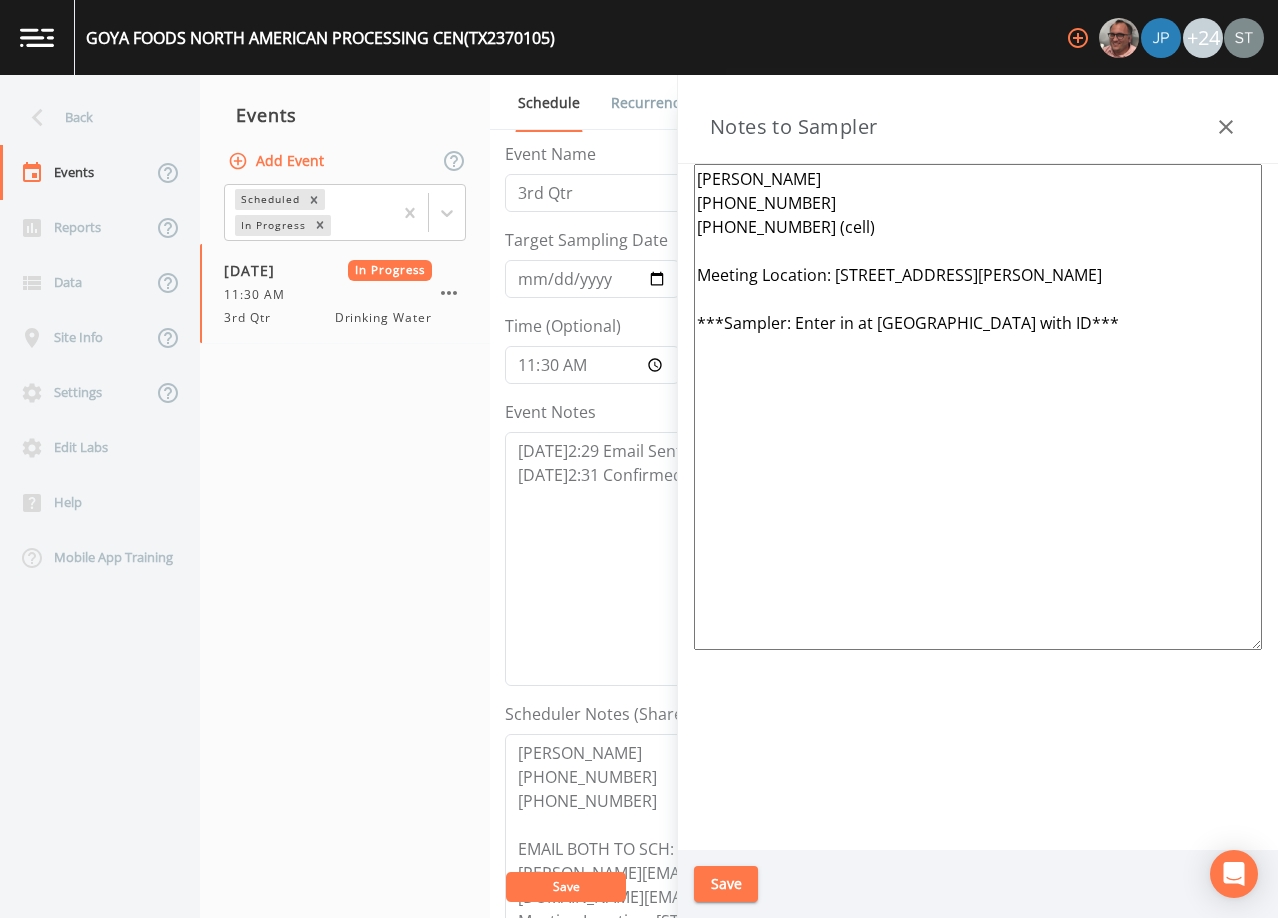 click on "[PERSON_NAME]
[PHONE_NUMBER]
[PHONE_NUMBER] (cell)
Meeting Location: [STREET_ADDRESS][PERSON_NAME]
***Sampler: Enter in at [GEOGRAPHIC_DATA] with ID***" at bounding box center (978, 407) 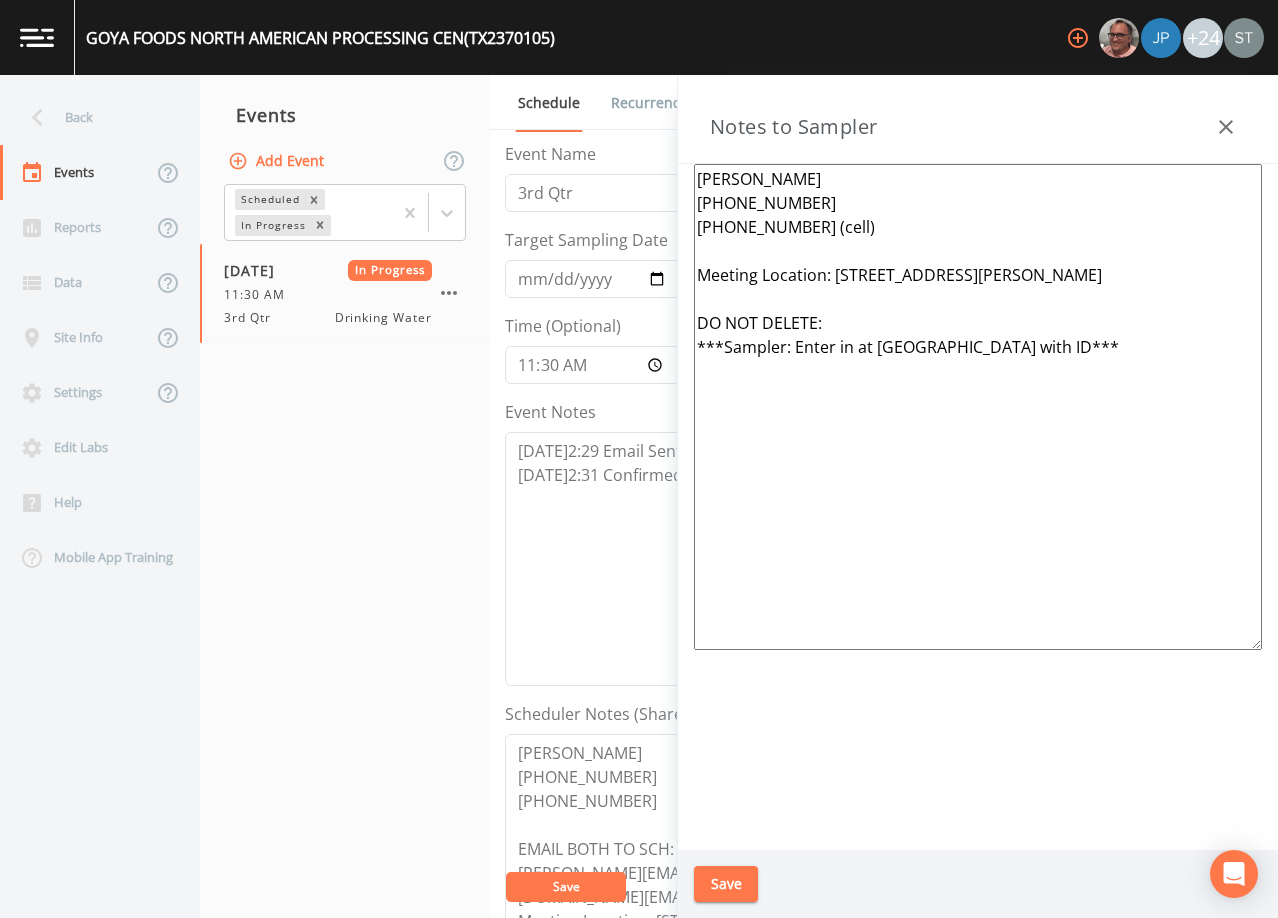 type on "[PERSON_NAME]
[PHONE_NUMBER]
[PHONE_NUMBER] (cell)
Meeting Location: [STREET_ADDRESS][PERSON_NAME]
DO NOT DELETE:
***Sampler: Enter in at [GEOGRAPHIC_DATA] with ID***" 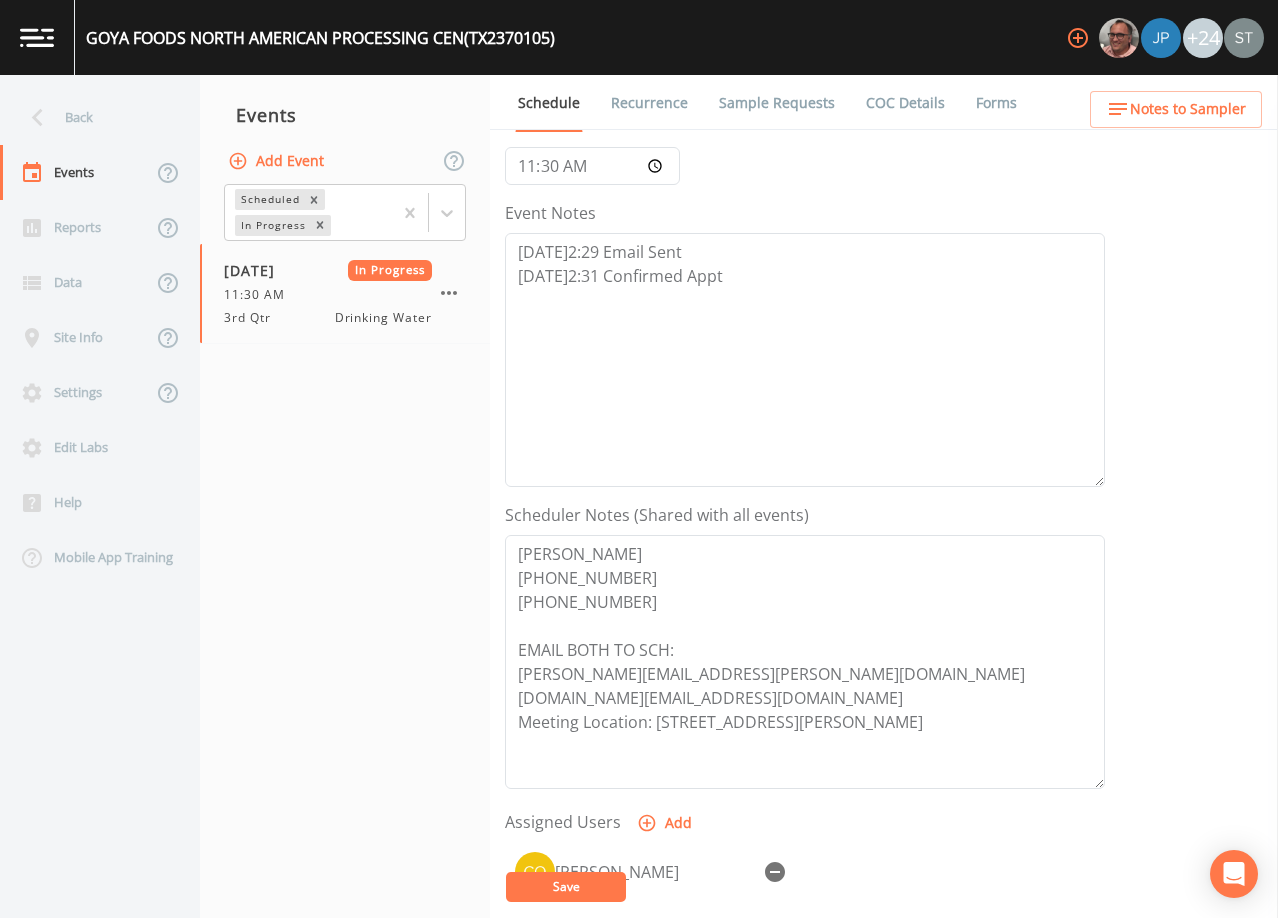 scroll, scrollTop: 200, scrollLeft: 0, axis: vertical 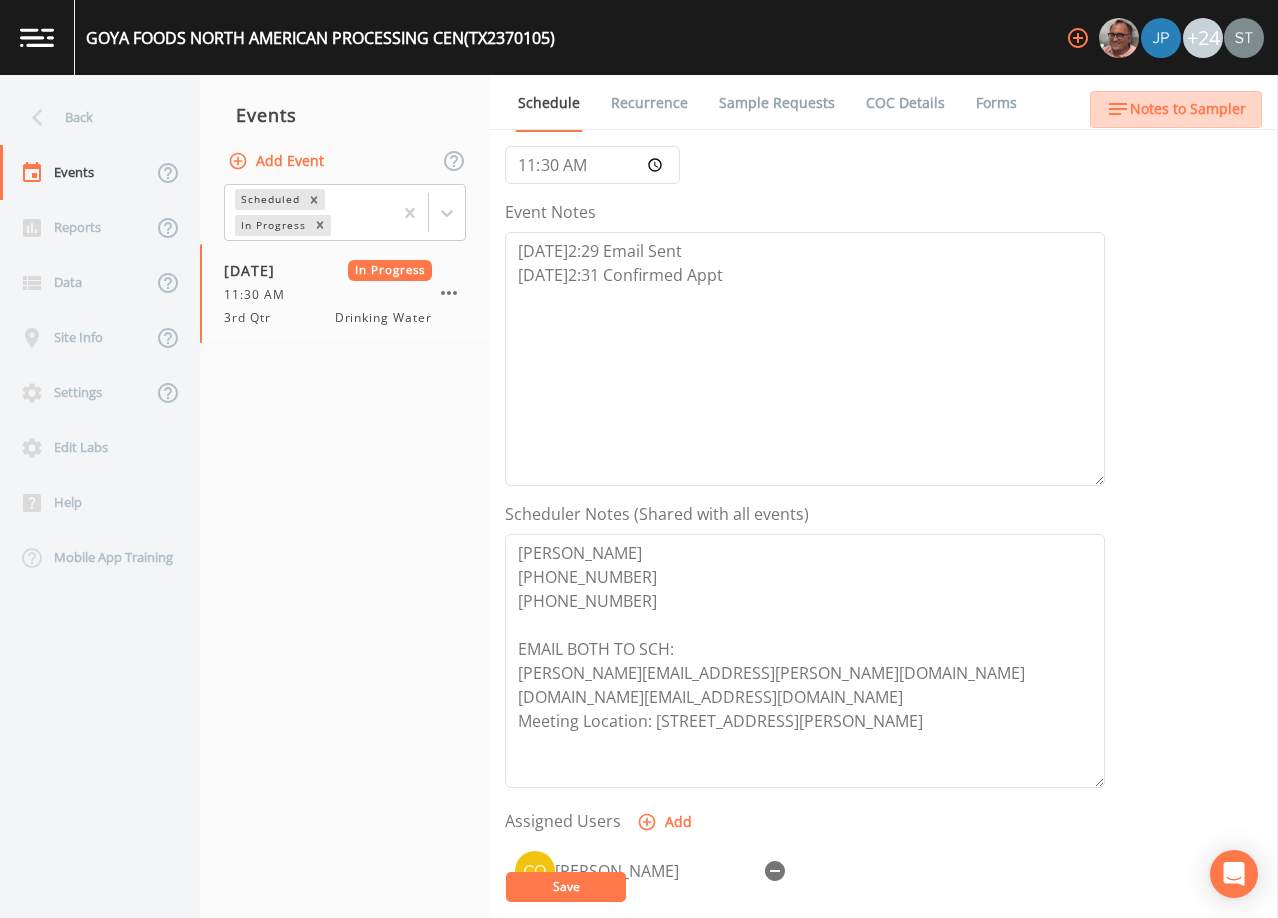 click on "Notes to Sampler" at bounding box center (1188, 109) 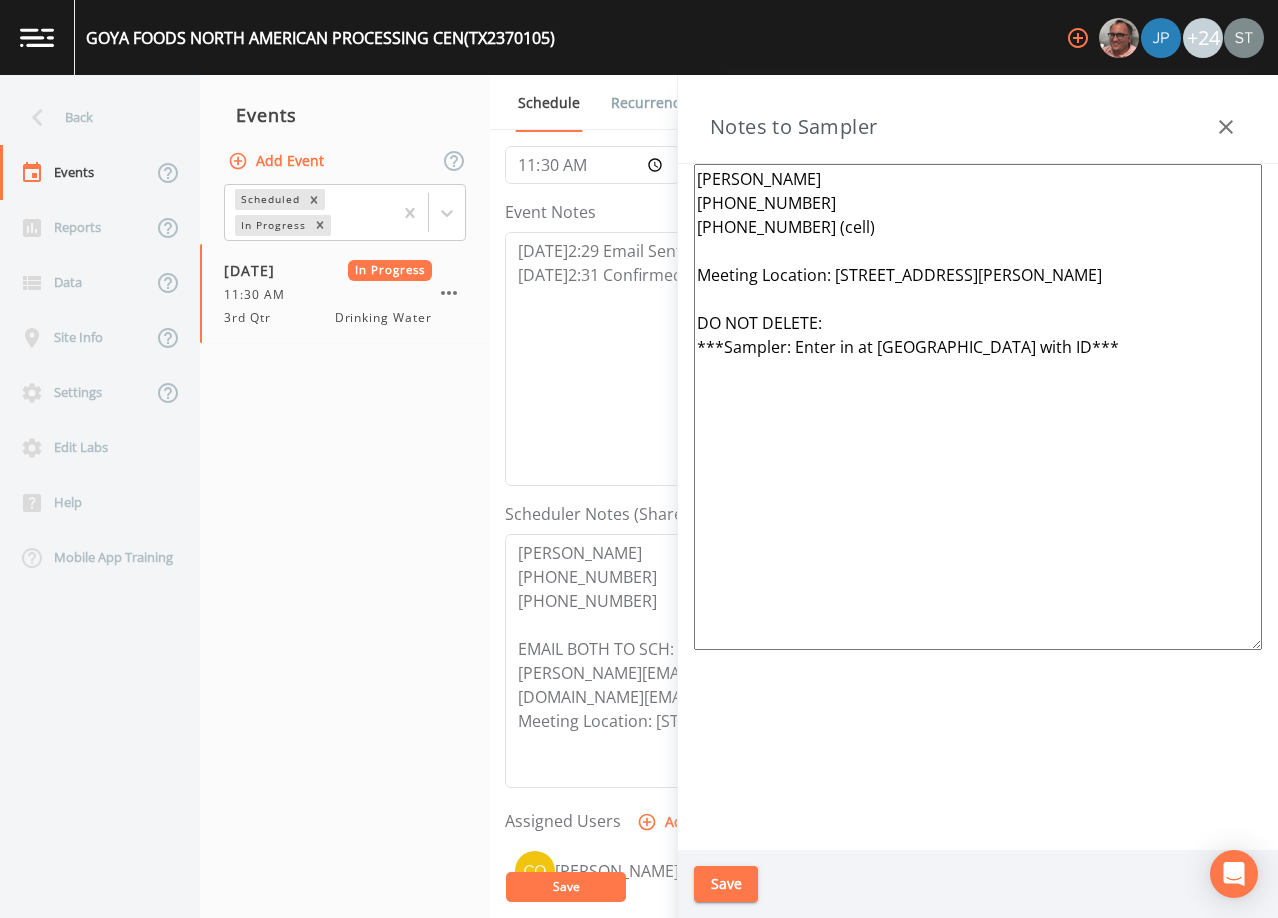 click 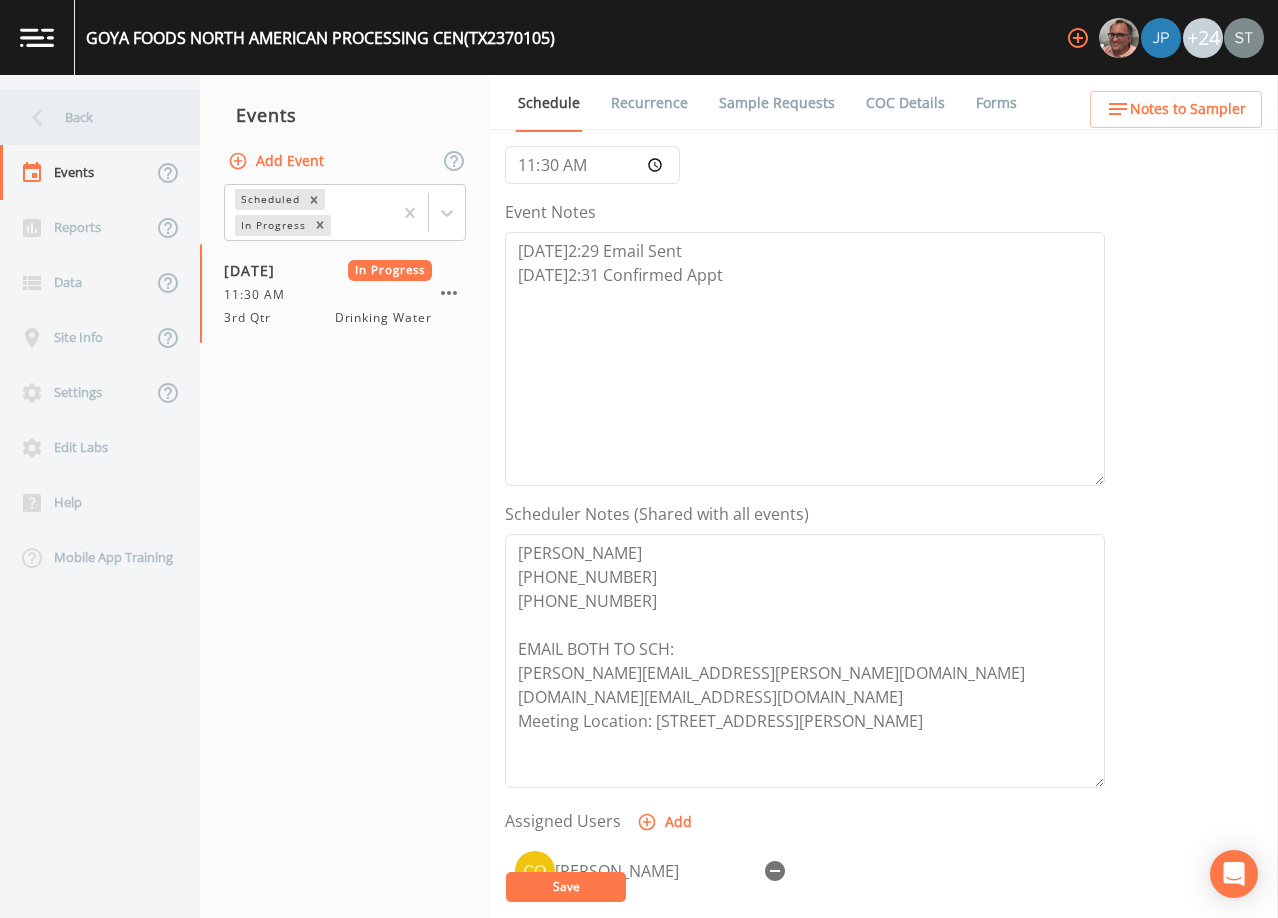 click on "Back" at bounding box center (90, 117) 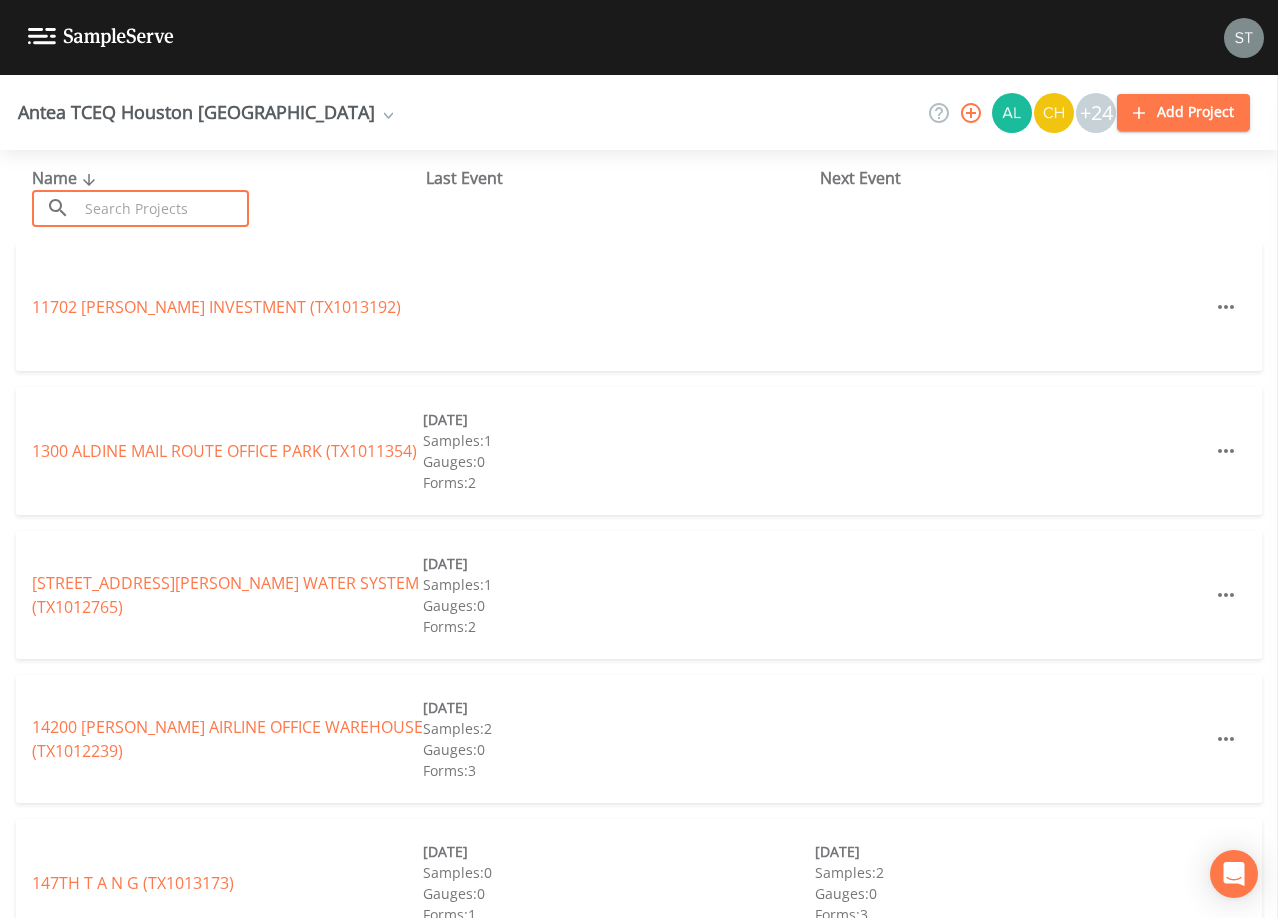 click at bounding box center [163, 208] 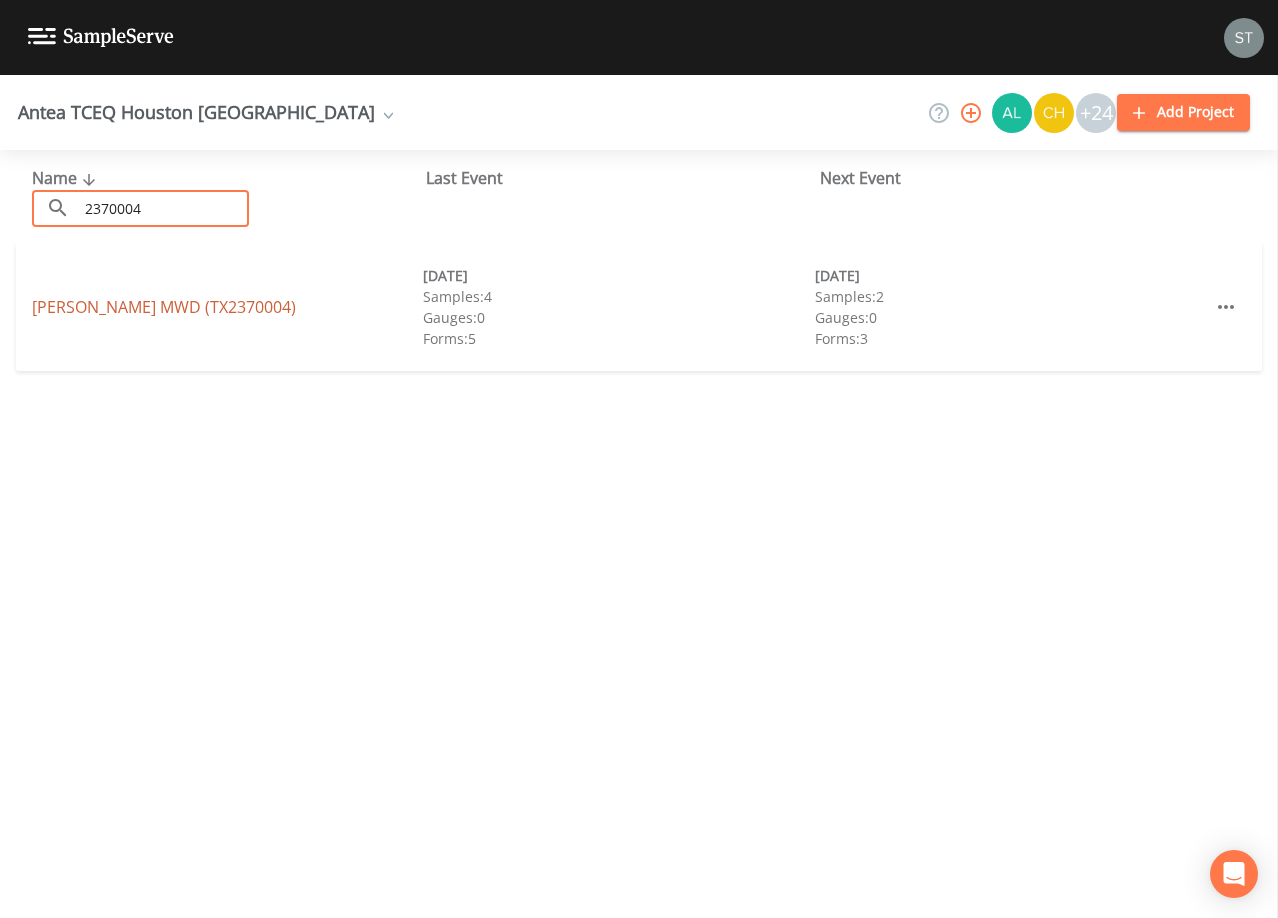 type on "2370004" 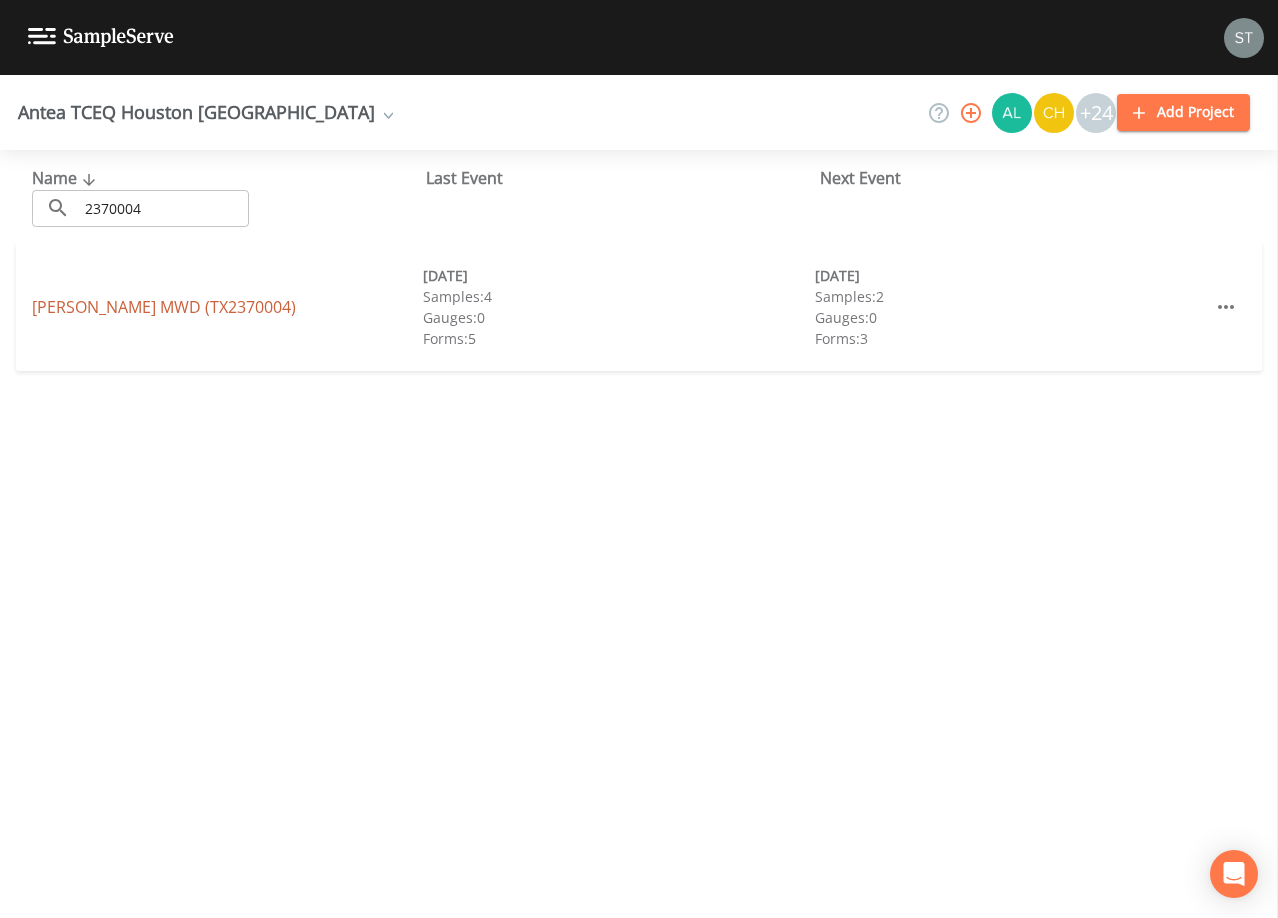 click on "[PERSON_NAME] MWD   (TX2370004)" at bounding box center [164, 307] 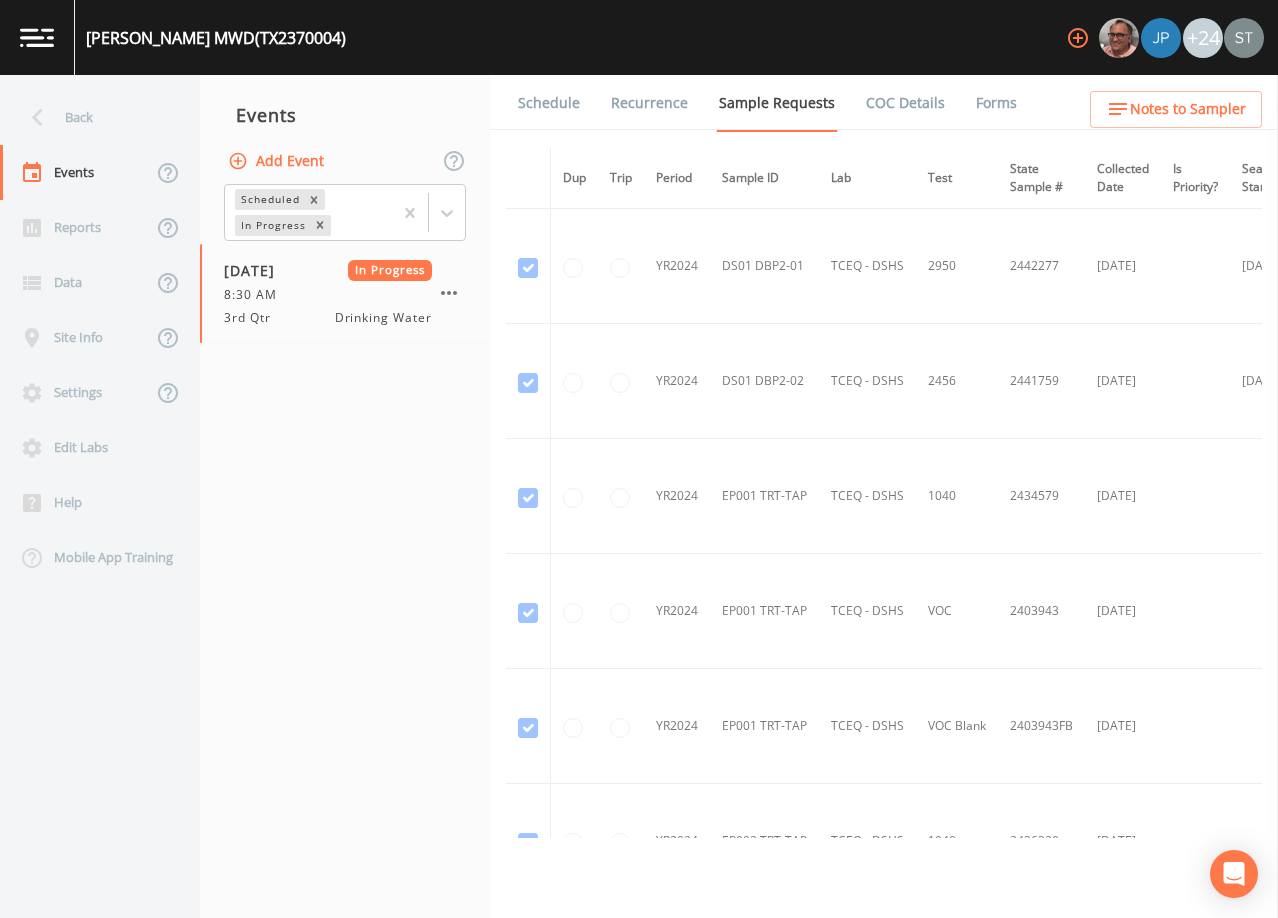 click on "Schedule" at bounding box center (549, 103) 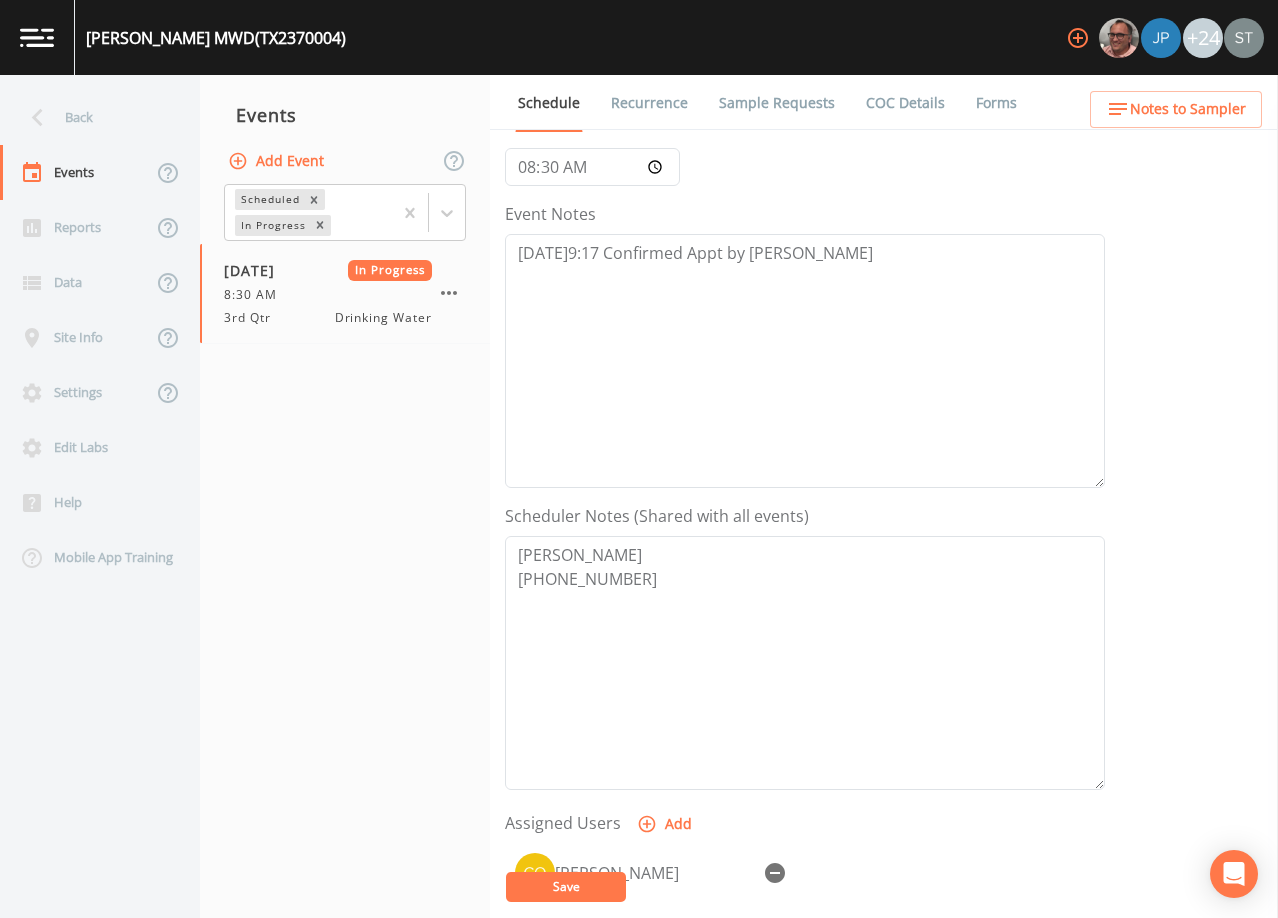 scroll, scrollTop: 200, scrollLeft: 0, axis: vertical 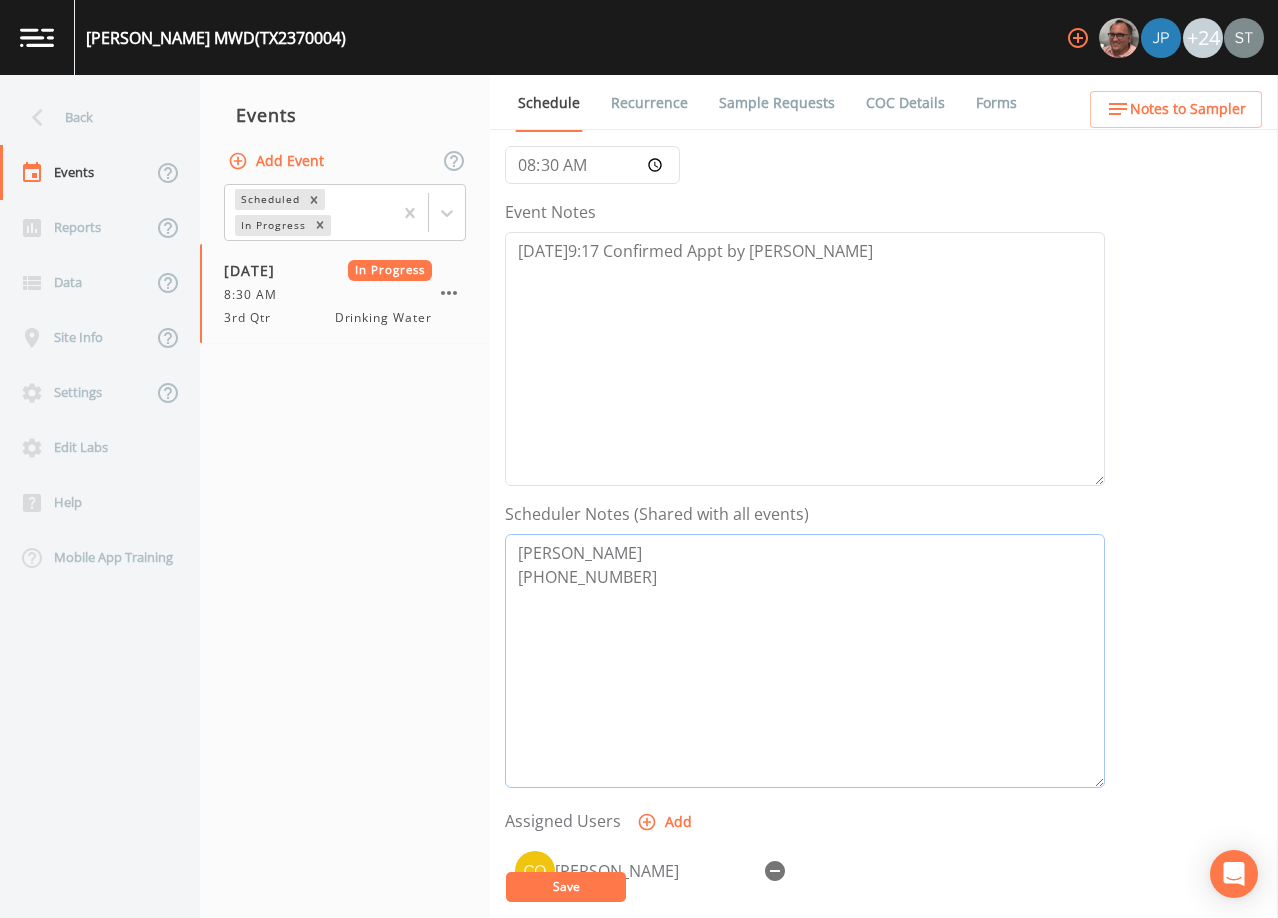 click on "[PERSON_NAME]
[PHONE_NUMBER]" at bounding box center (805, 661) 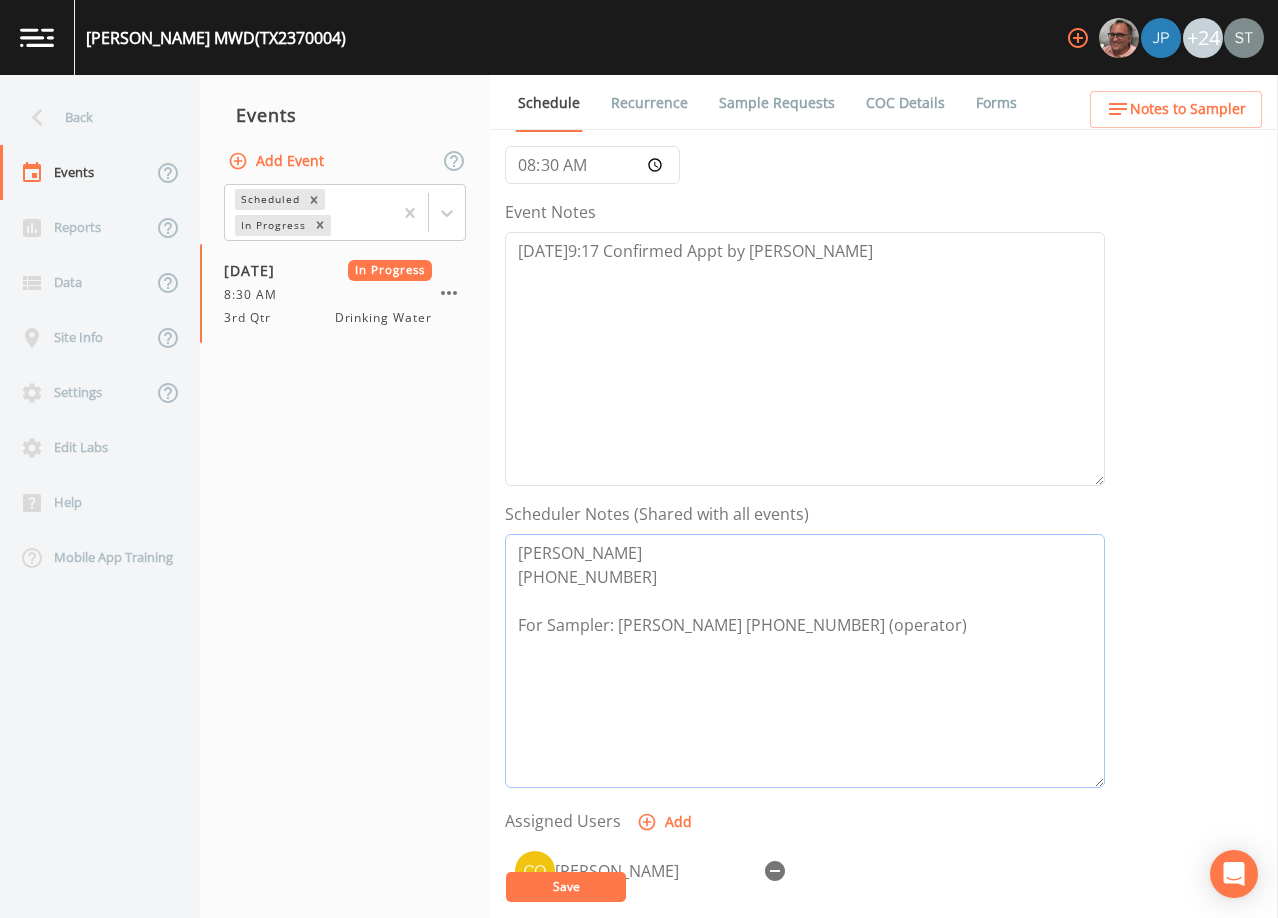 type on "[PERSON_NAME]
[PHONE_NUMBER]
For Sampler: [PERSON_NAME] [PHONE_NUMBER] (operator)" 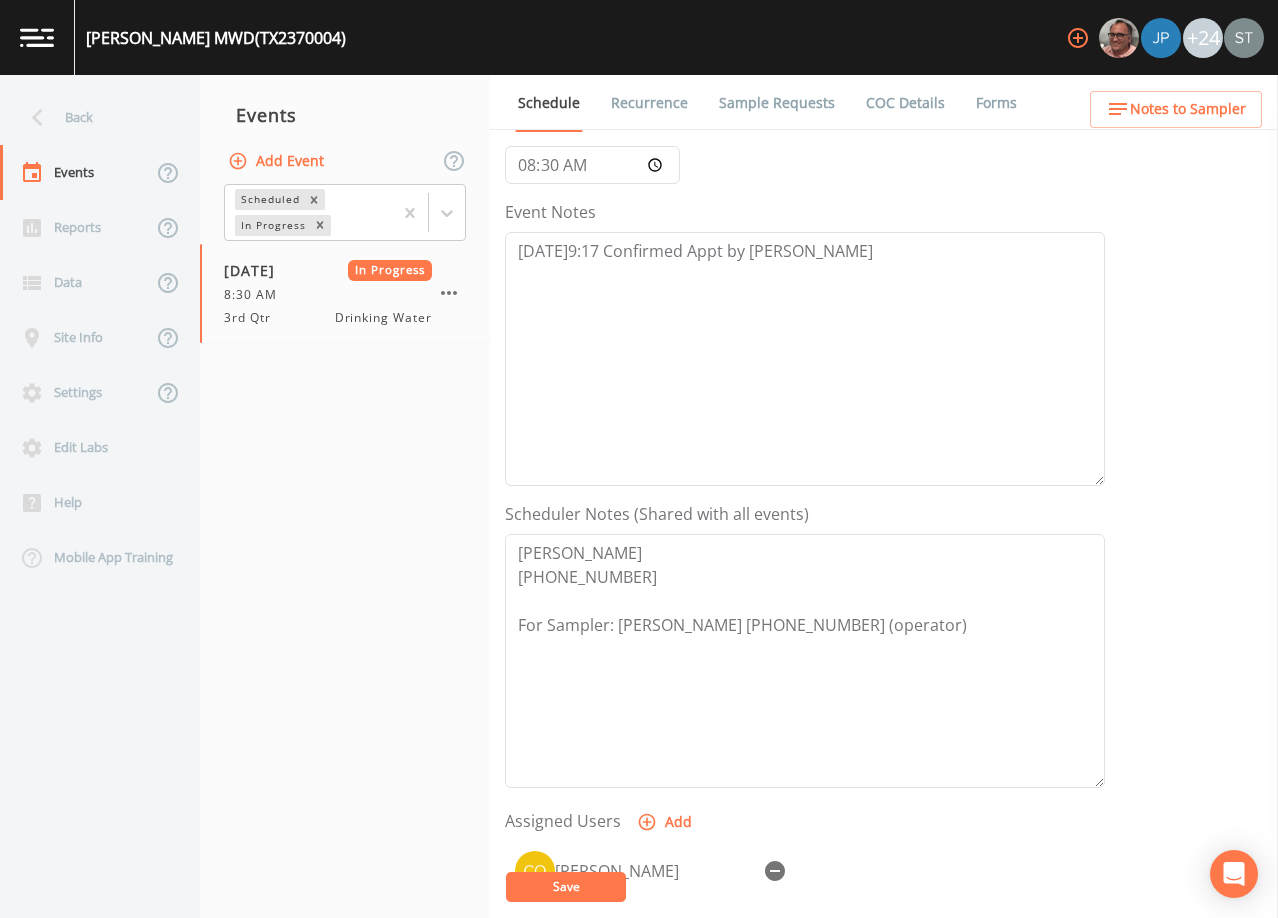 click on "Save" at bounding box center (566, 887) 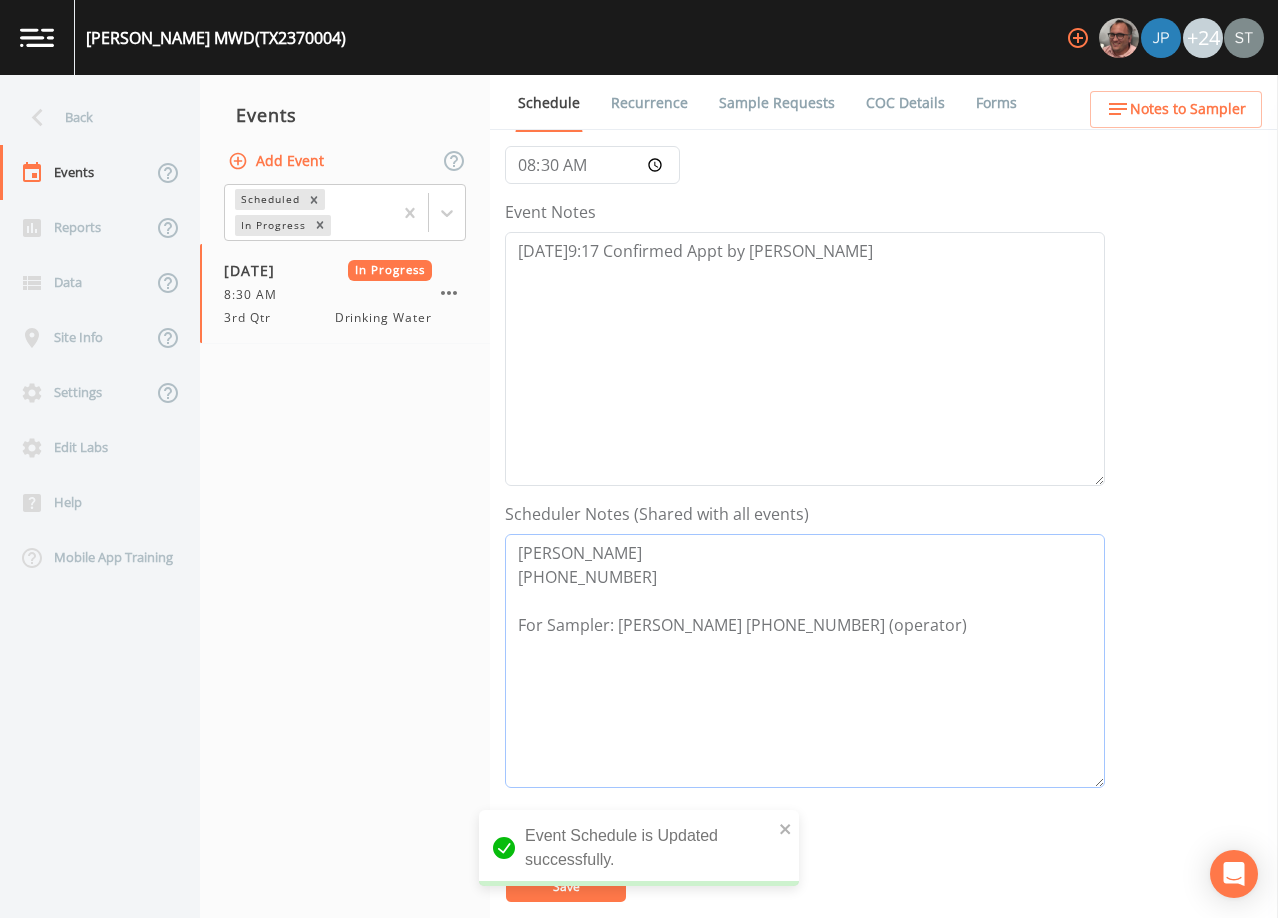 drag, startPoint x: 983, startPoint y: 633, endPoint x: 496, endPoint y: 614, distance: 487.37048 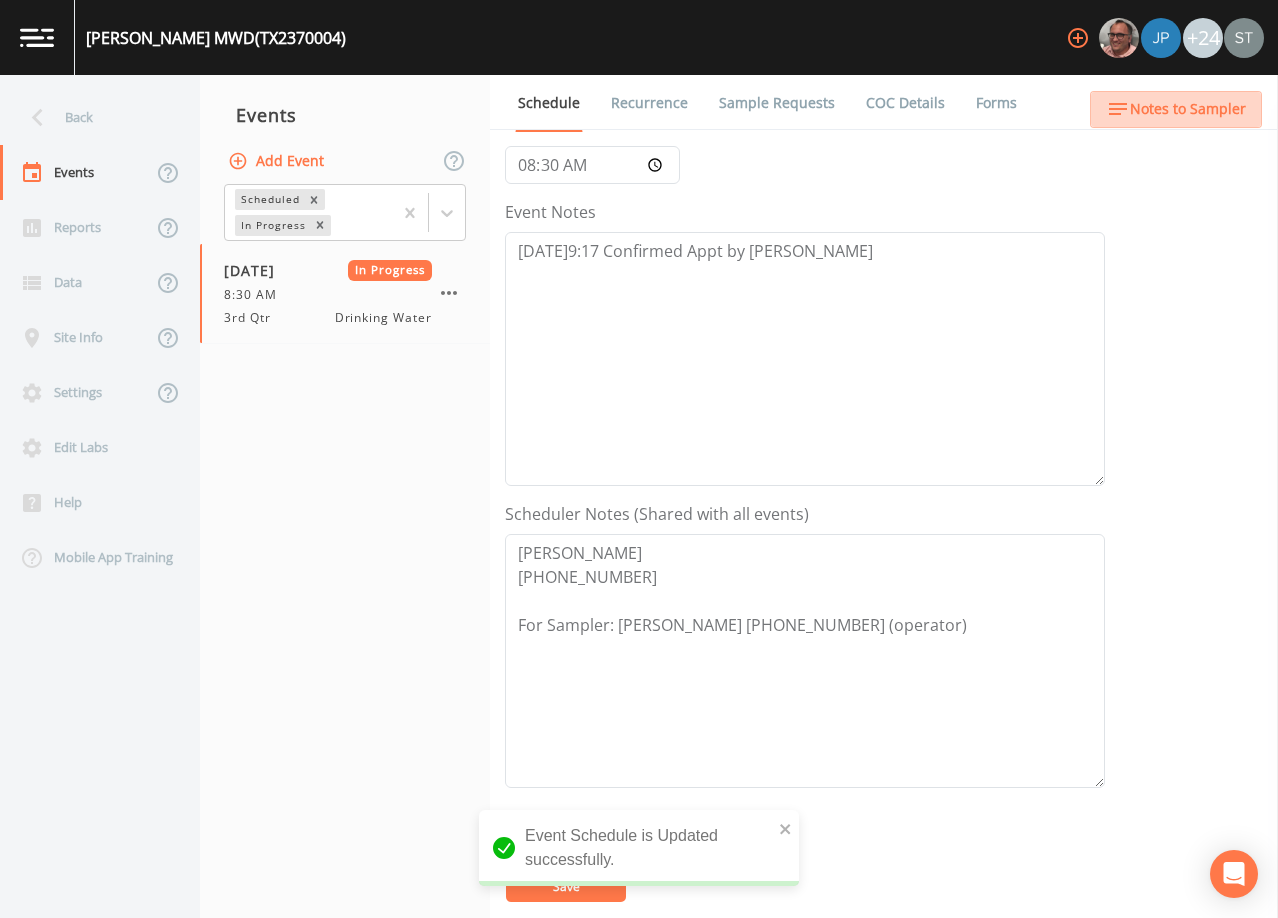 click on "Notes to Sampler" at bounding box center [1188, 109] 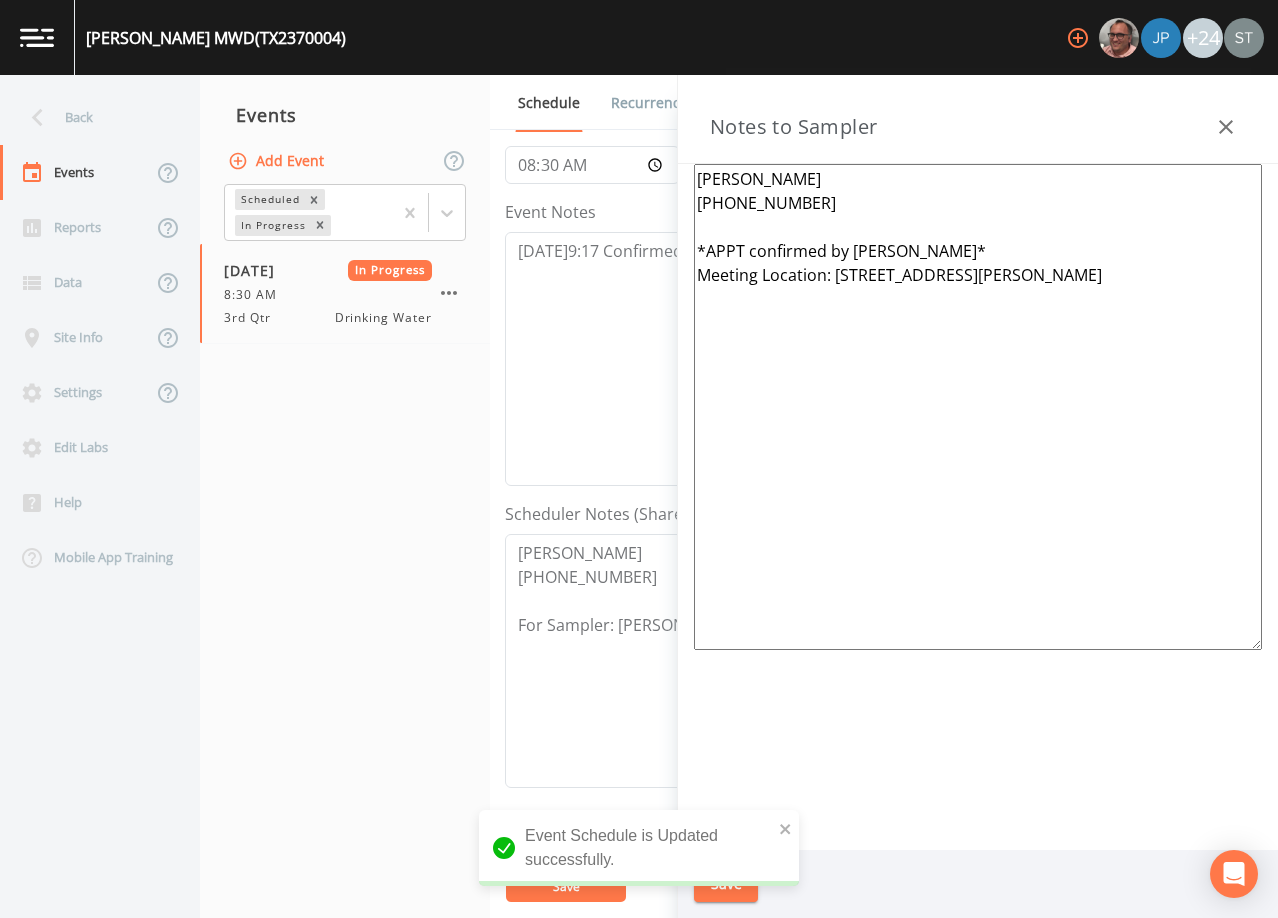 click on "[PERSON_NAME]
[PHONE_NUMBER]
*APPT confirmed by [PERSON_NAME]*
Meeting Location: [STREET_ADDRESS][PERSON_NAME]" at bounding box center (978, 407) 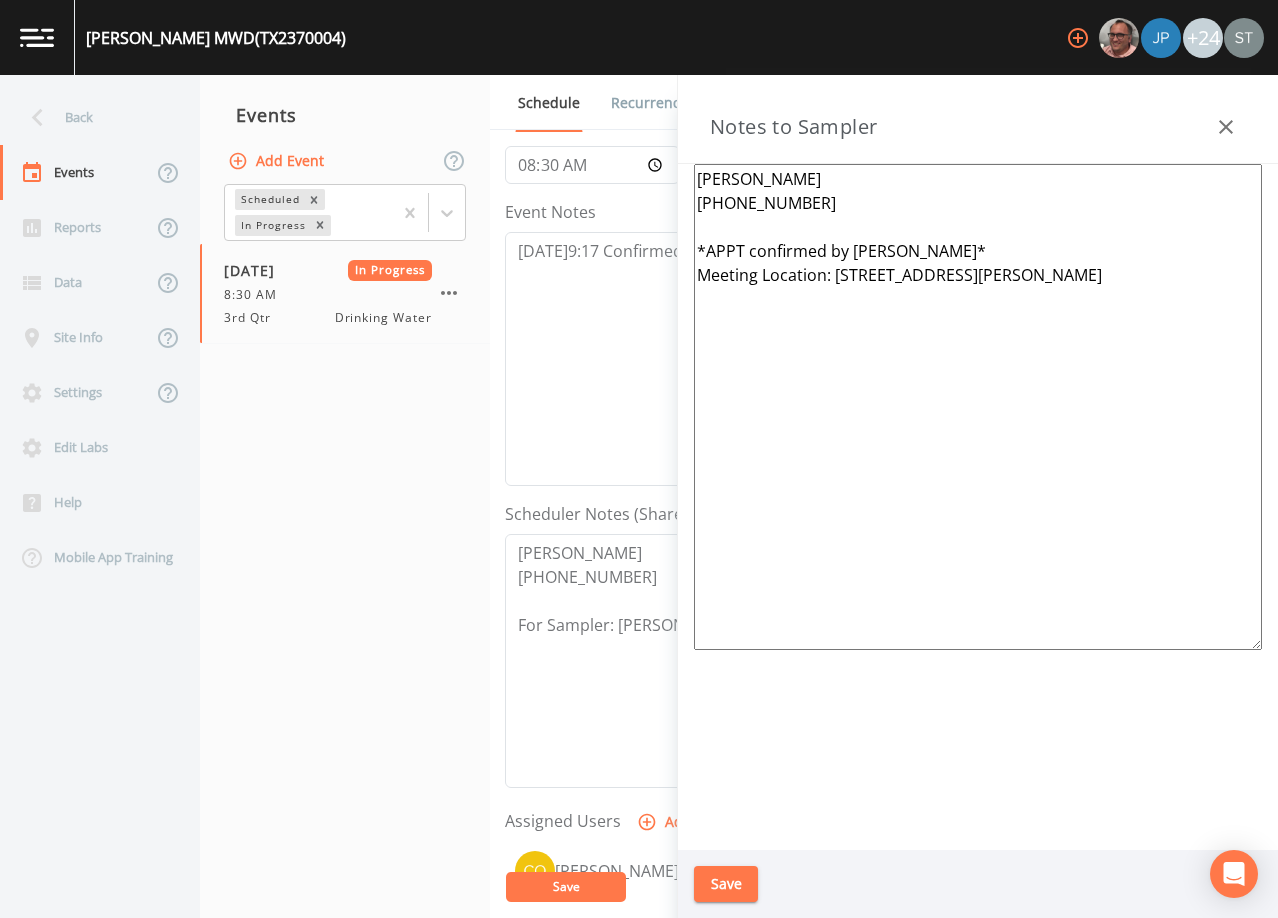 paste on "For Sampler: [PERSON_NAME] [PHONE_NUMBER] (operator)" 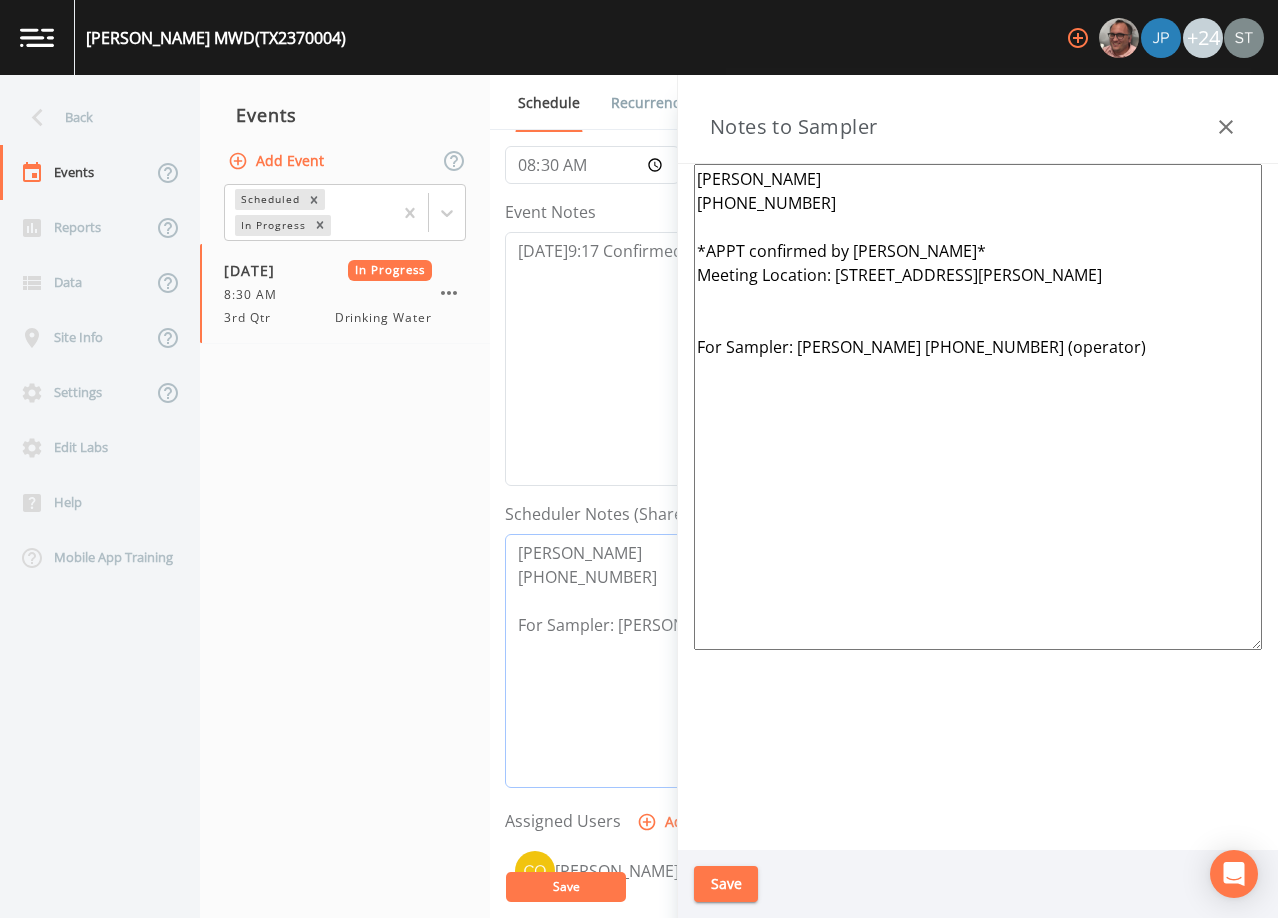 click on "[PERSON_NAME]
[PHONE_NUMBER]
For Sampler: [PERSON_NAME] [PHONE_NUMBER] (operator)" at bounding box center (805, 661) 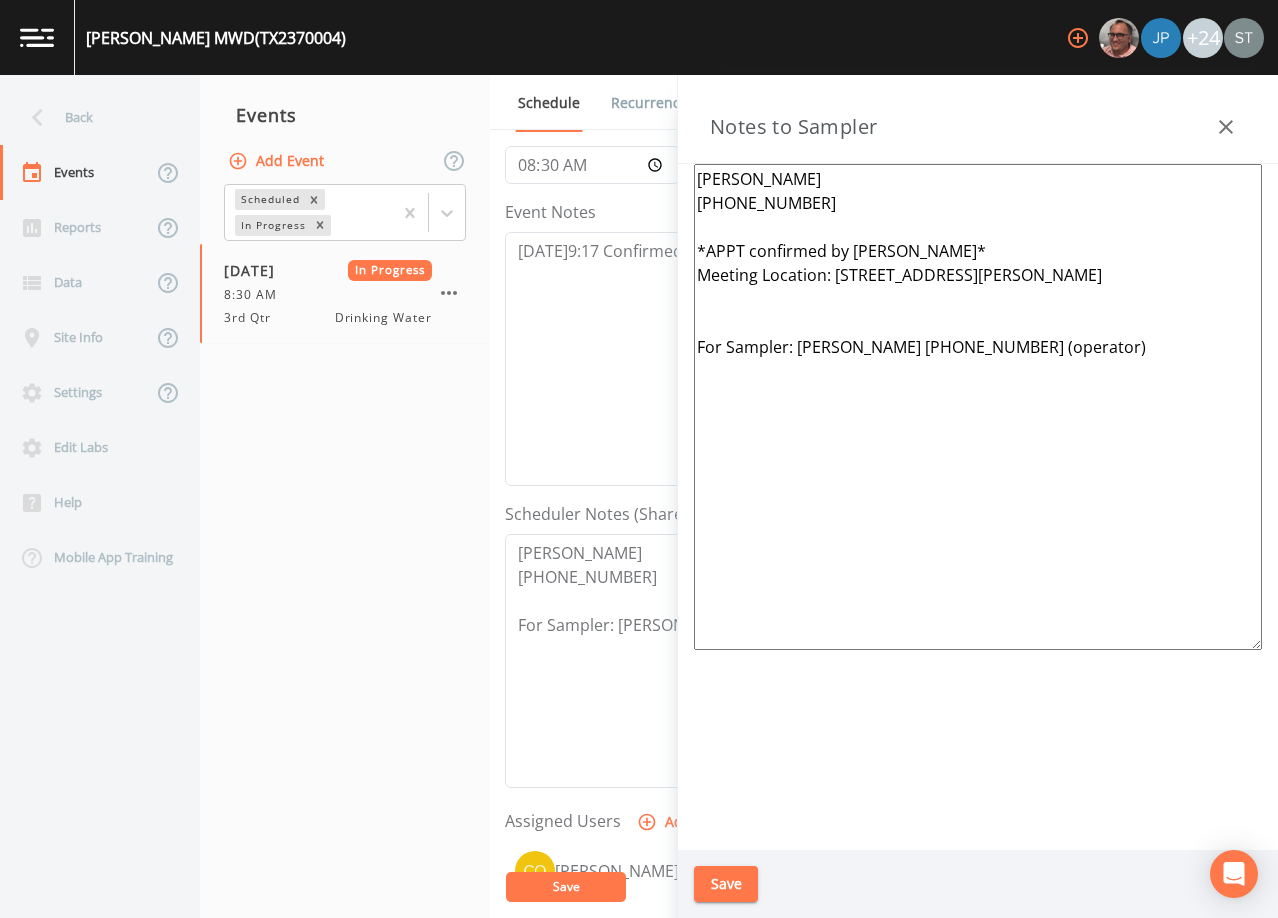 click on "[PERSON_NAME]
[PHONE_NUMBER]
*APPT confirmed by [PERSON_NAME]*
Meeting Location: [STREET_ADDRESS][PERSON_NAME]
For Sampler: [PERSON_NAME] [PHONE_NUMBER] (operator)" at bounding box center (978, 407) 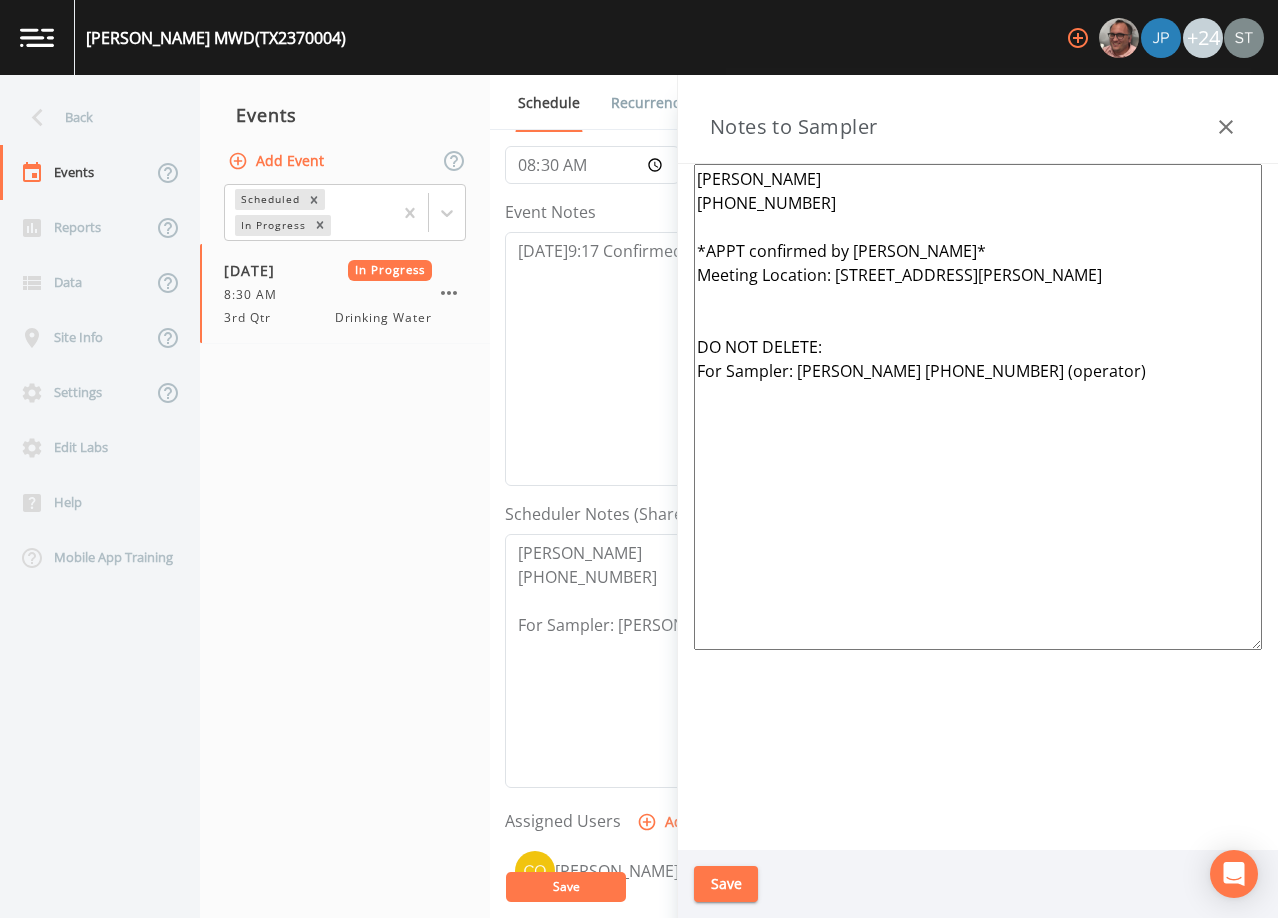 type on "[PERSON_NAME]
[PHONE_NUMBER]
*APPT confirmed by [PERSON_NAME]*
Meeting Location: [STREET_ADDRESS][PERSON_NAME]
DO NOT DELETE:
For Sampler: [PERSON_NAME] [PHONE_NUMBER] (operator)" 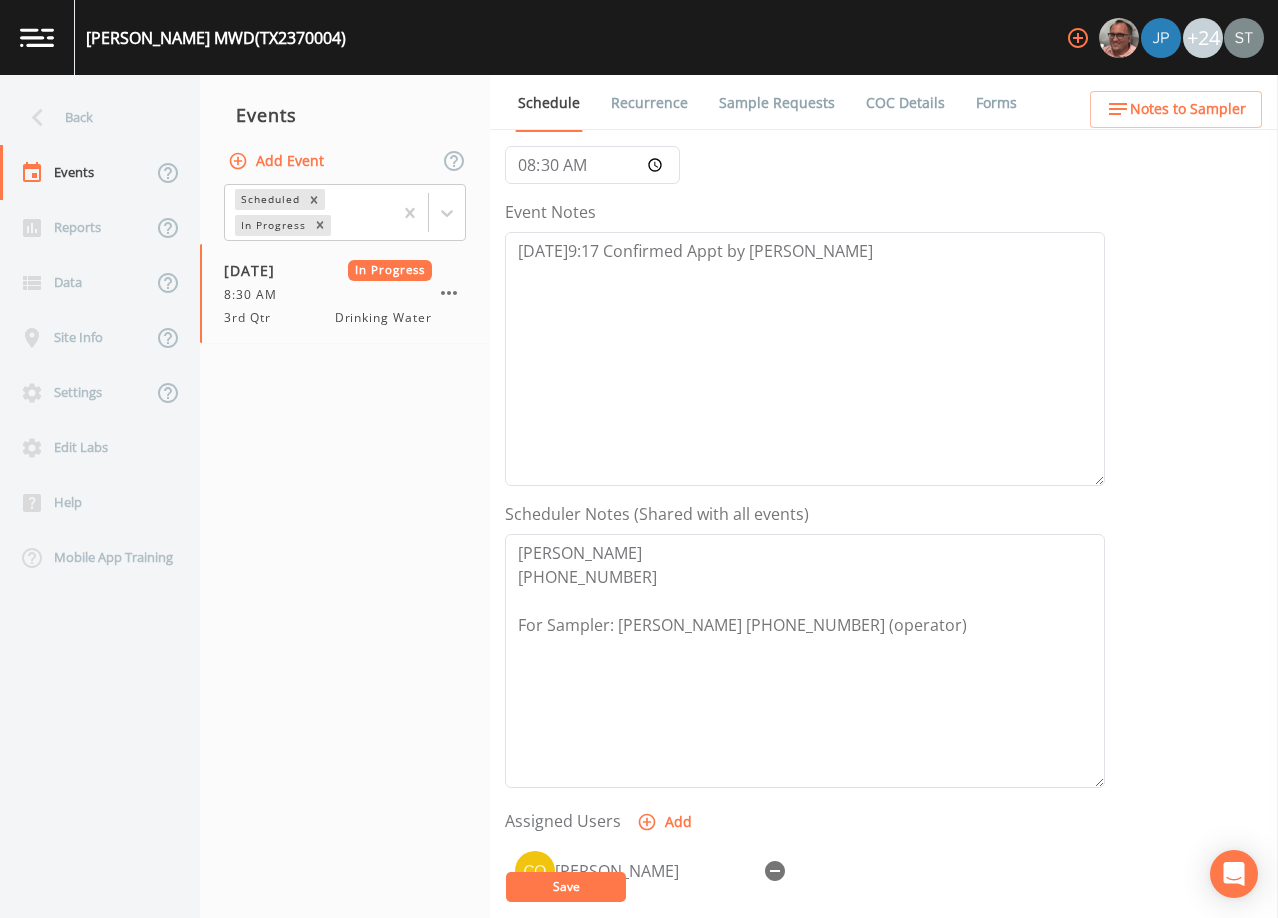 click on "Save" at bounding box center [566, 886] 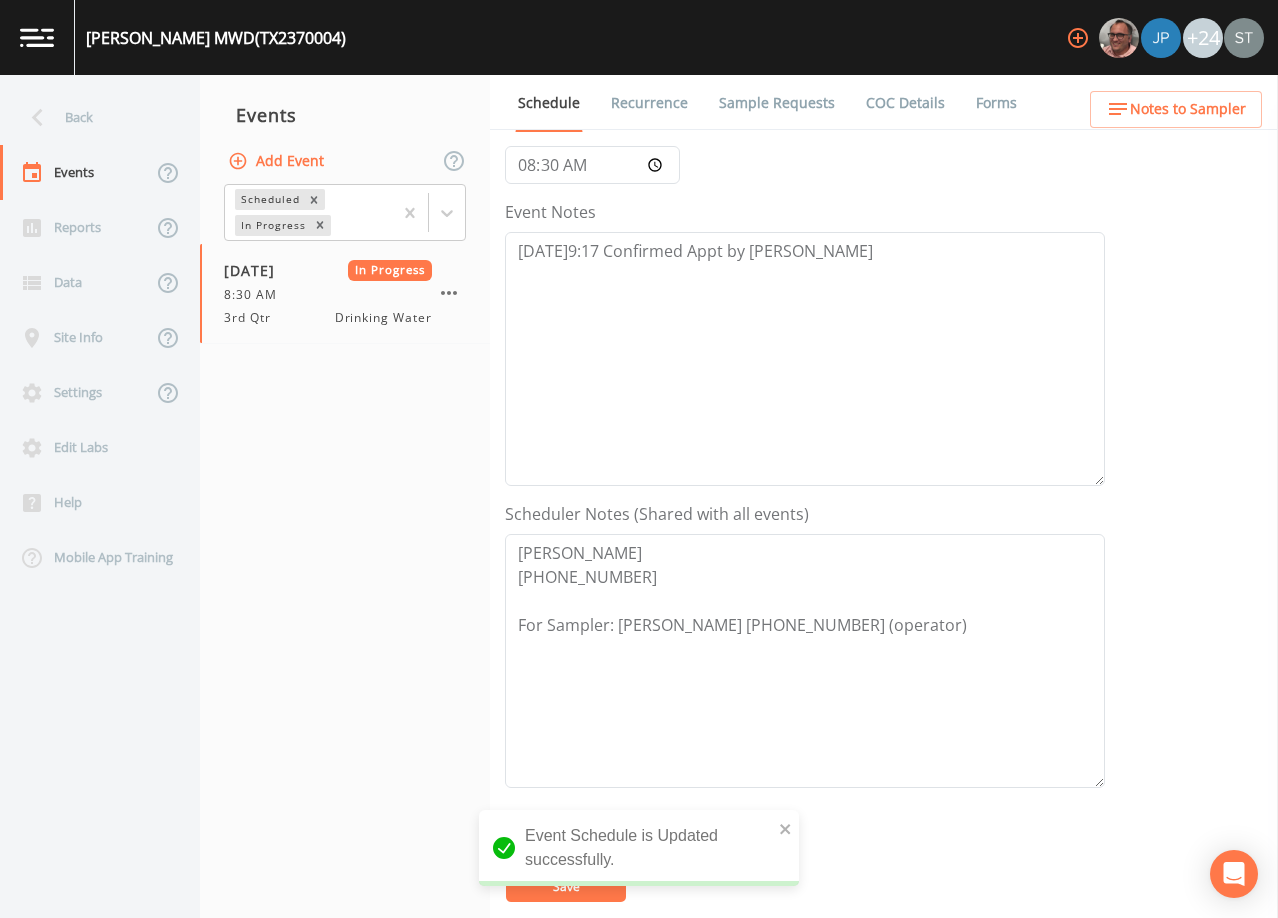 click on "Notes to Sampler" at bounding box center [1188, 109] 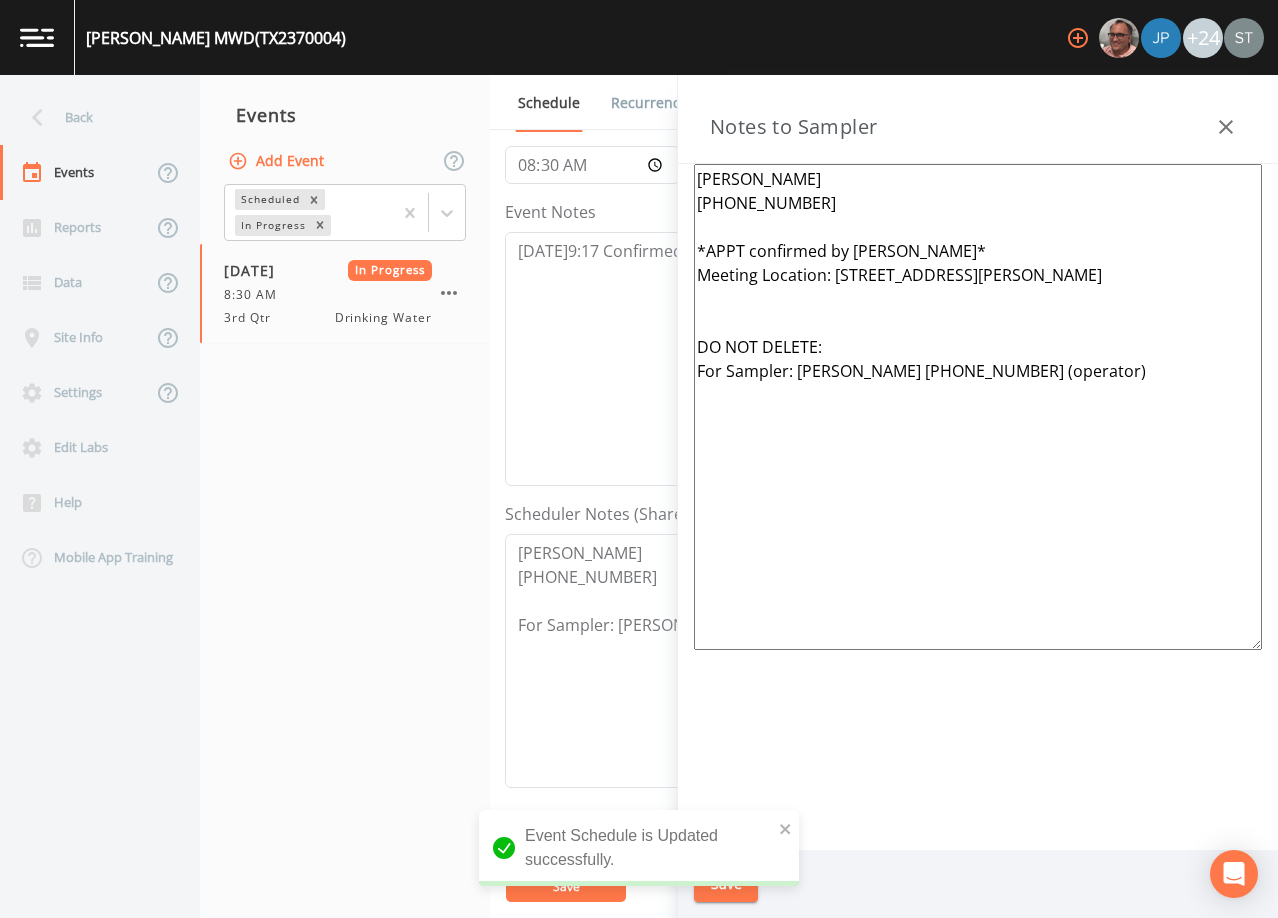 click 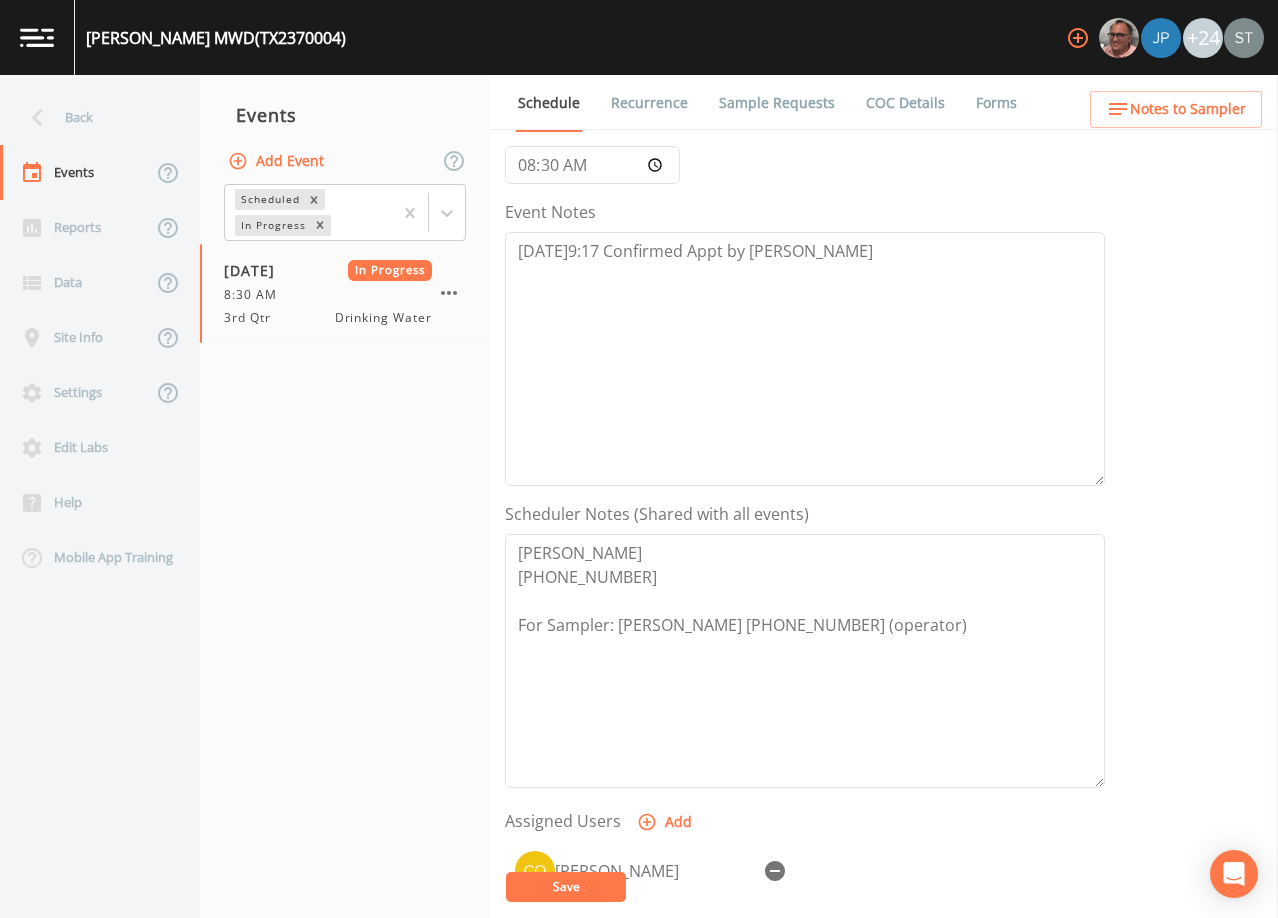 click on "Sample Requests" at bounding box center (777, 103) 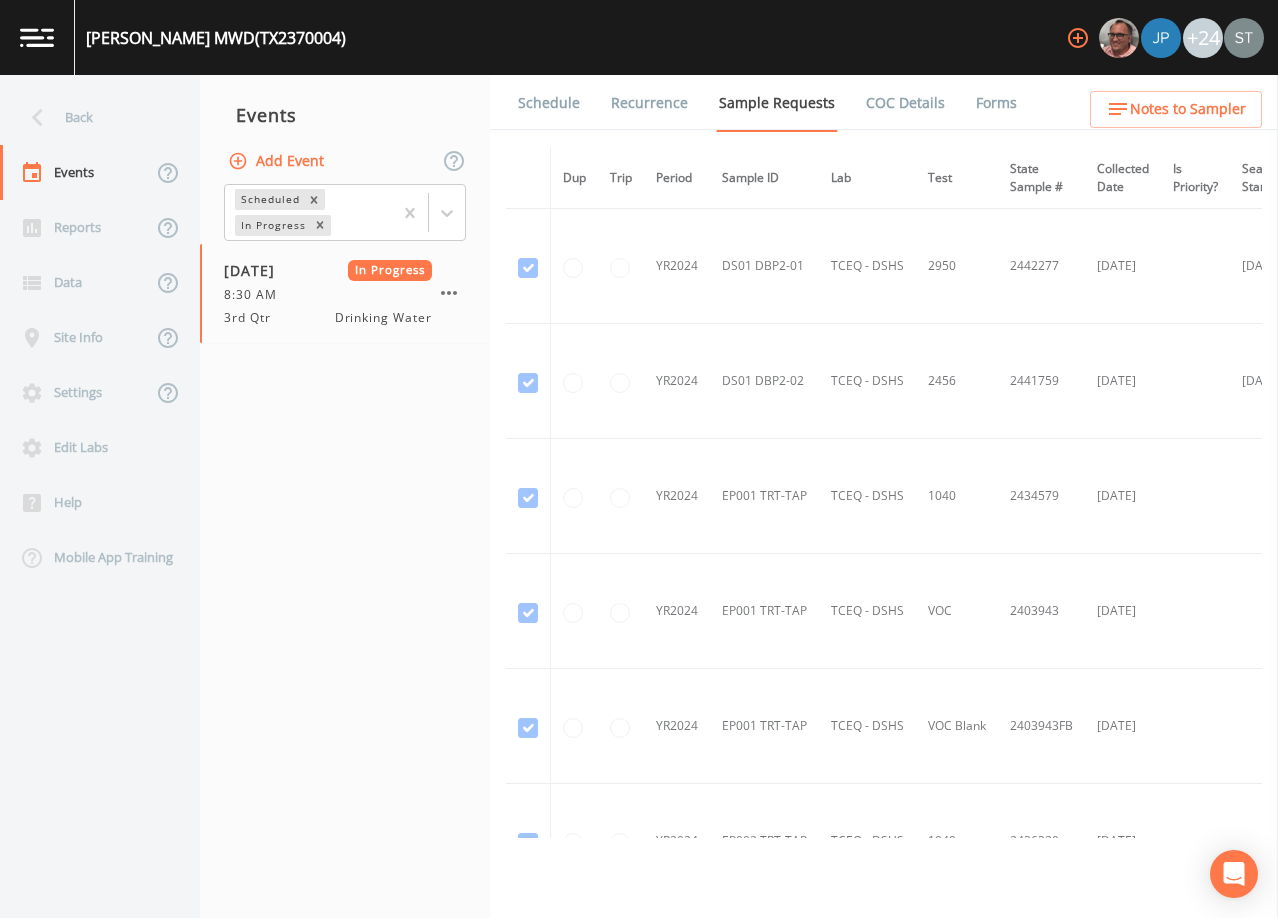 click on "Schedule" at bounding box center [549, 103] 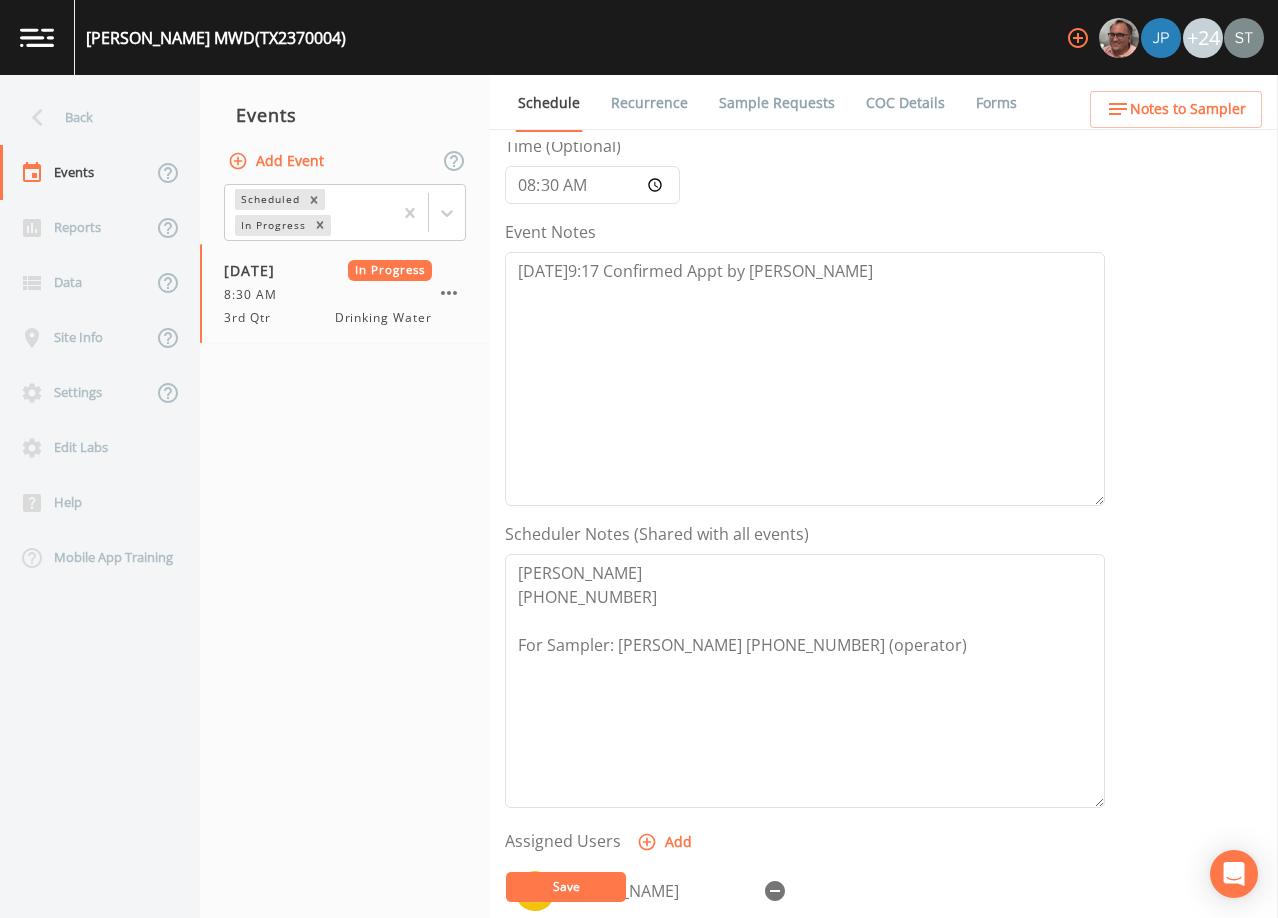scroll, scrollTop: 200, scrollLeft: 0, axis: vertical 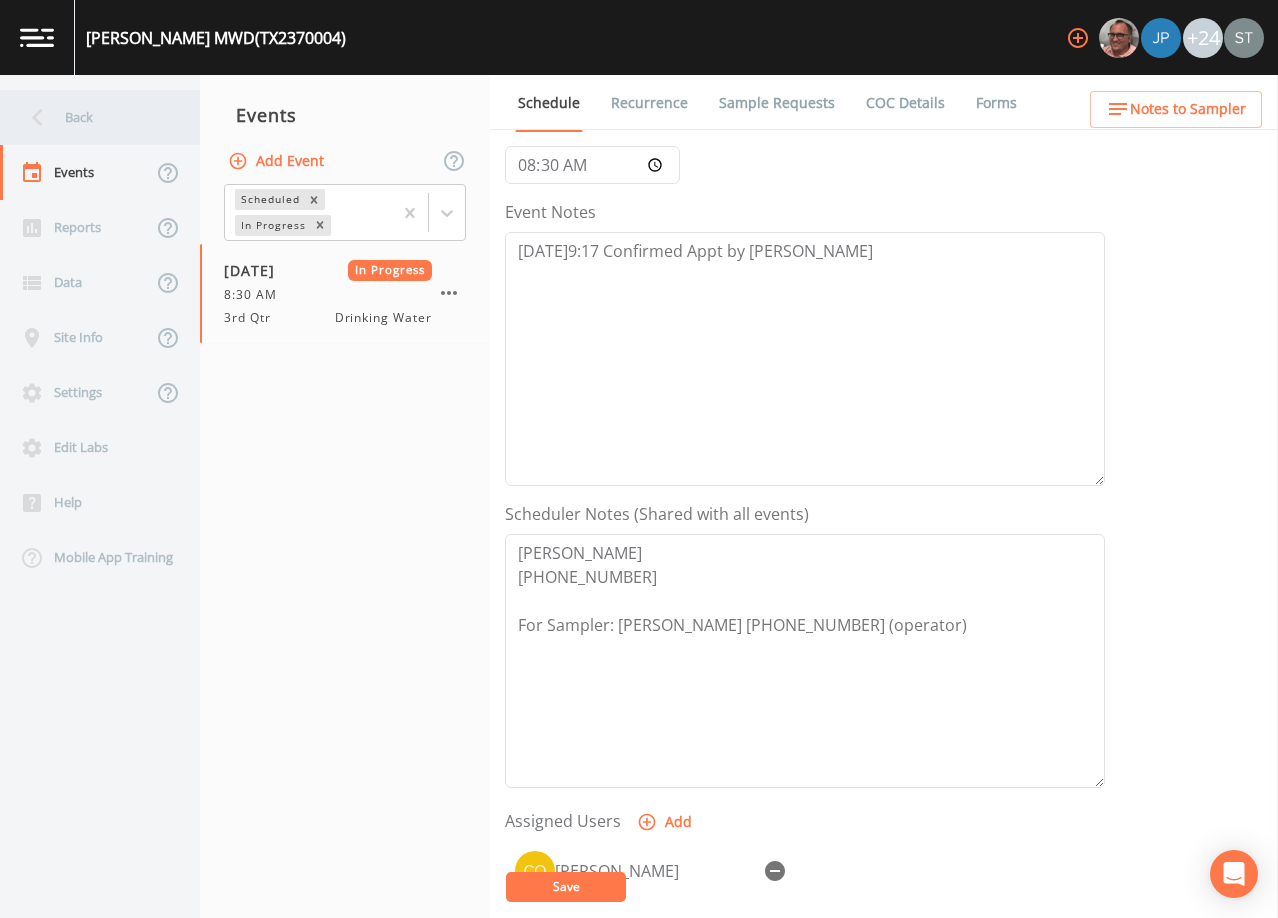 click on "Back" at bounding box center [90, 117] 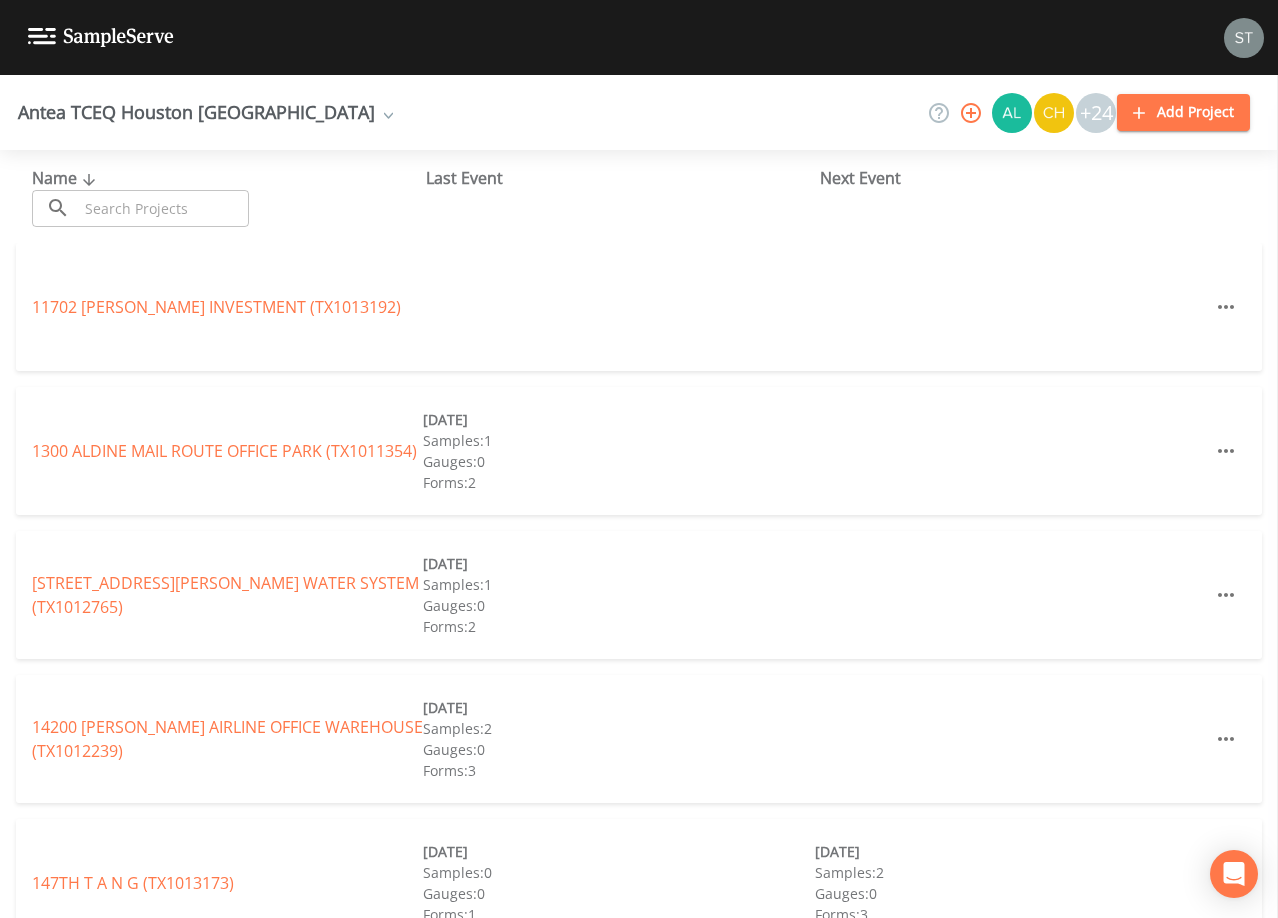 click at bounding box center (163, 208) 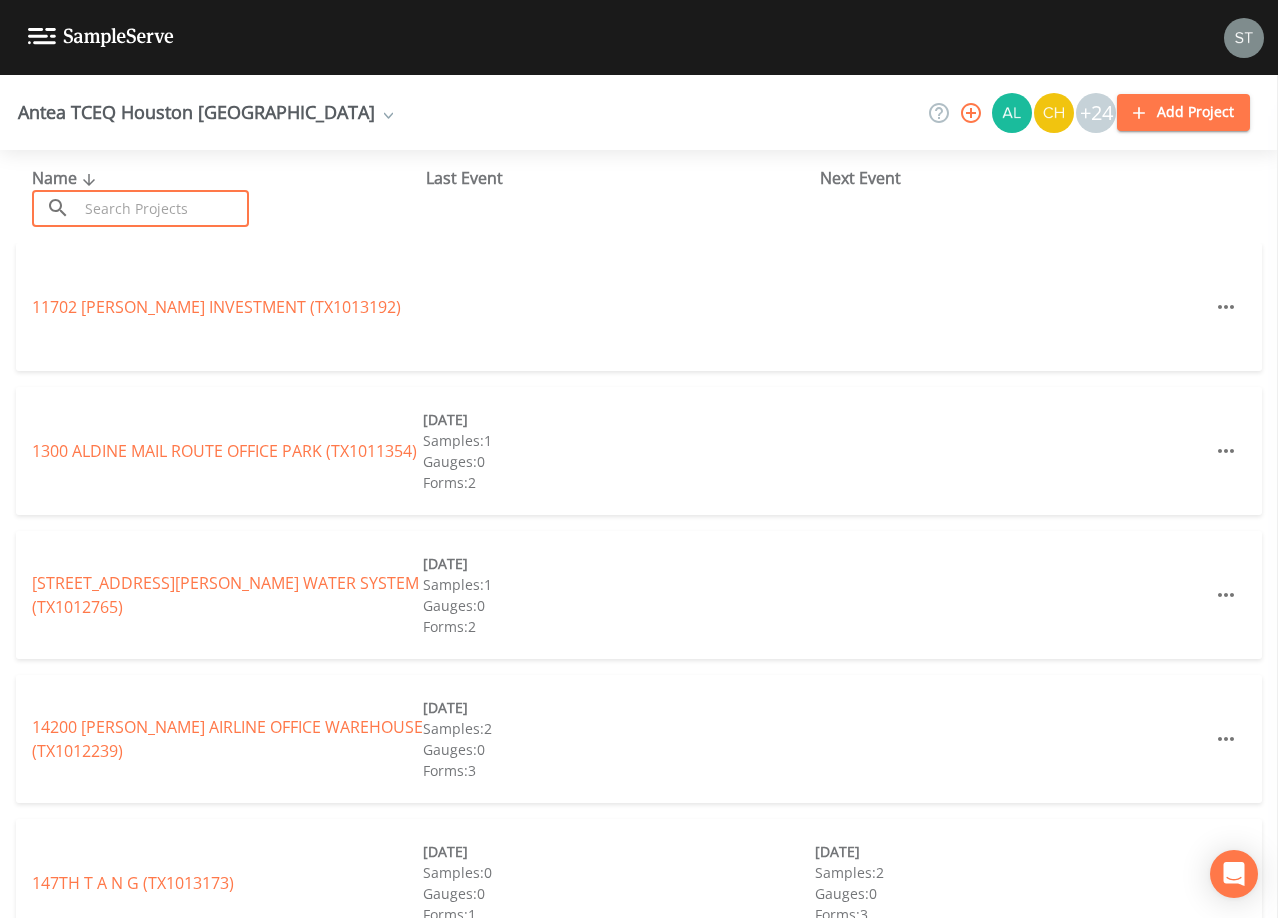 click at bounding box center [163, 208] 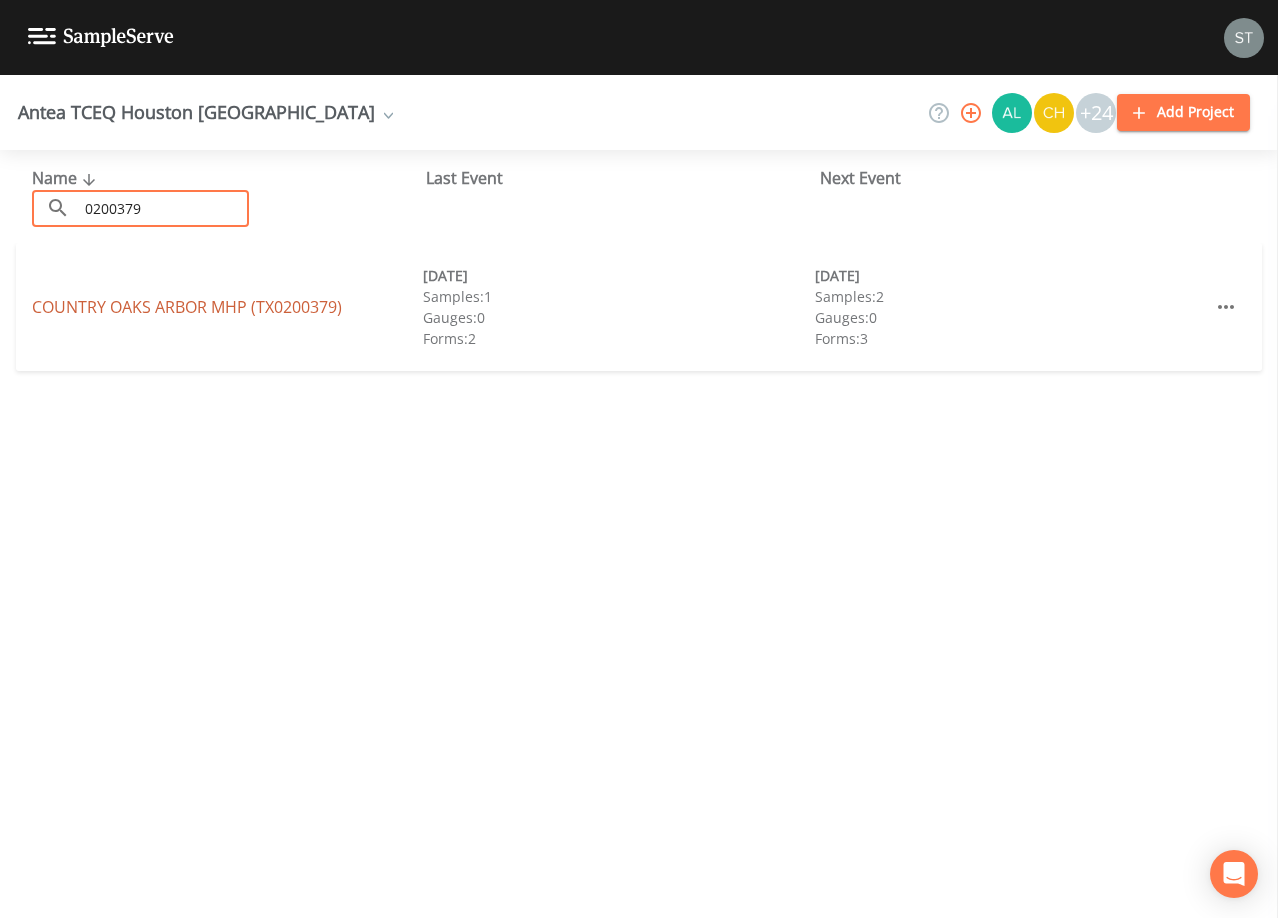 type on "0200379" 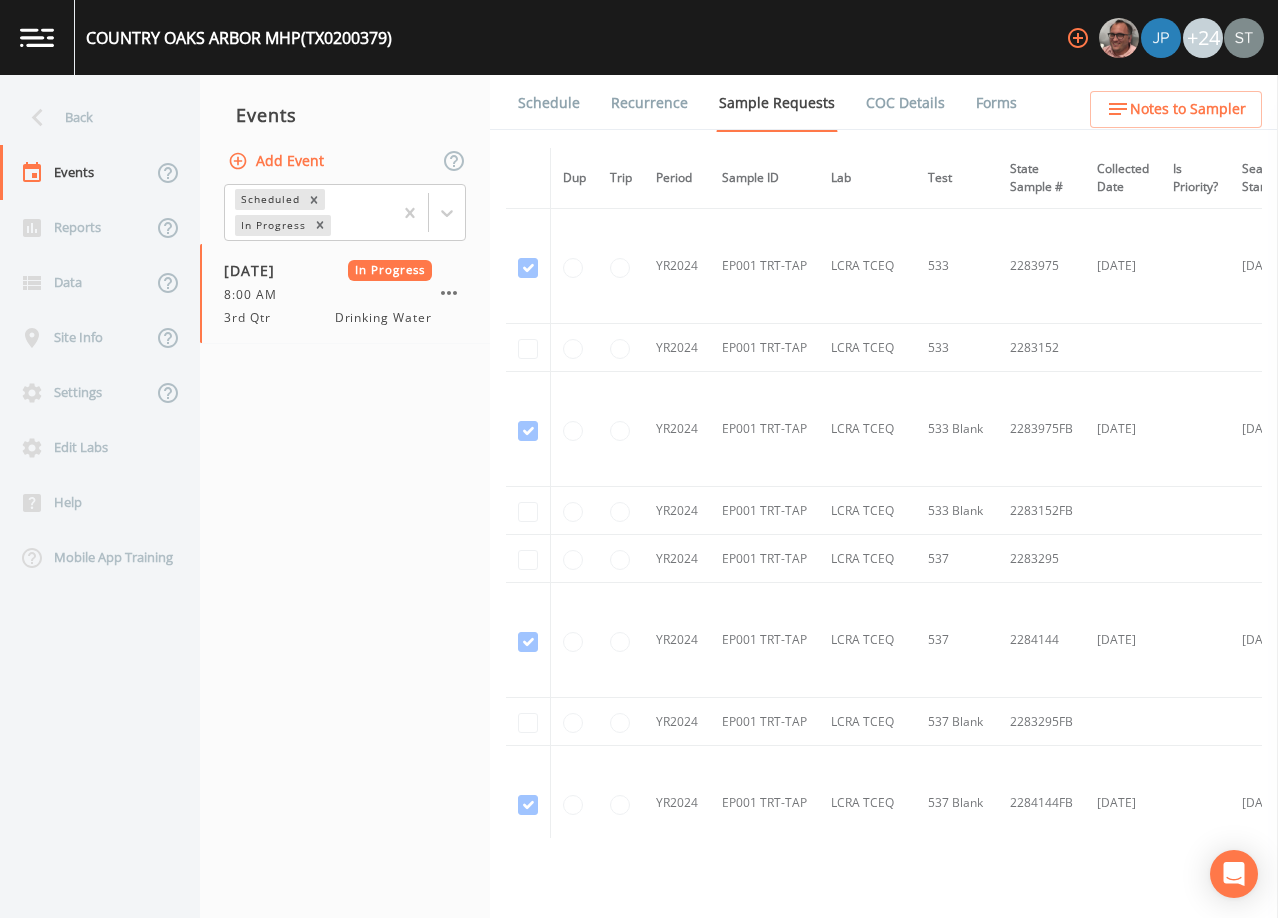 click on "Forms" at bounding box center [996, 103] 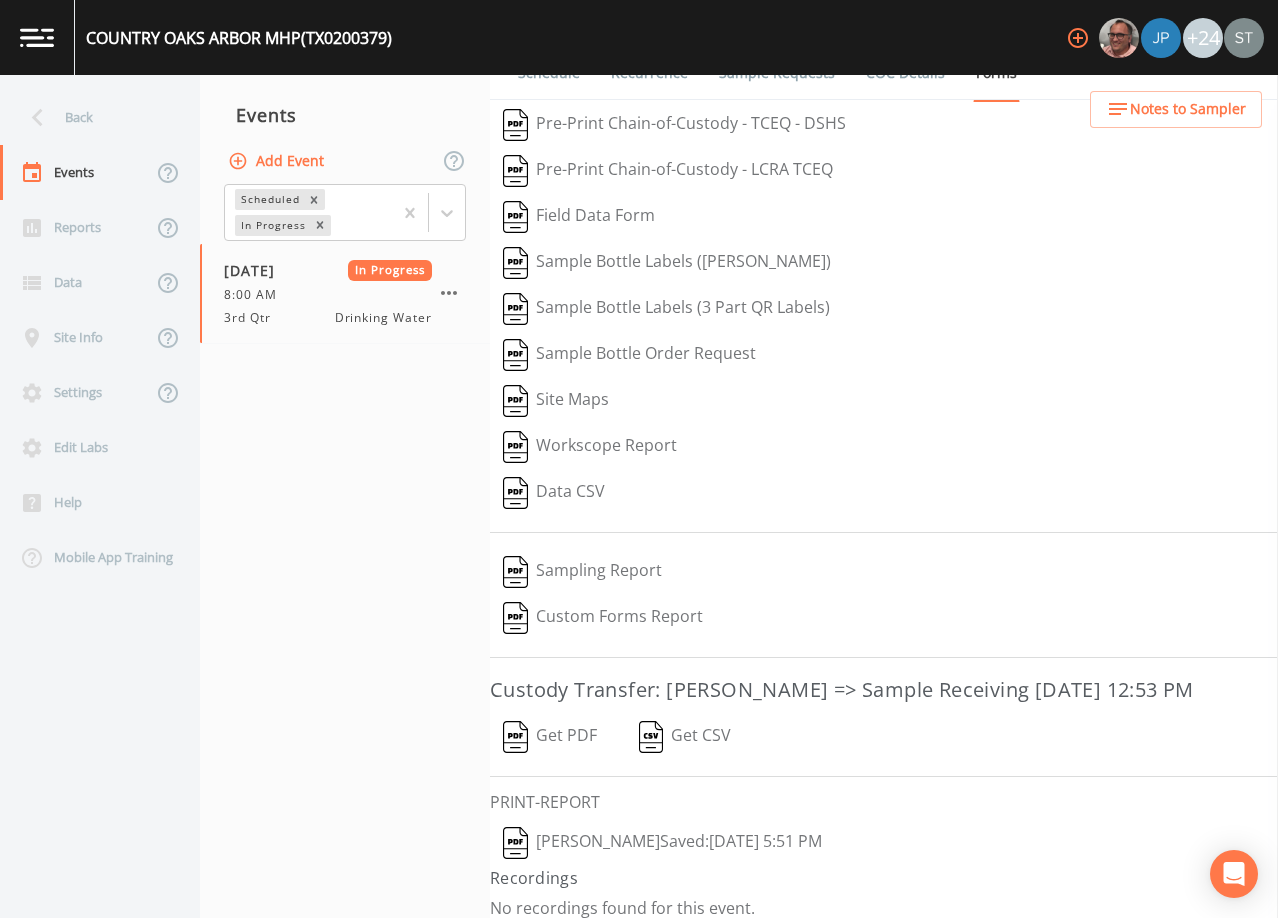 scroll, scrollTop: 46, scrollLeft: 0, axis: vertical 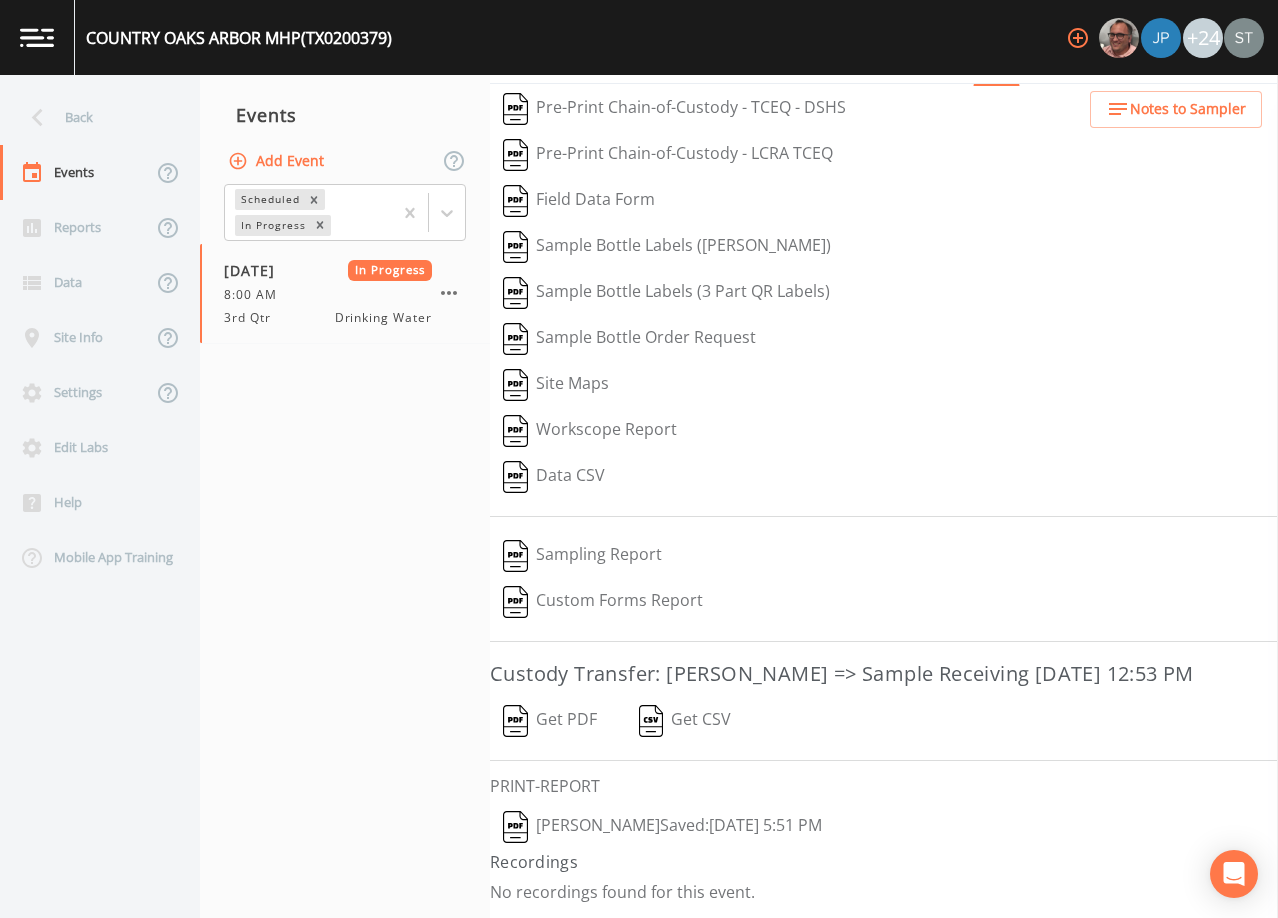 click on "Get PDF" at bounding box center [550, 721] 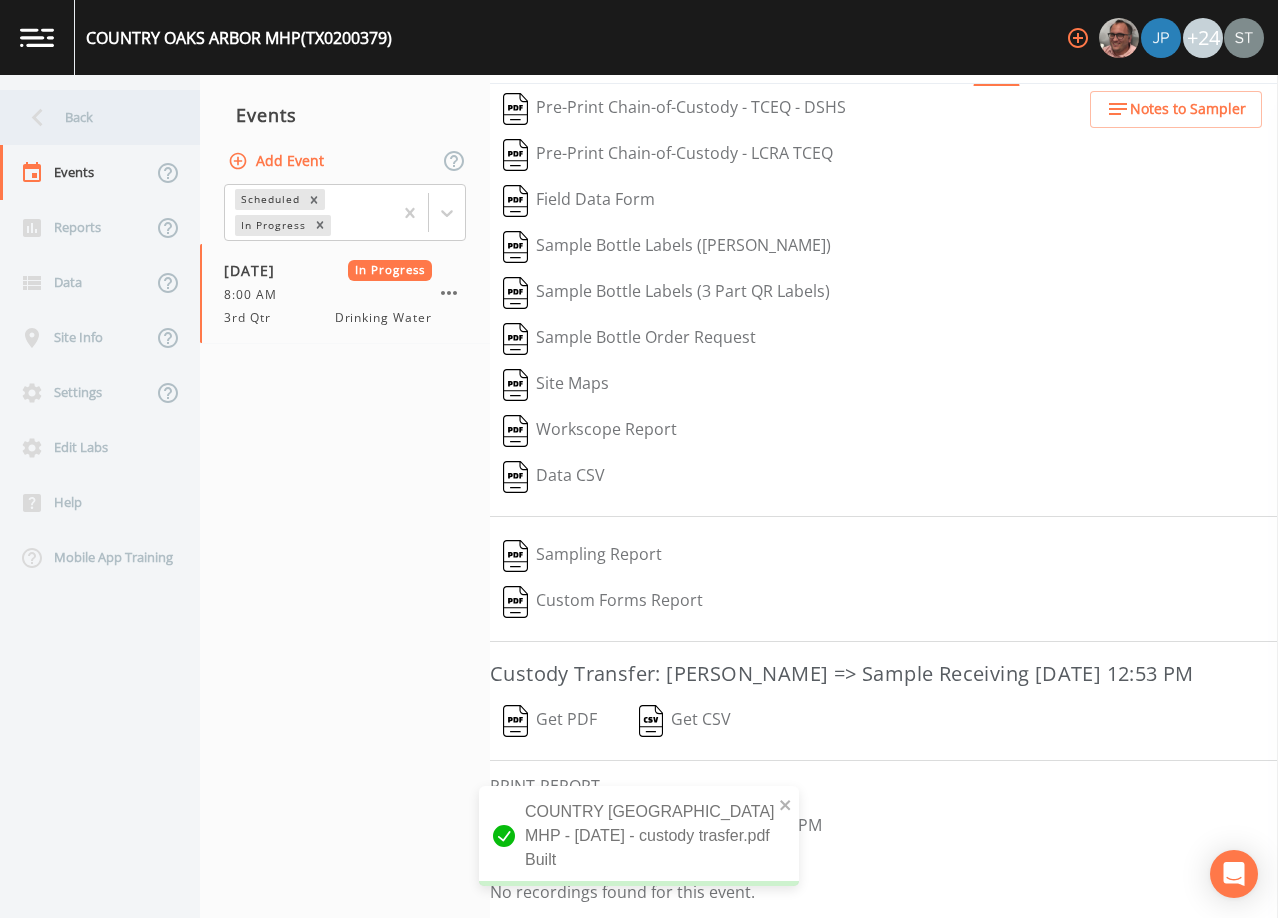 click on "Back" at bounding box center (90, 117) 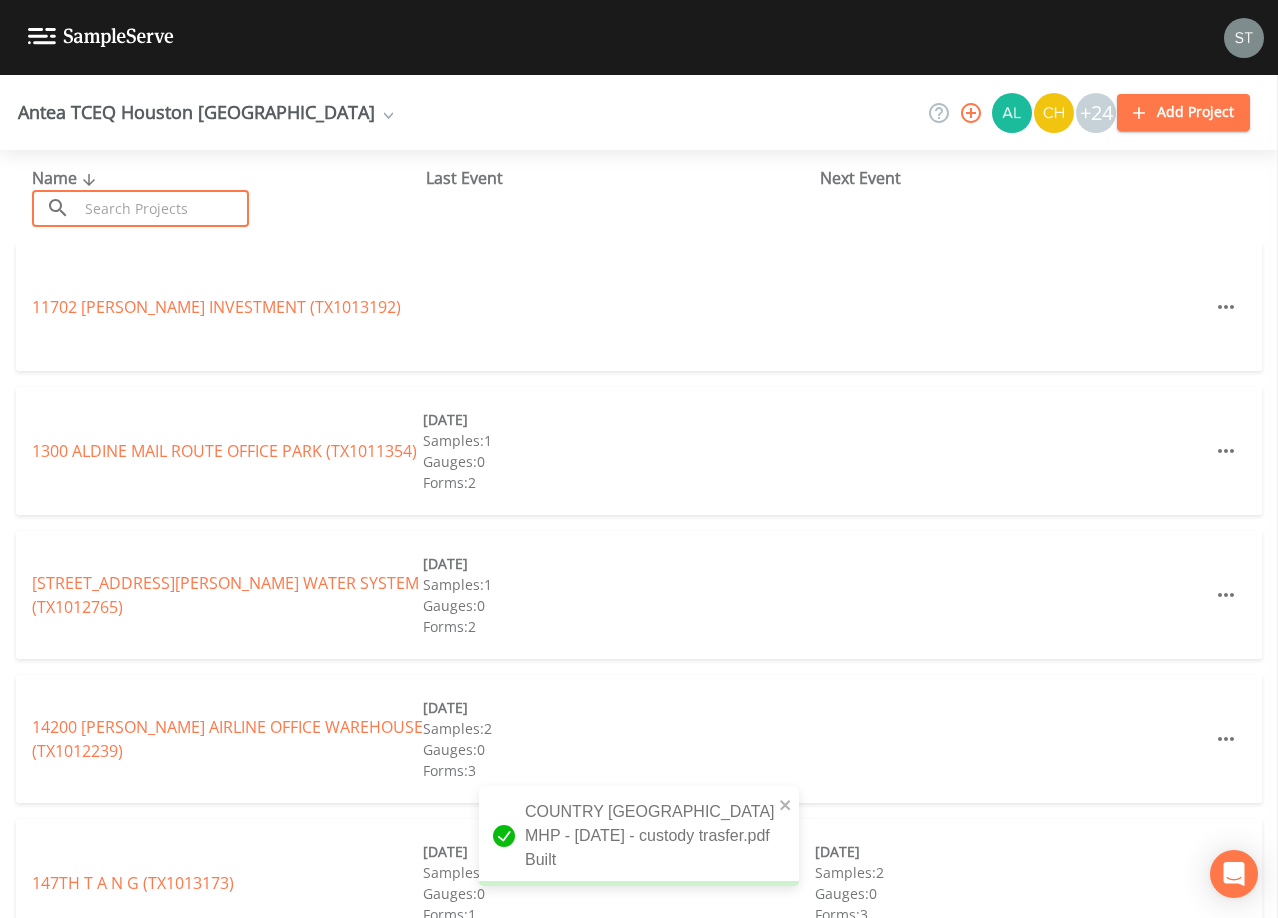 click at bounding box center [163, 208] 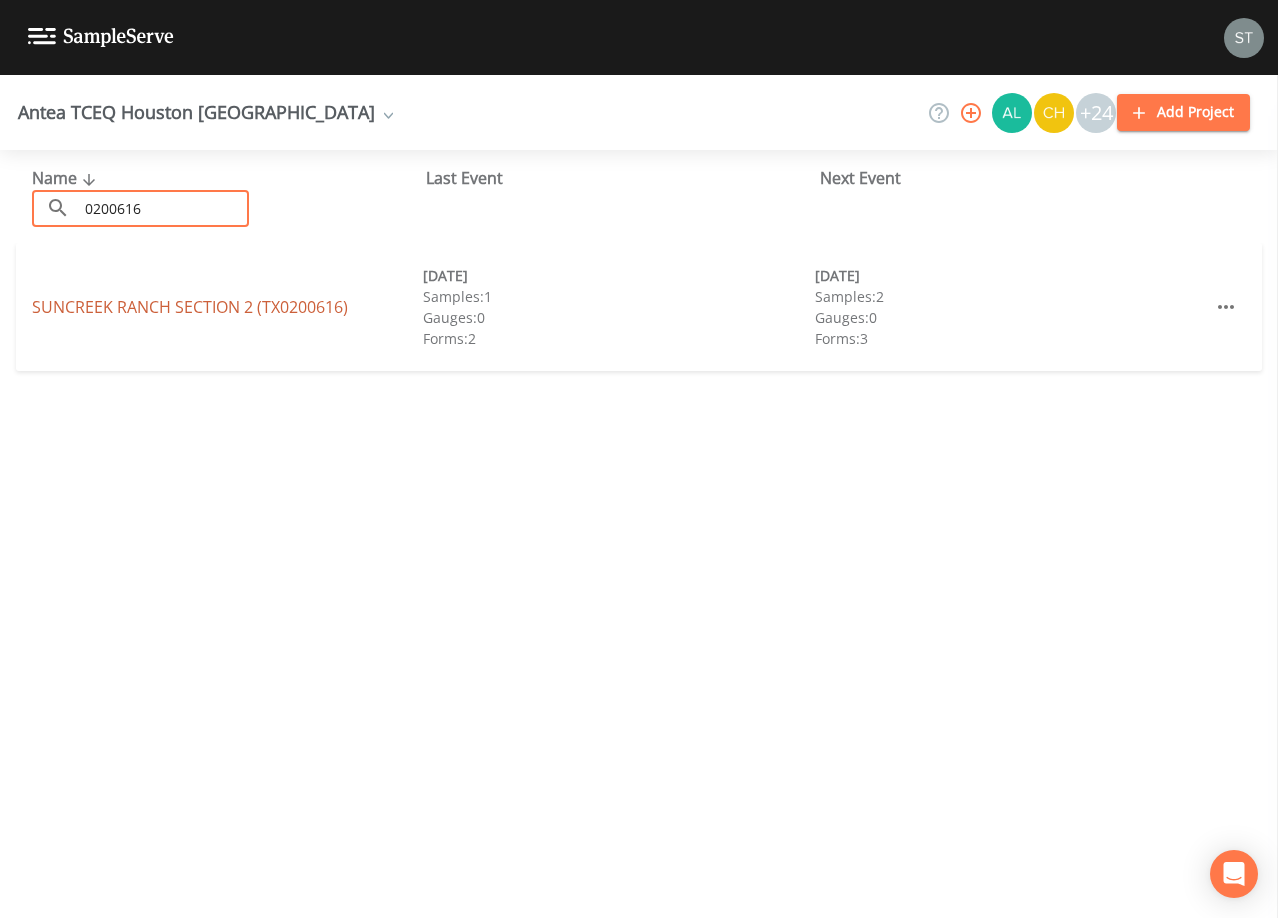 type on "0200616" 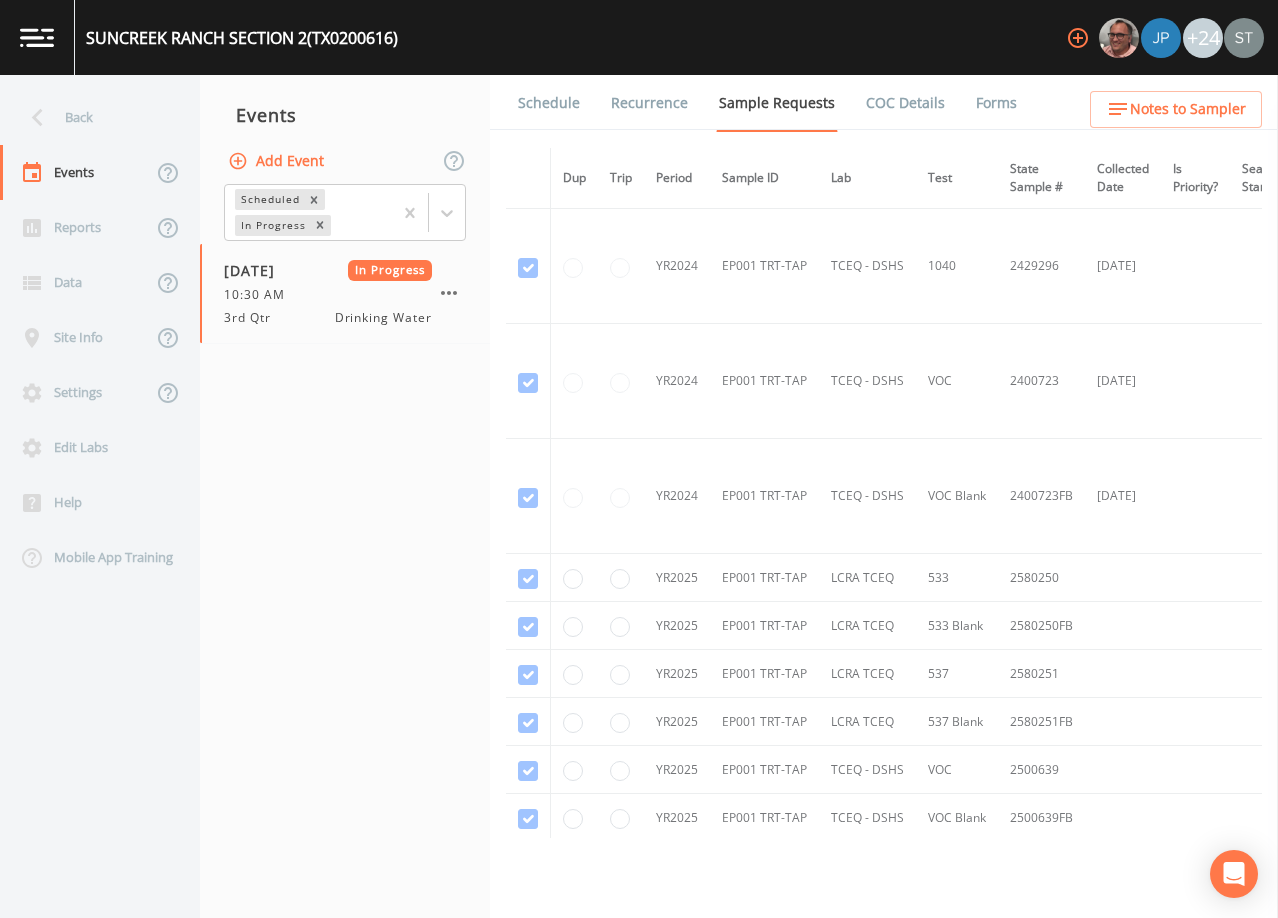 click on "Forms" at bounding box center [996, 103] 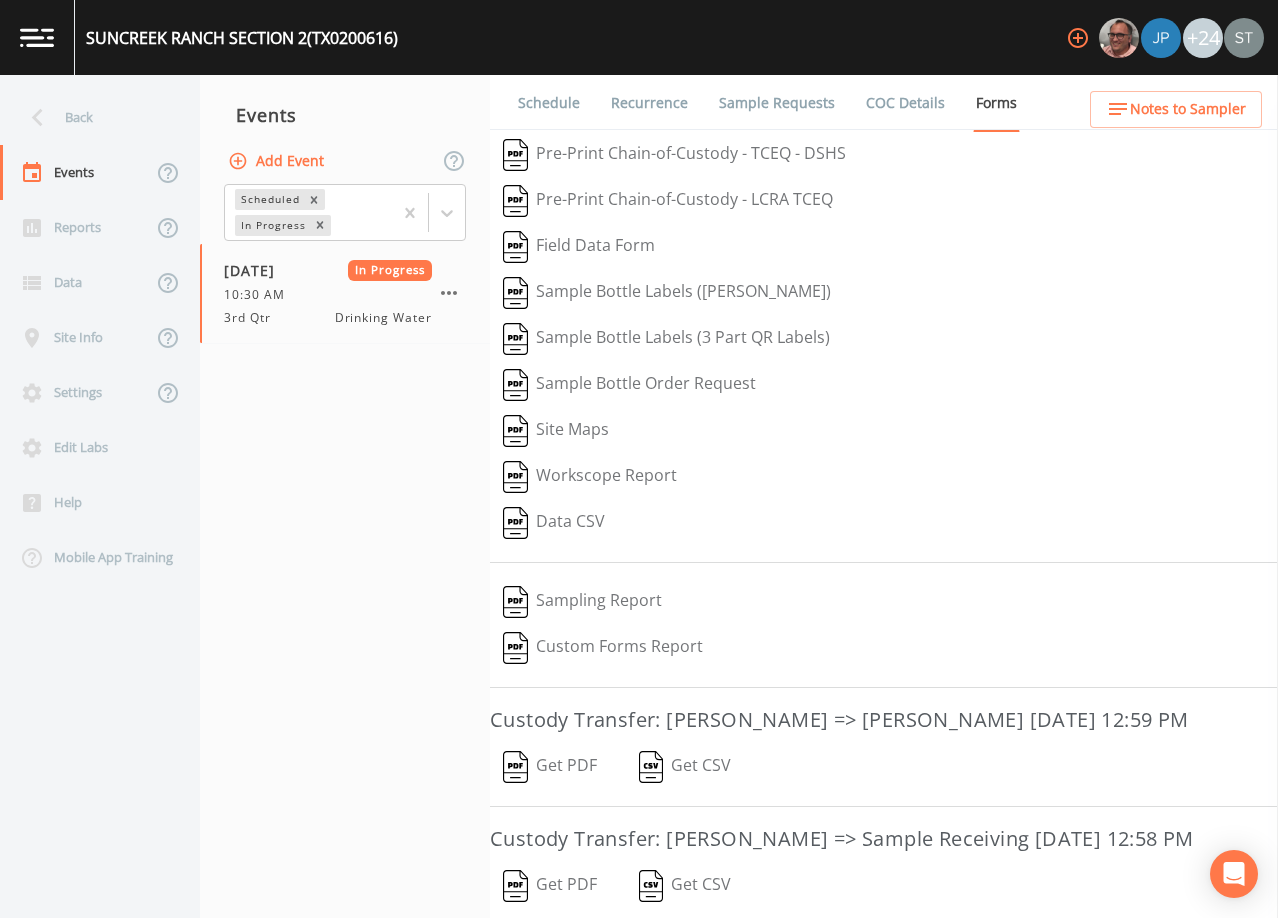 click on "Get PDF" at bounding box center [550, 767] 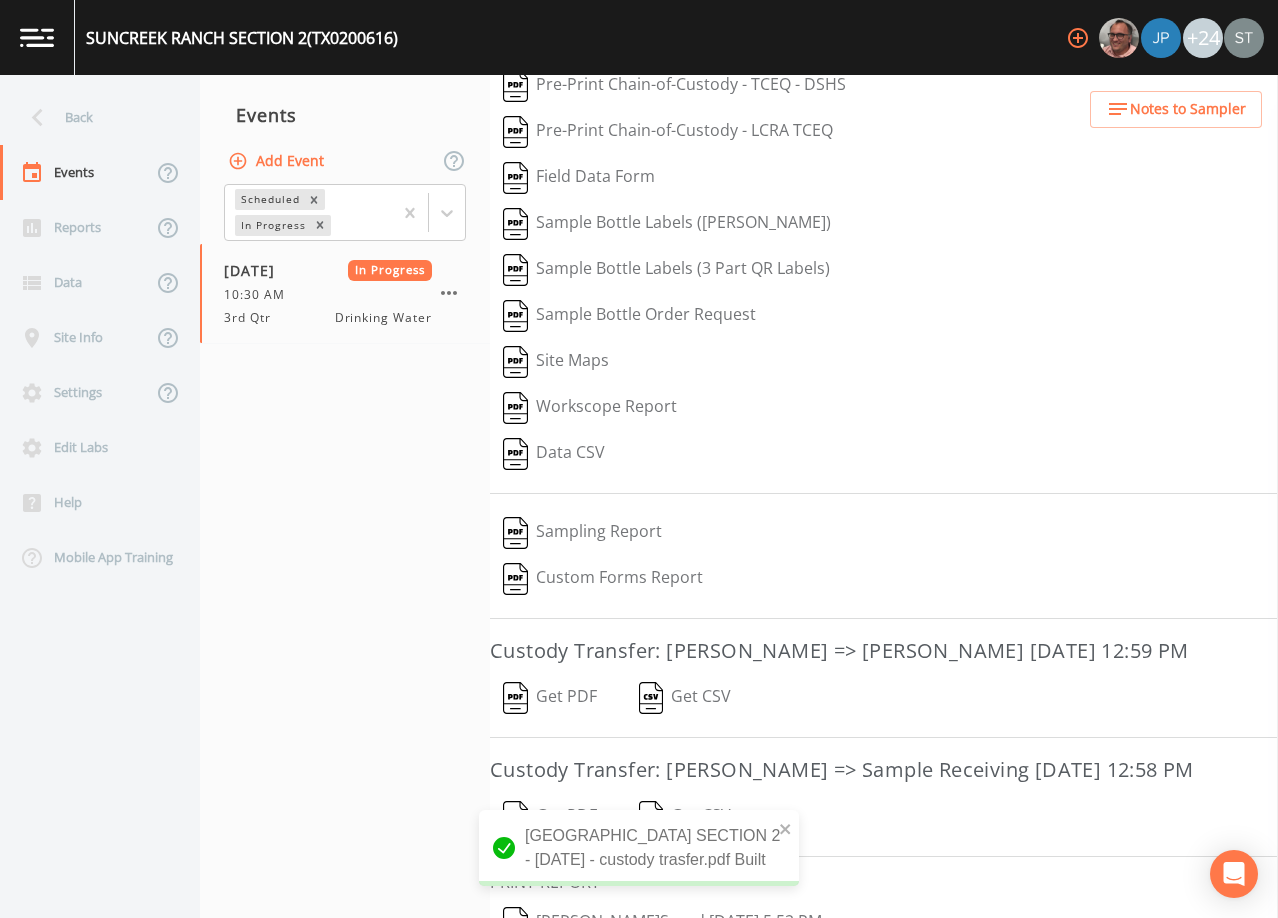 scroll, scrollTop: 165, scrollLeft: 0, axis: vertical 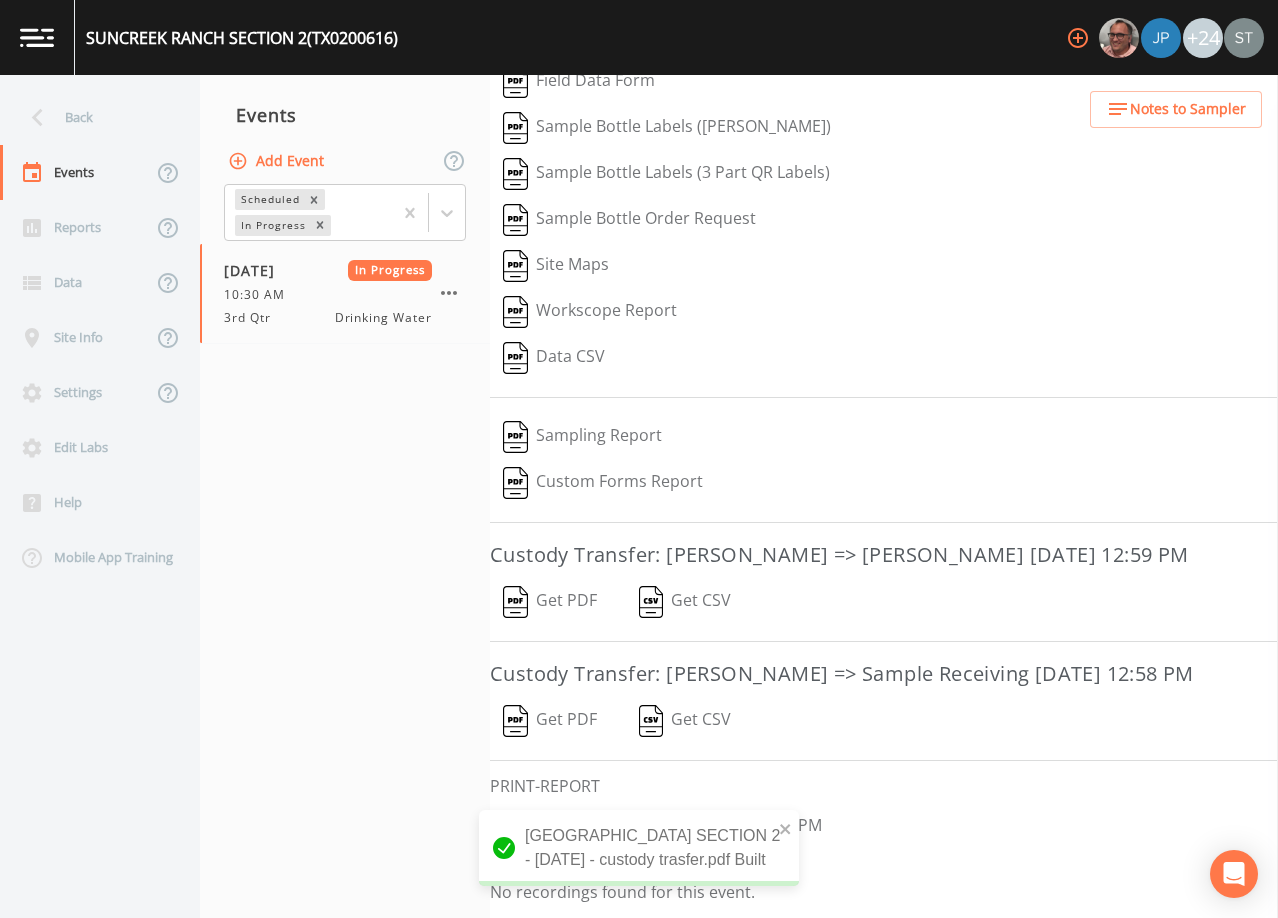 click on "Get PDF" at bounding box center [550, 721] 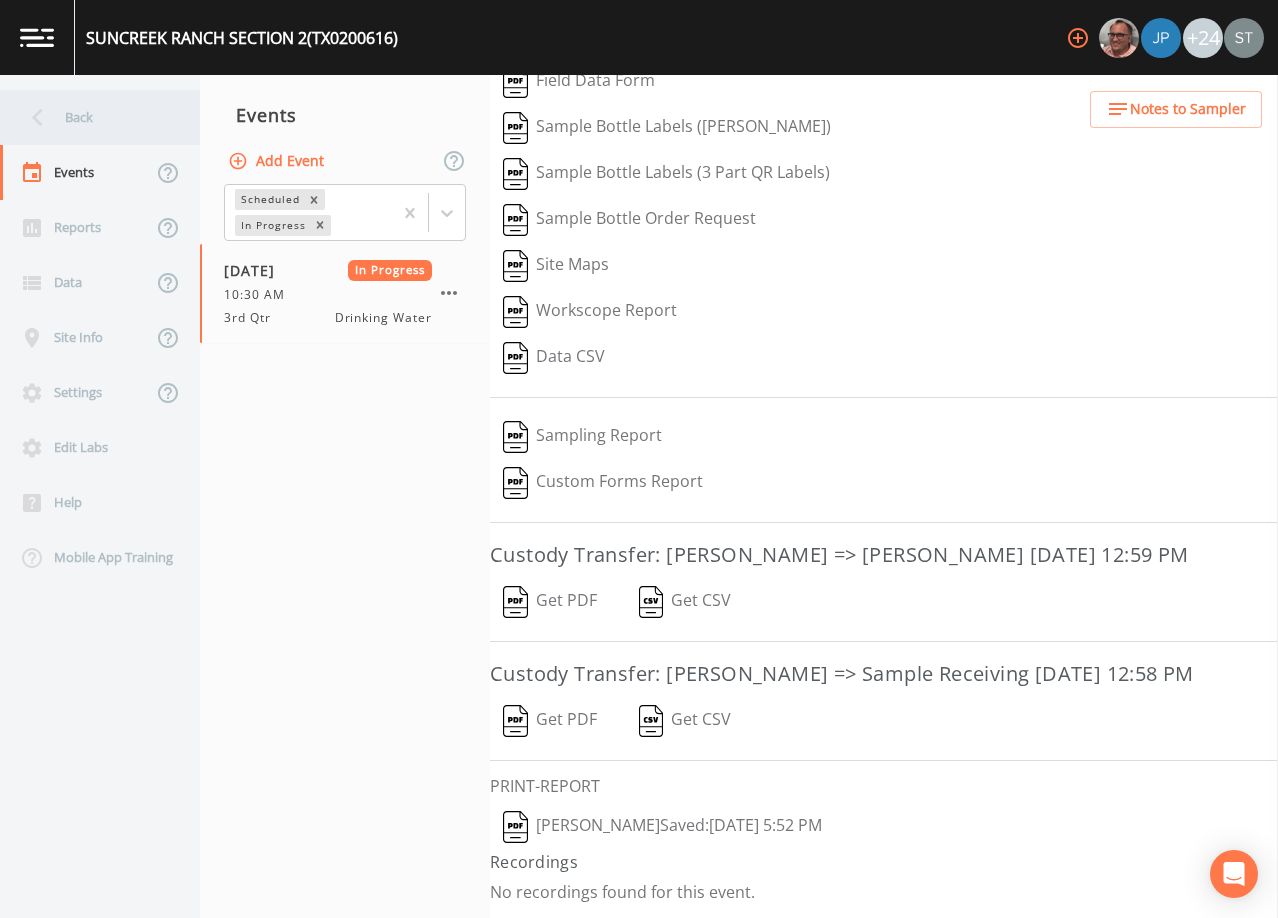 click on "Back" at bounding box center (90, 117) 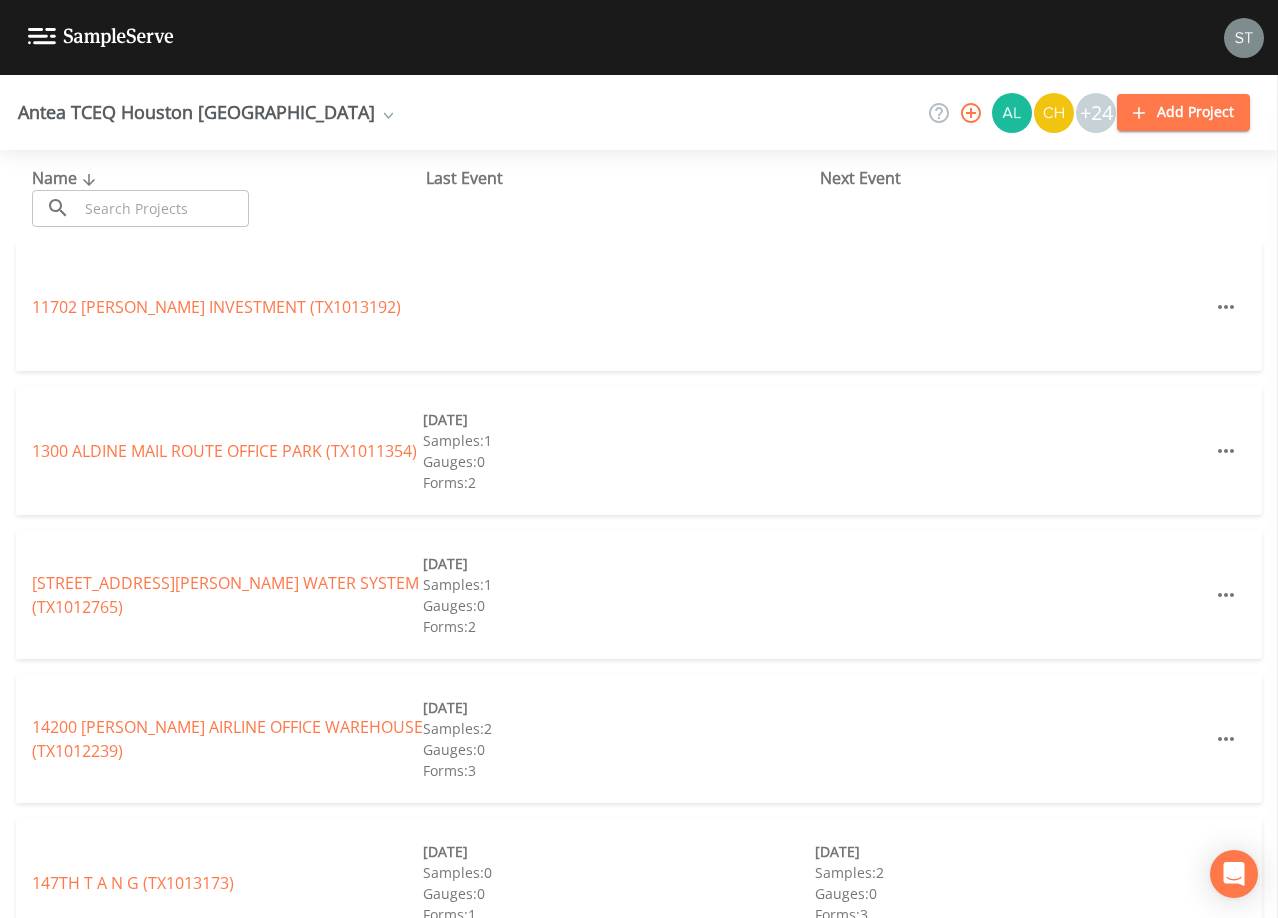 click at bounding box center [163, 208] 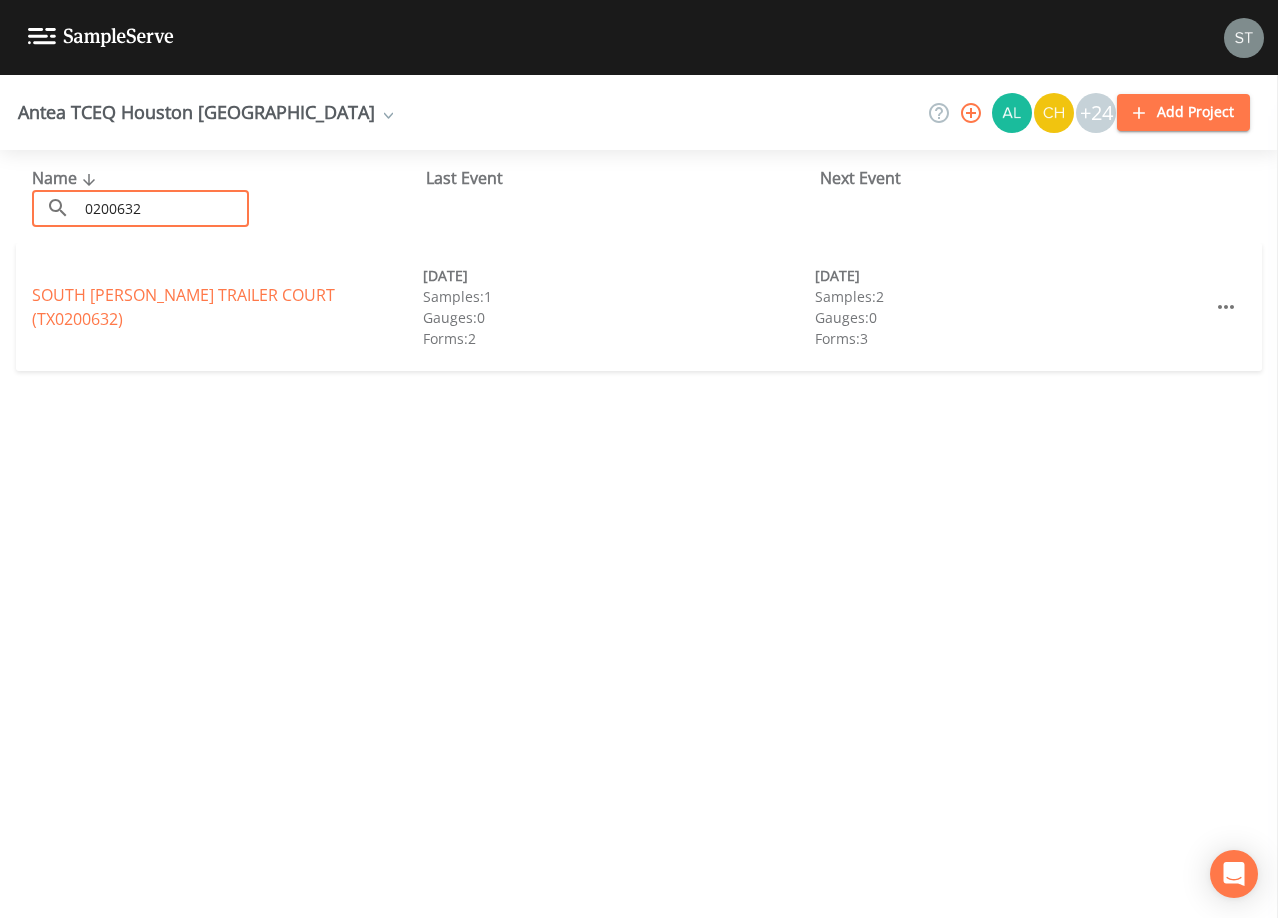 type on "0200632" 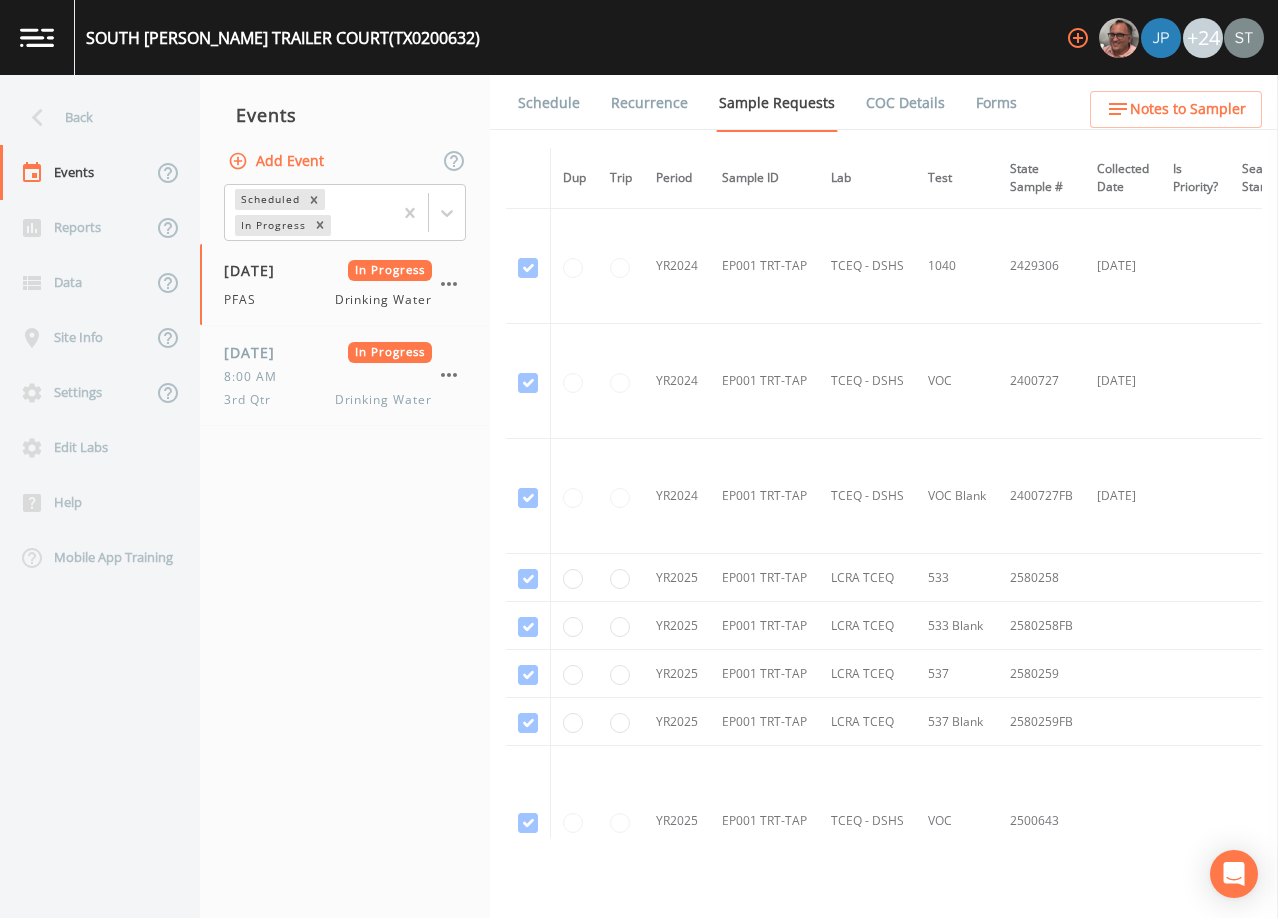 click on "Forms" at bounding box center [996, 103] 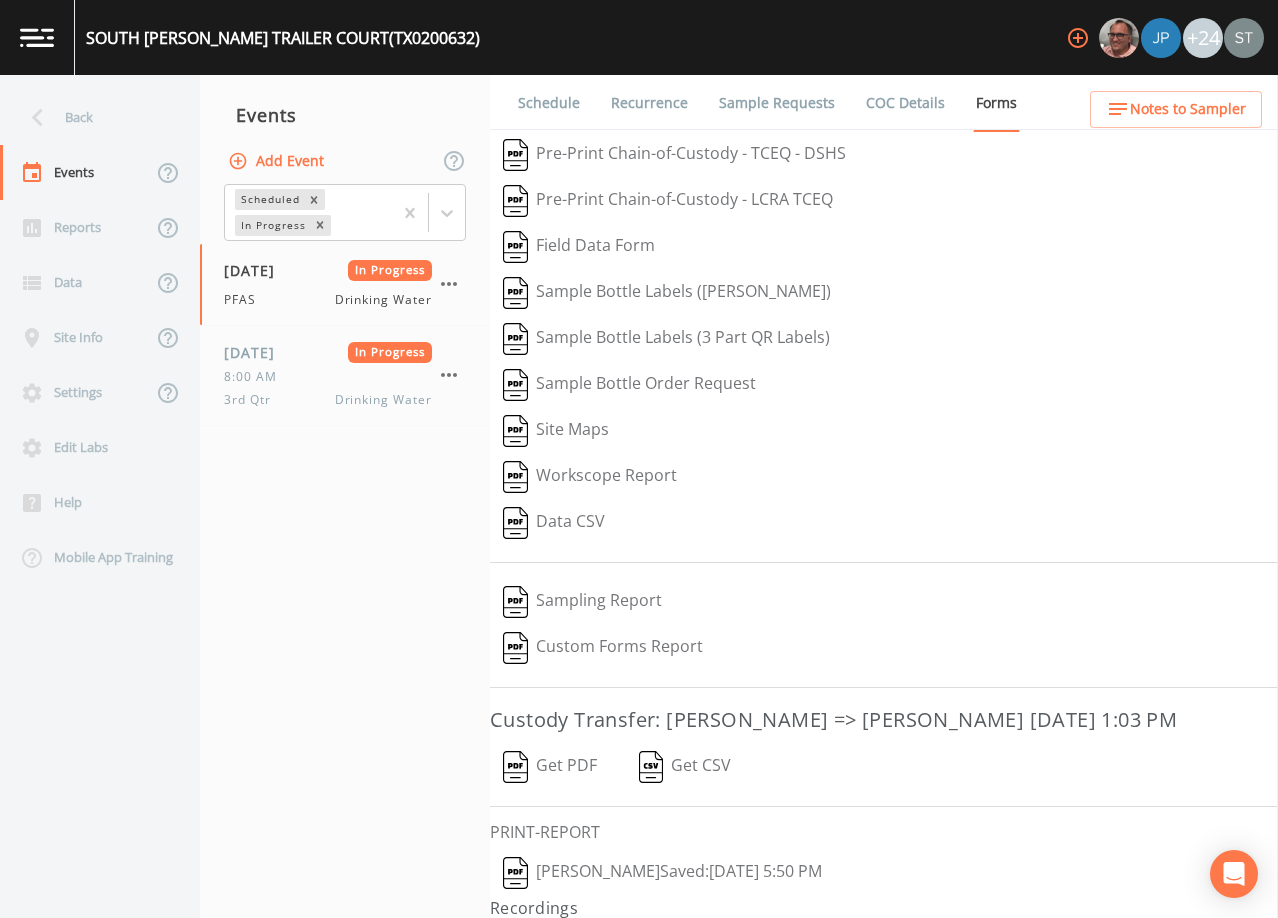 click on "Get PDF" at bounding box center [550, 767] 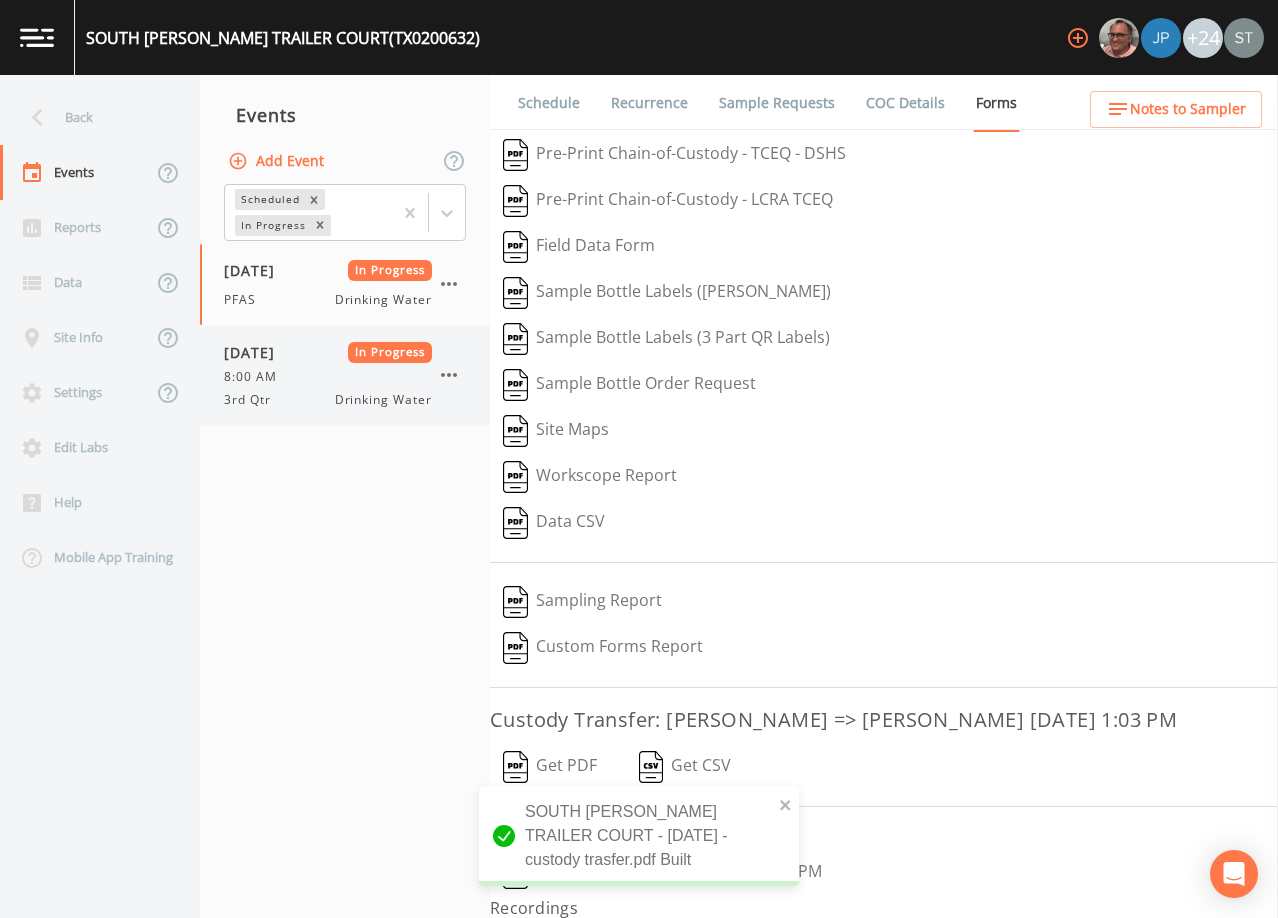 click on "8:00 AM" at bounding box center (256, 377) 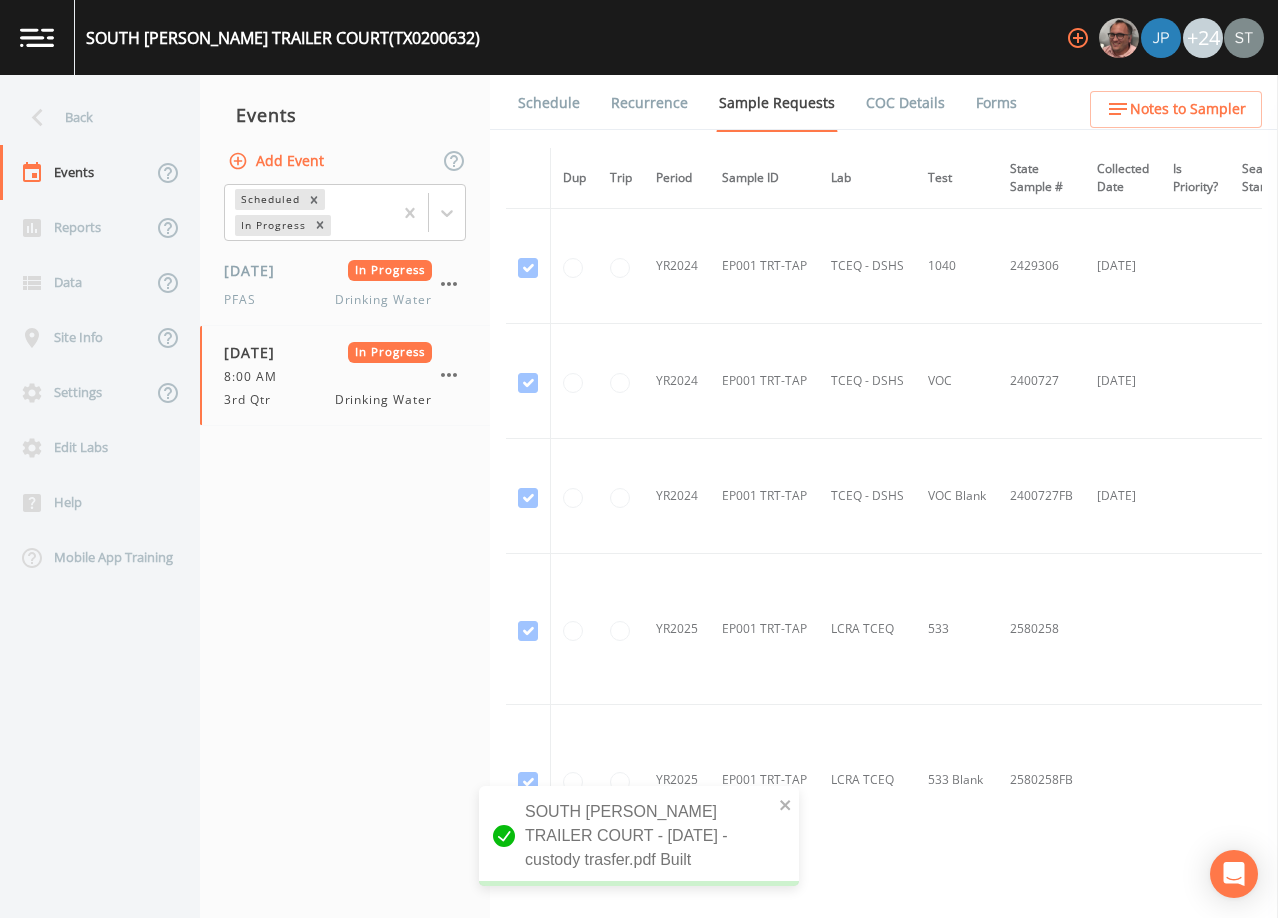 click on "Forms" at bounding box center [996, 103] 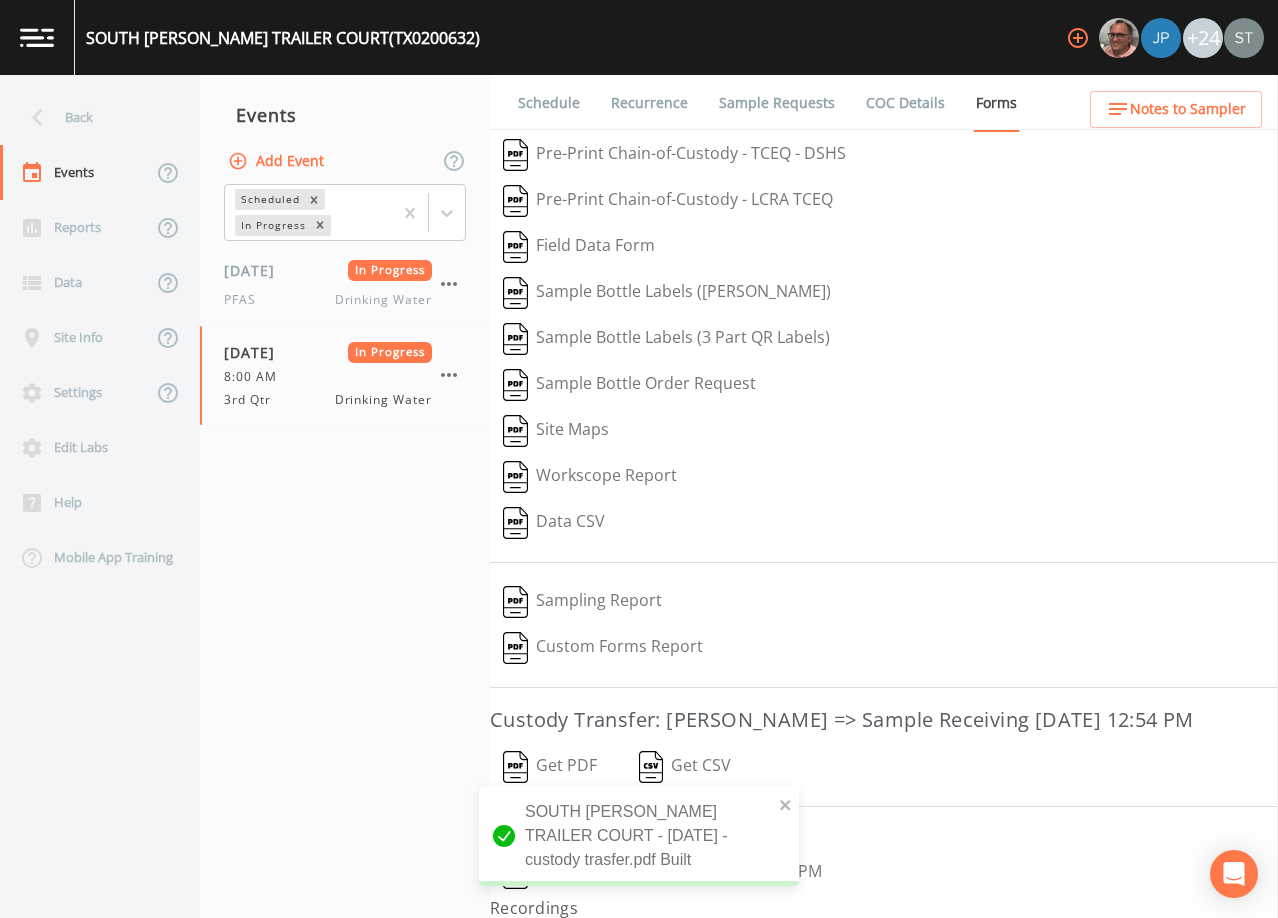 click on "Get PDF" at bounding box center [550, 767] 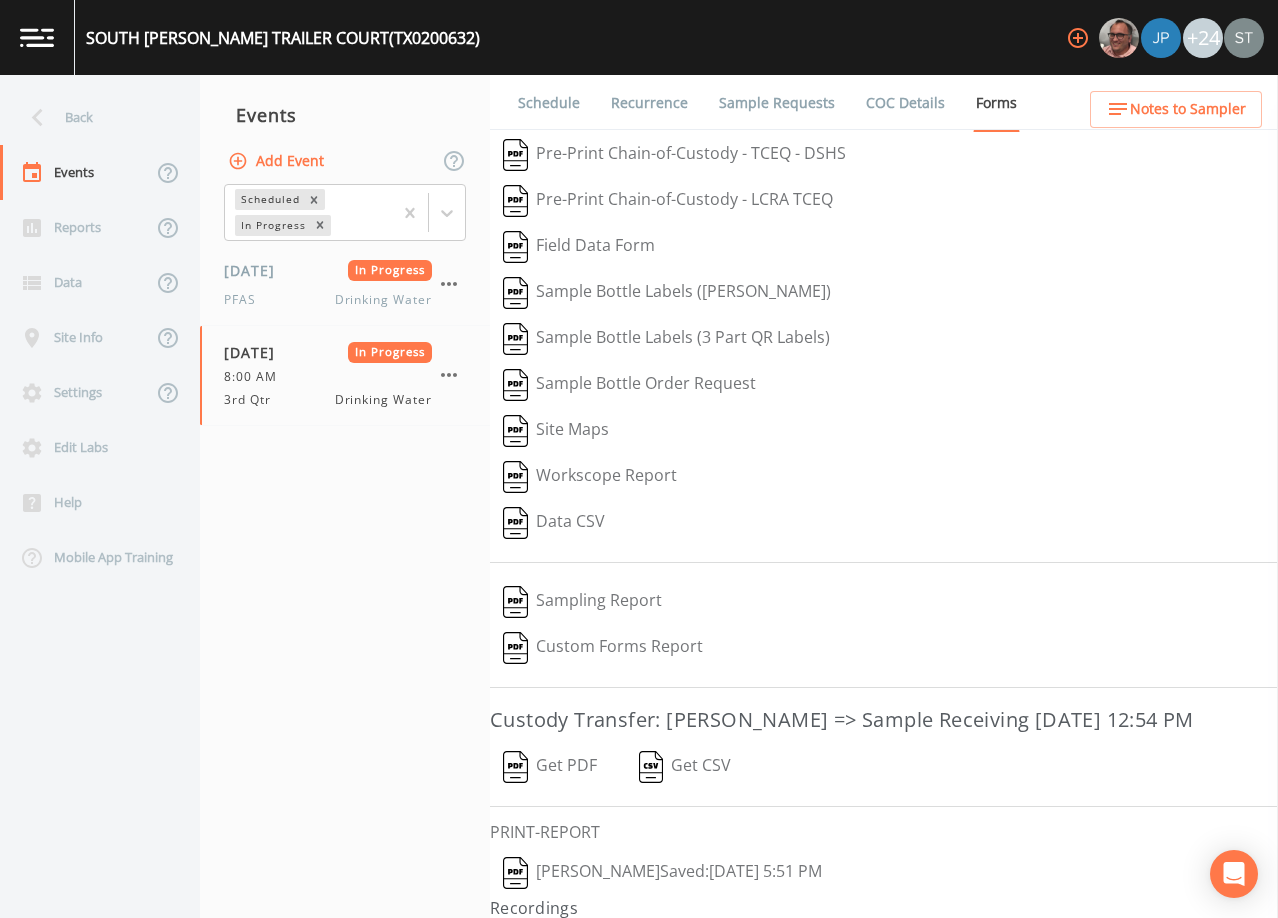 click on "Back" at bounding box center (90, 117) 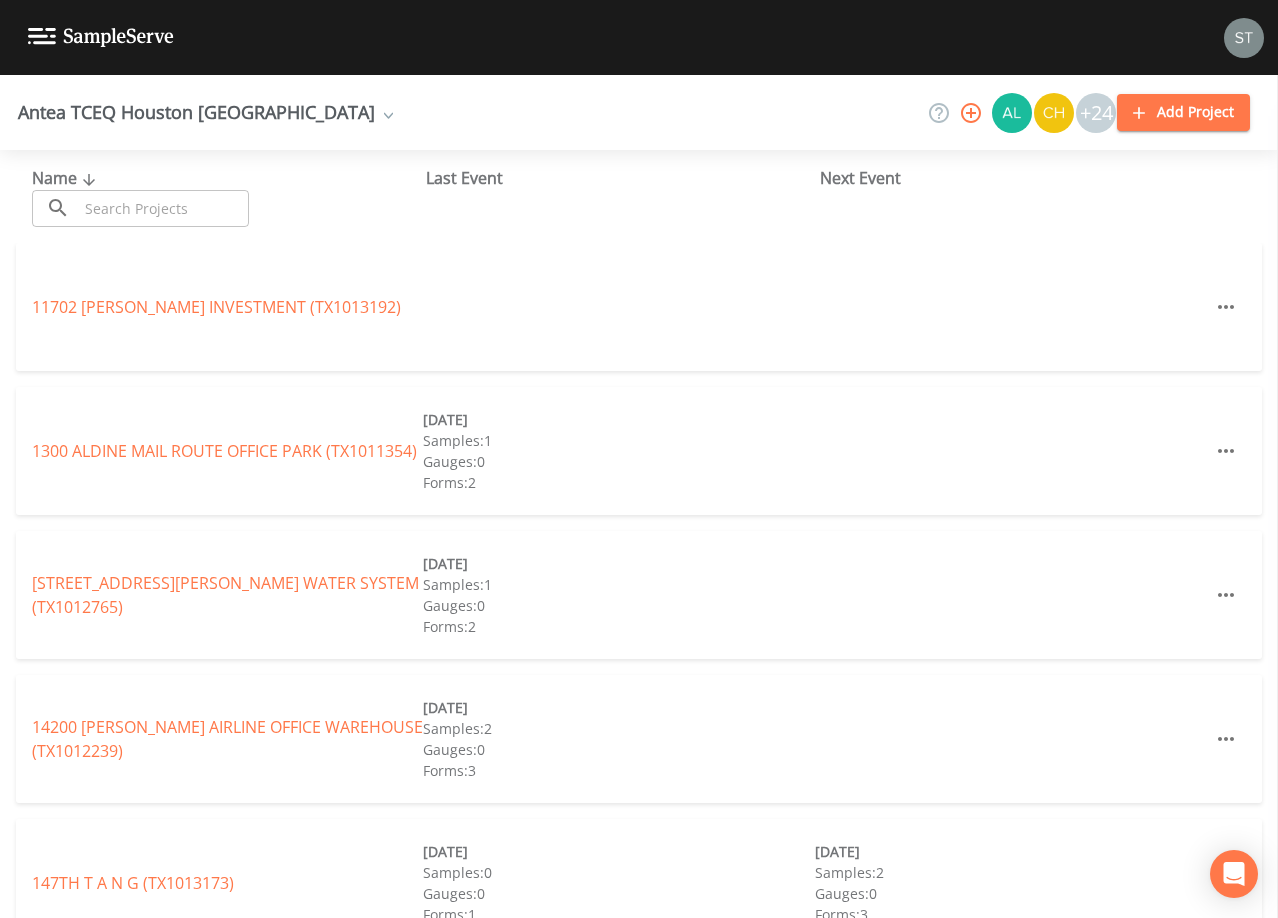 click at bounding box center [163, 208] 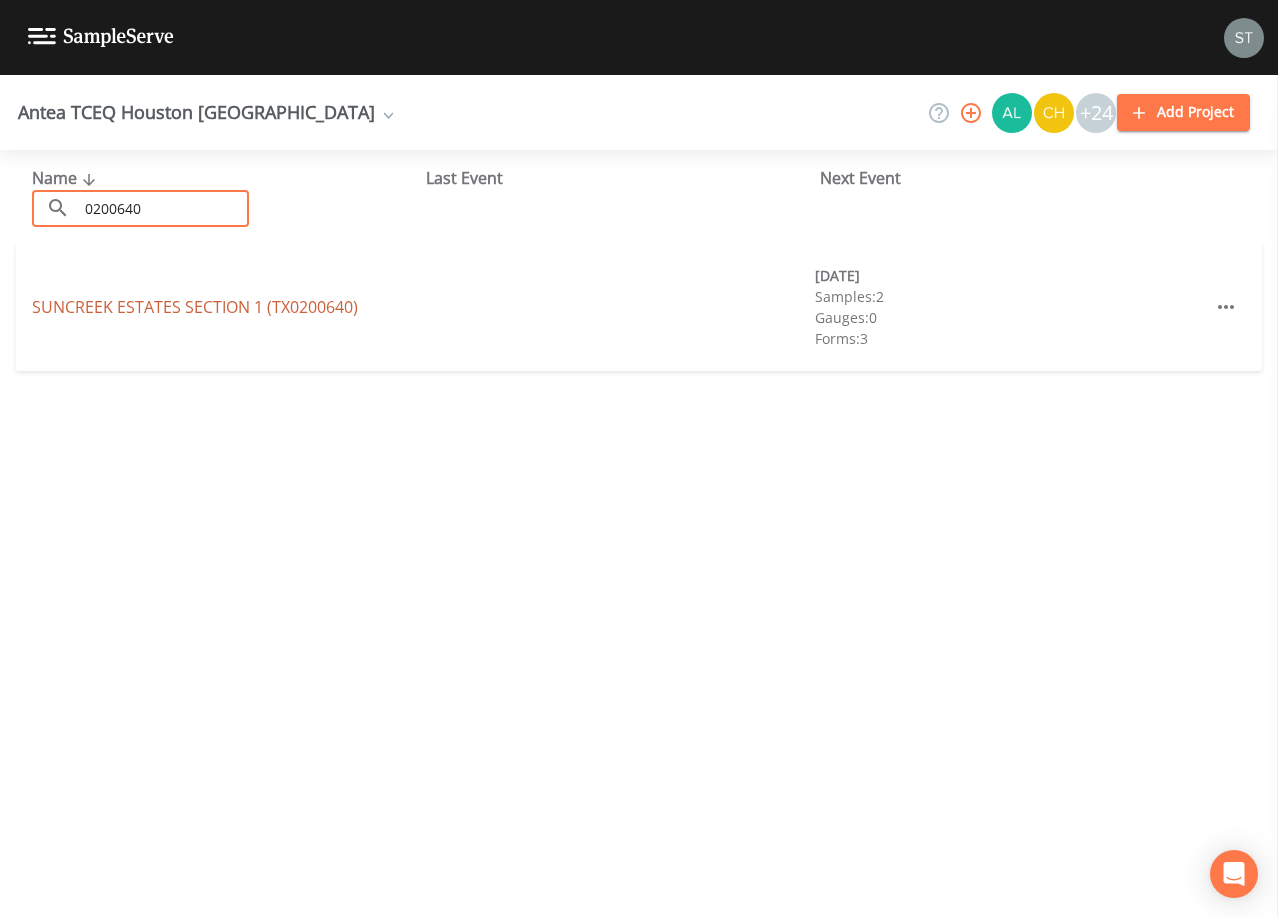 type on "0200640" 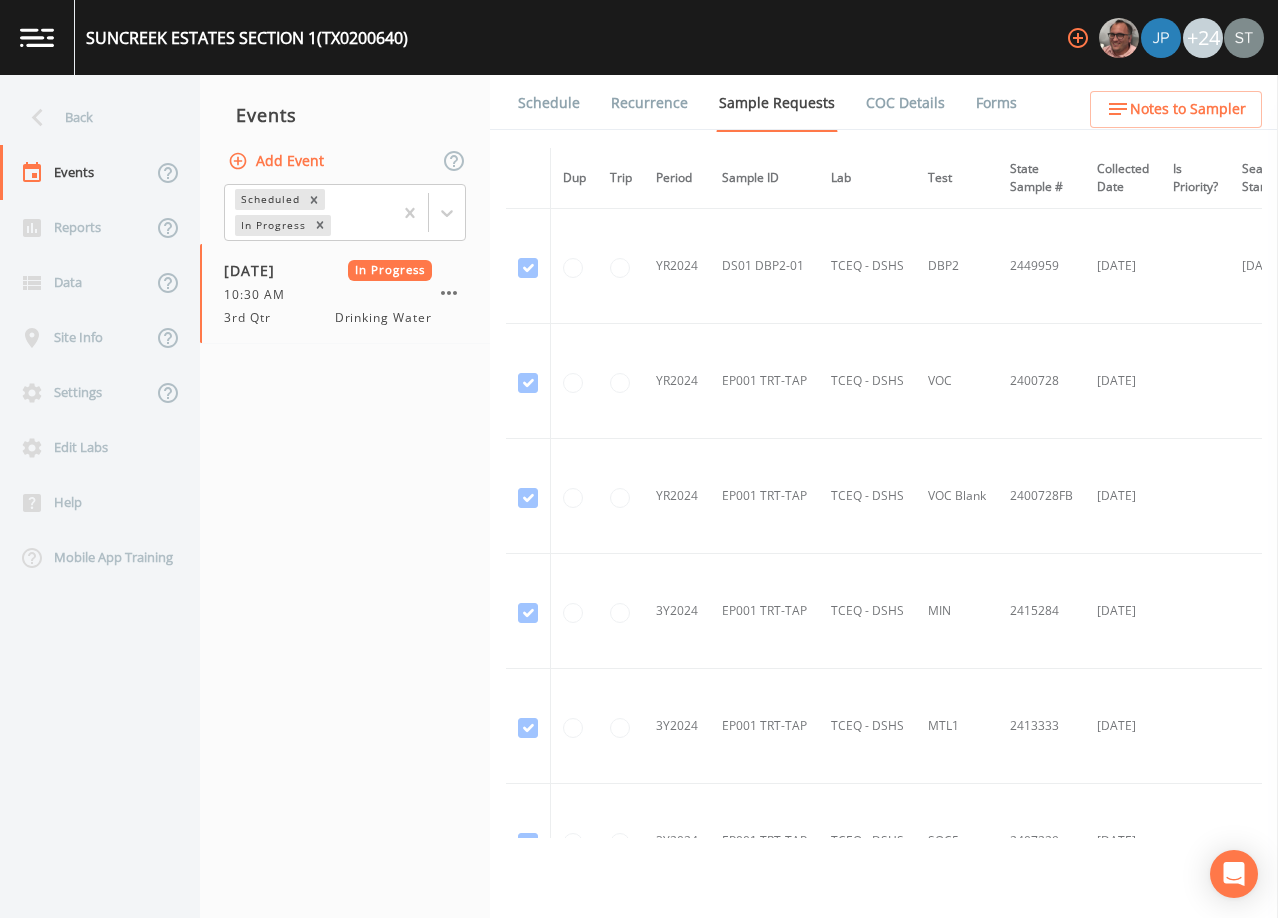 click on "Forms" at bounding box center [996, 103] 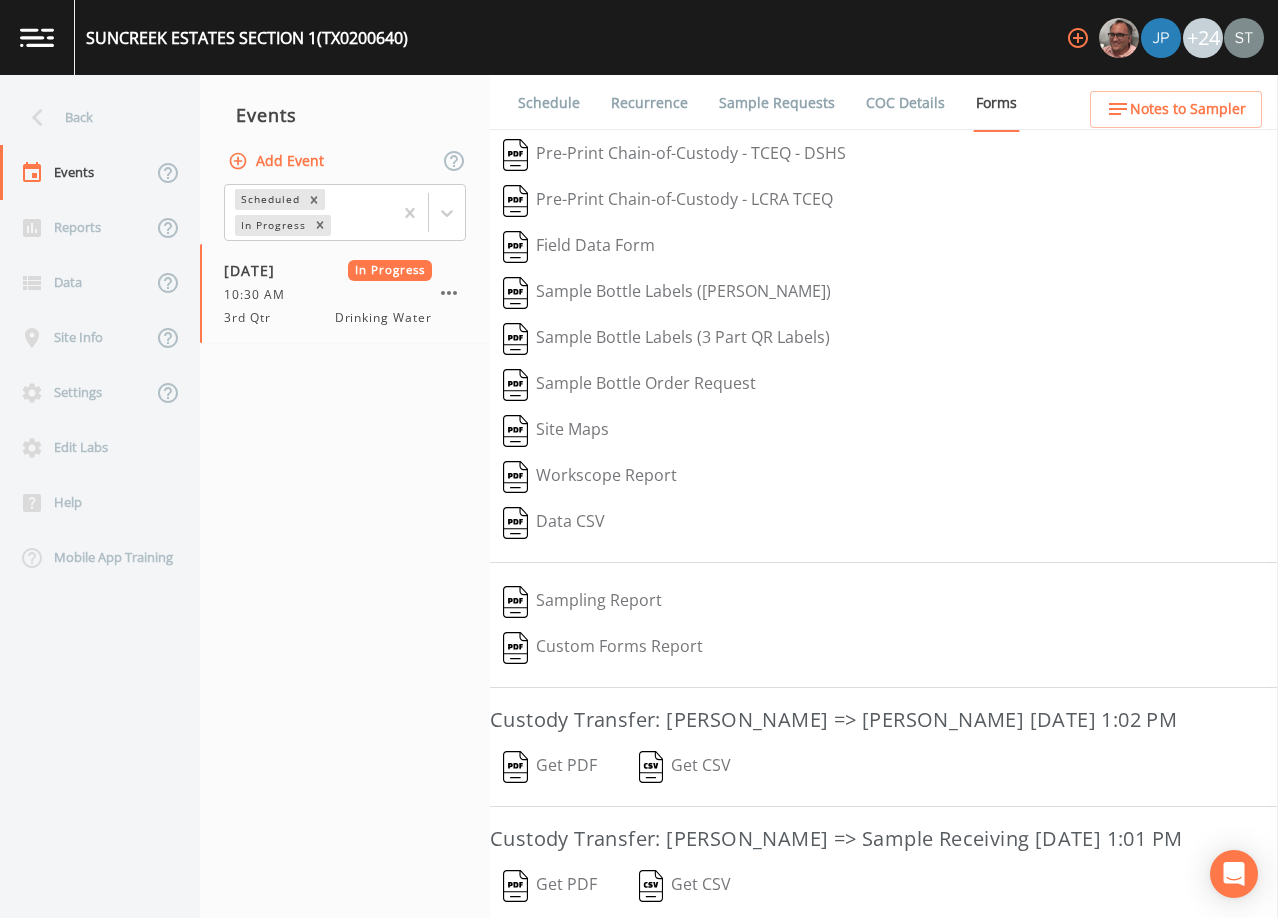 click on "Get PDF" at bounding box center [550, 767] 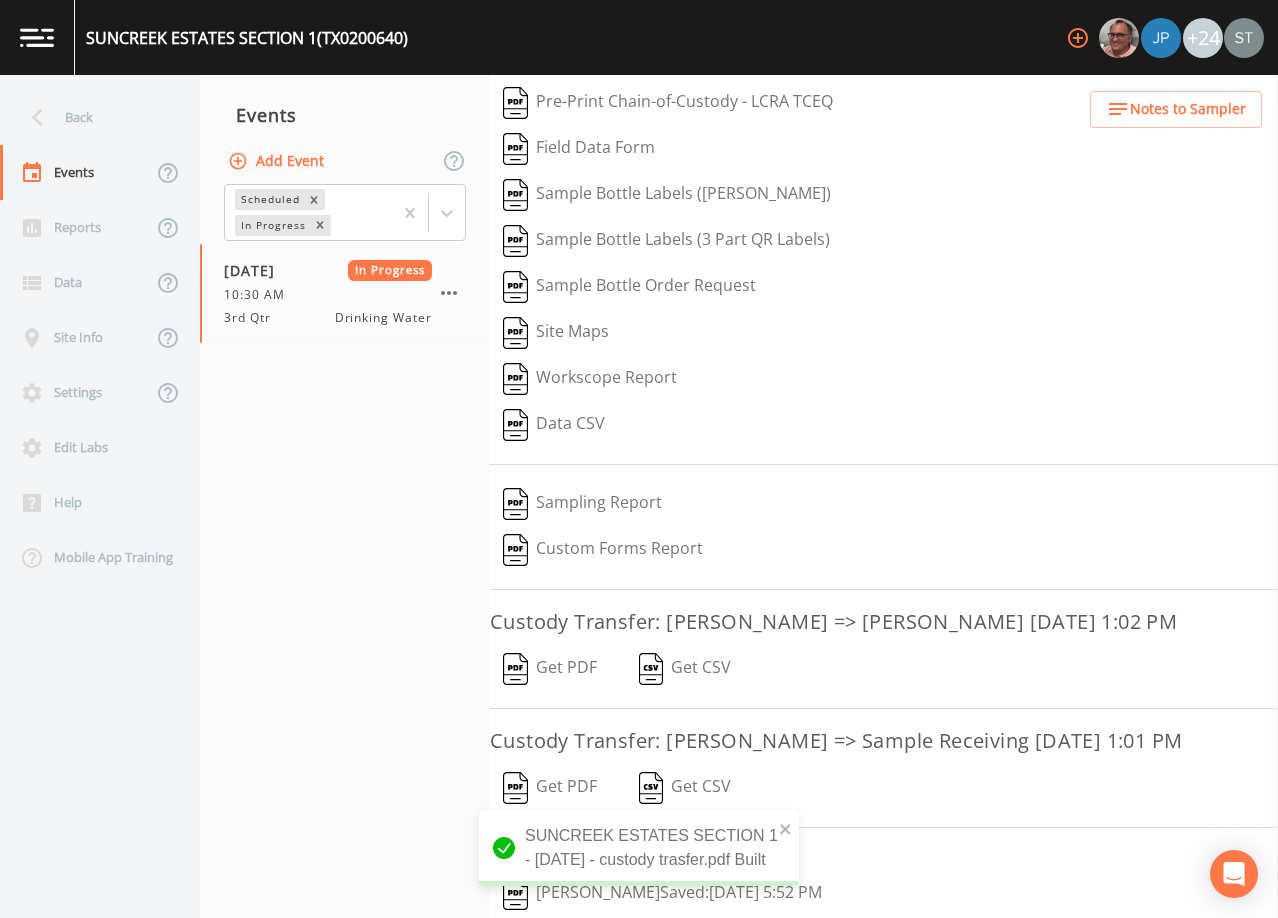 scroll, scrollTop: 165, scrollLeft: 0, axis: vertical 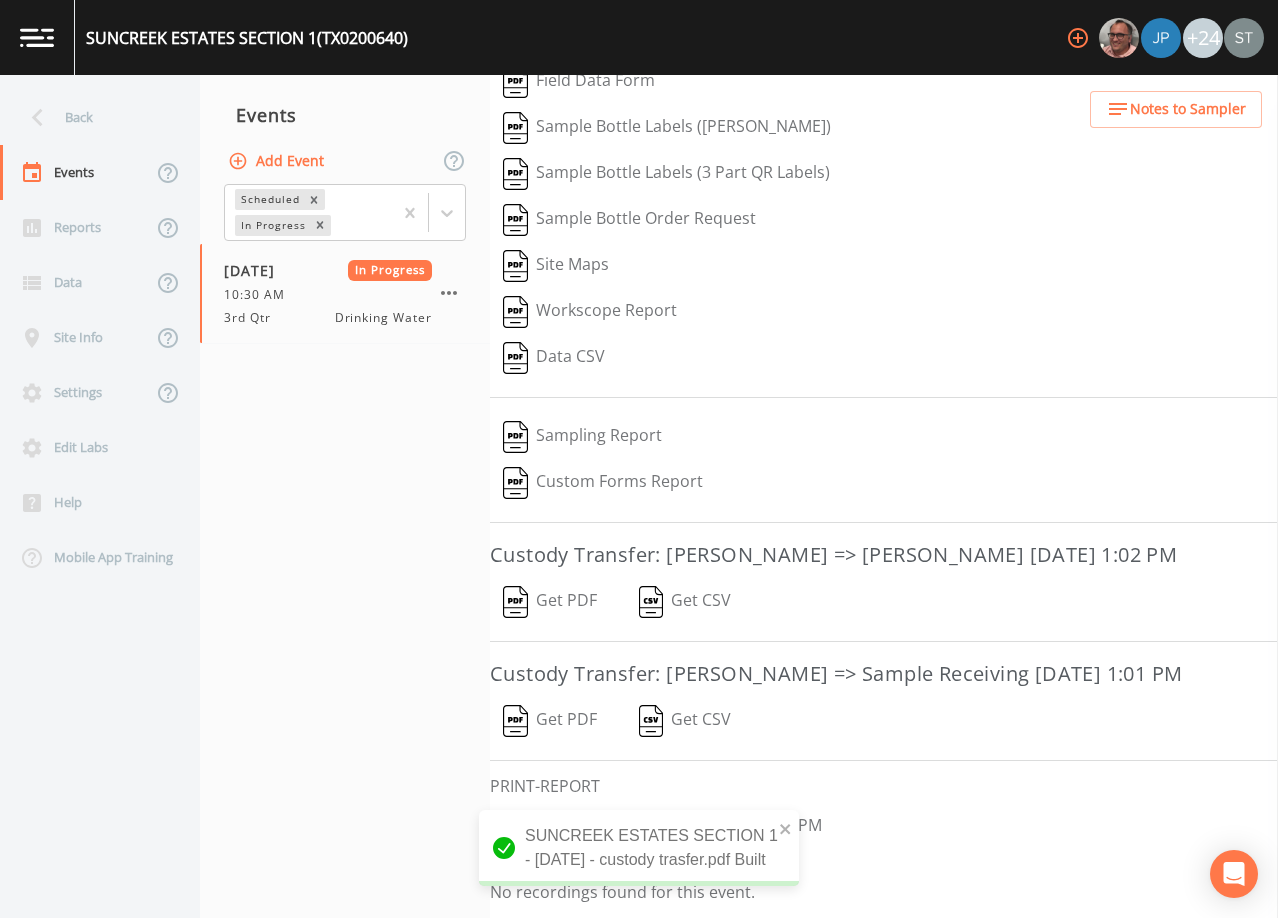 click on "Get PDF" at bounding box center [550, 721] 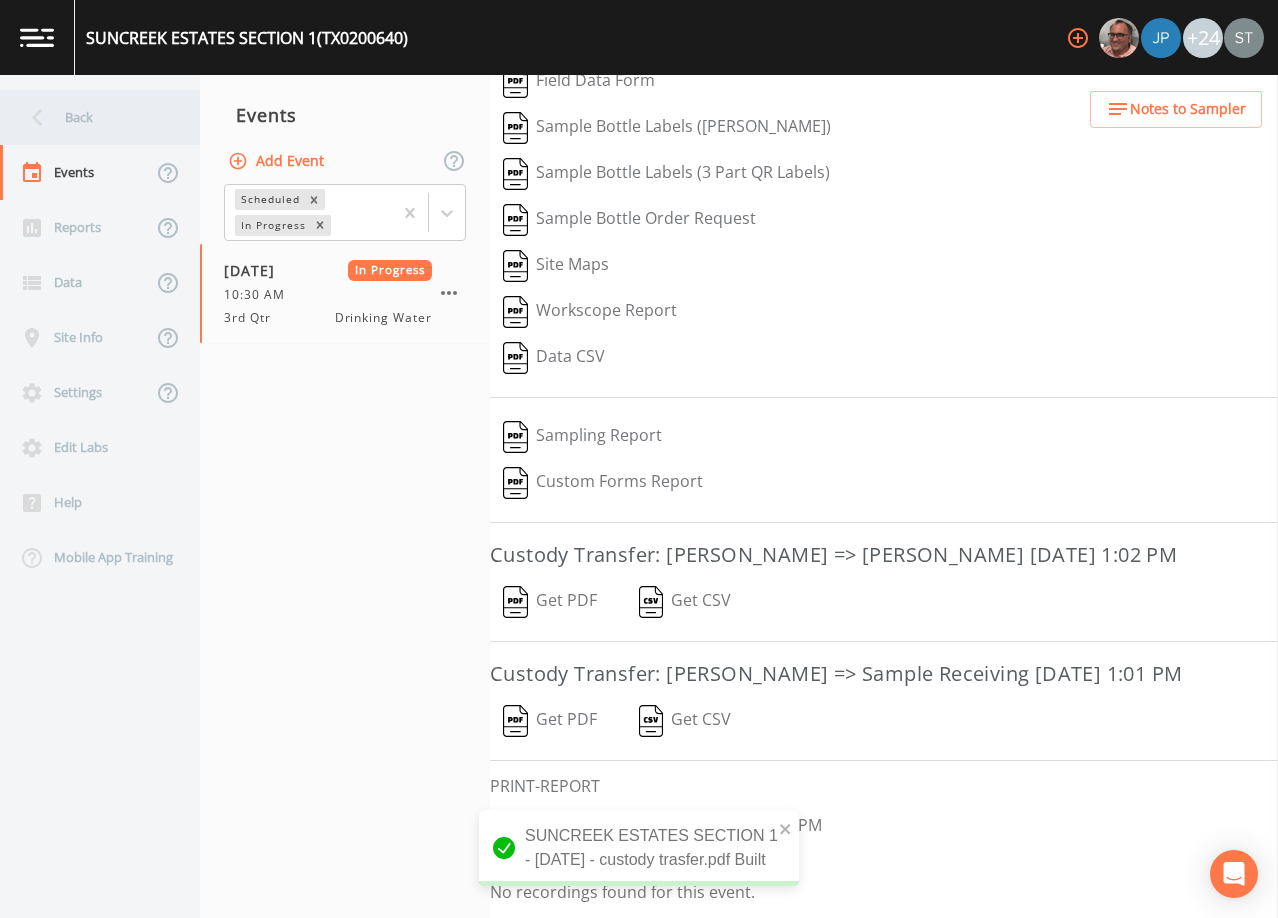 click on "Back" at bounding box center [90, 117] 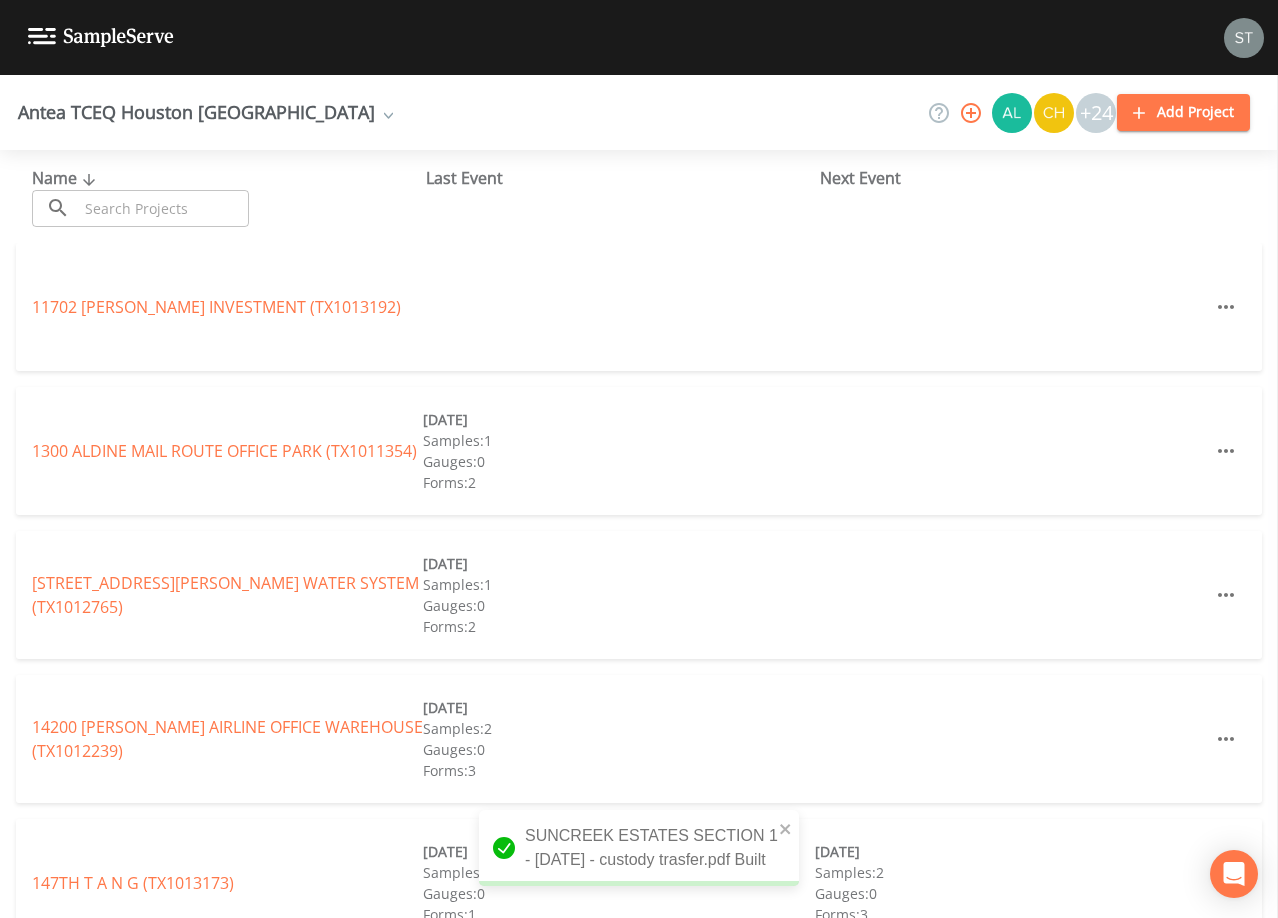 click at bounding box center (163, 208) 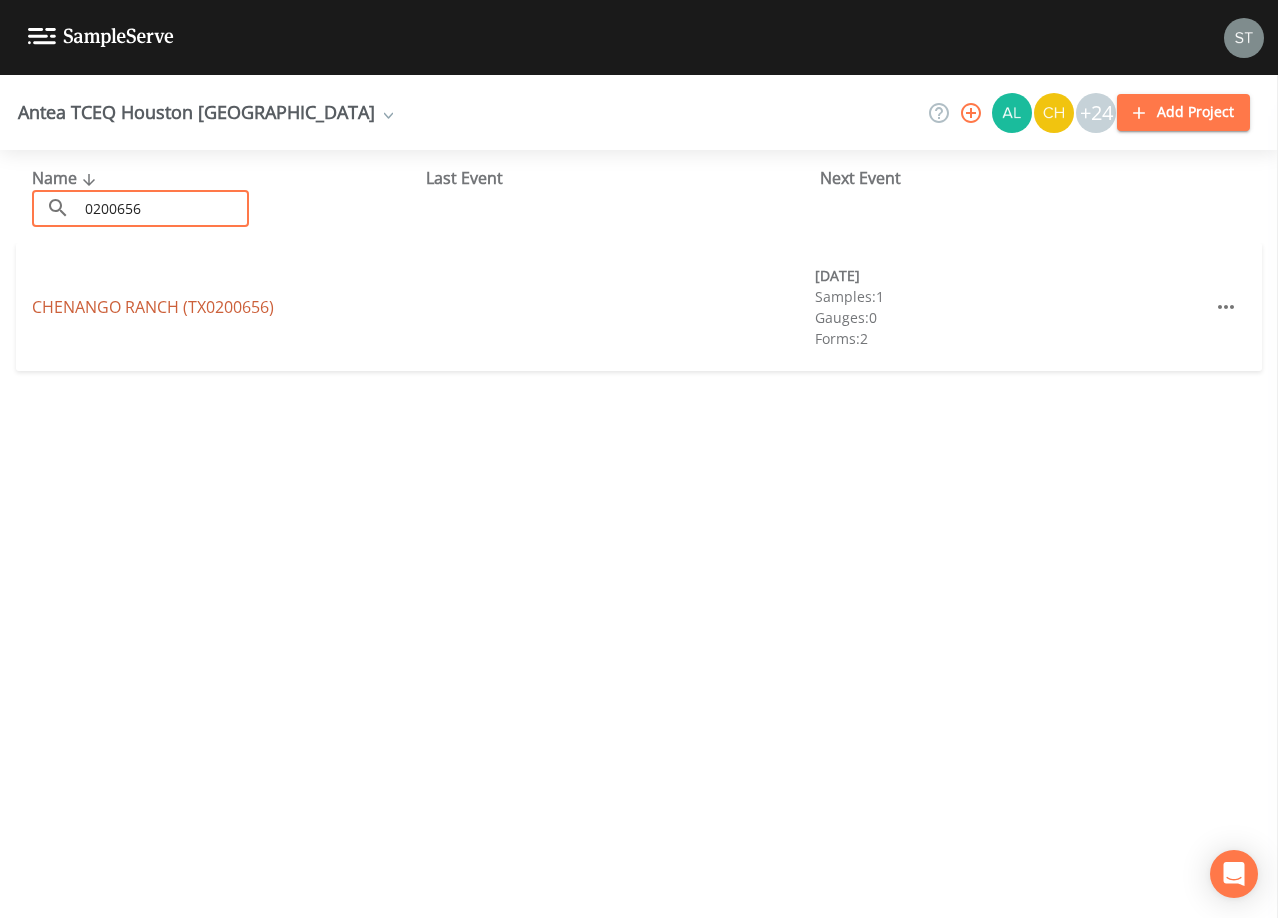 type on "0200656" 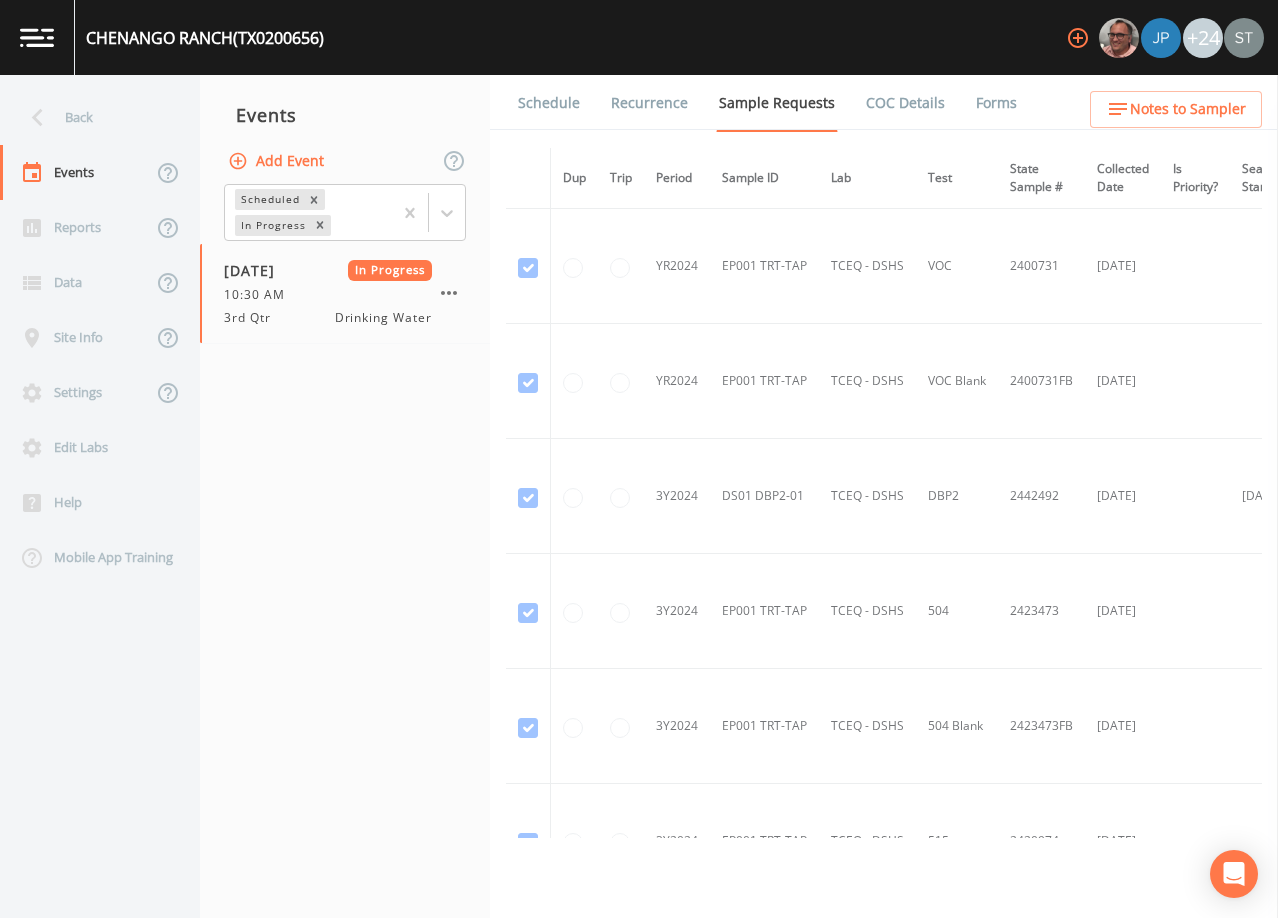 click on "Forms" at bounding box center [996, 103] 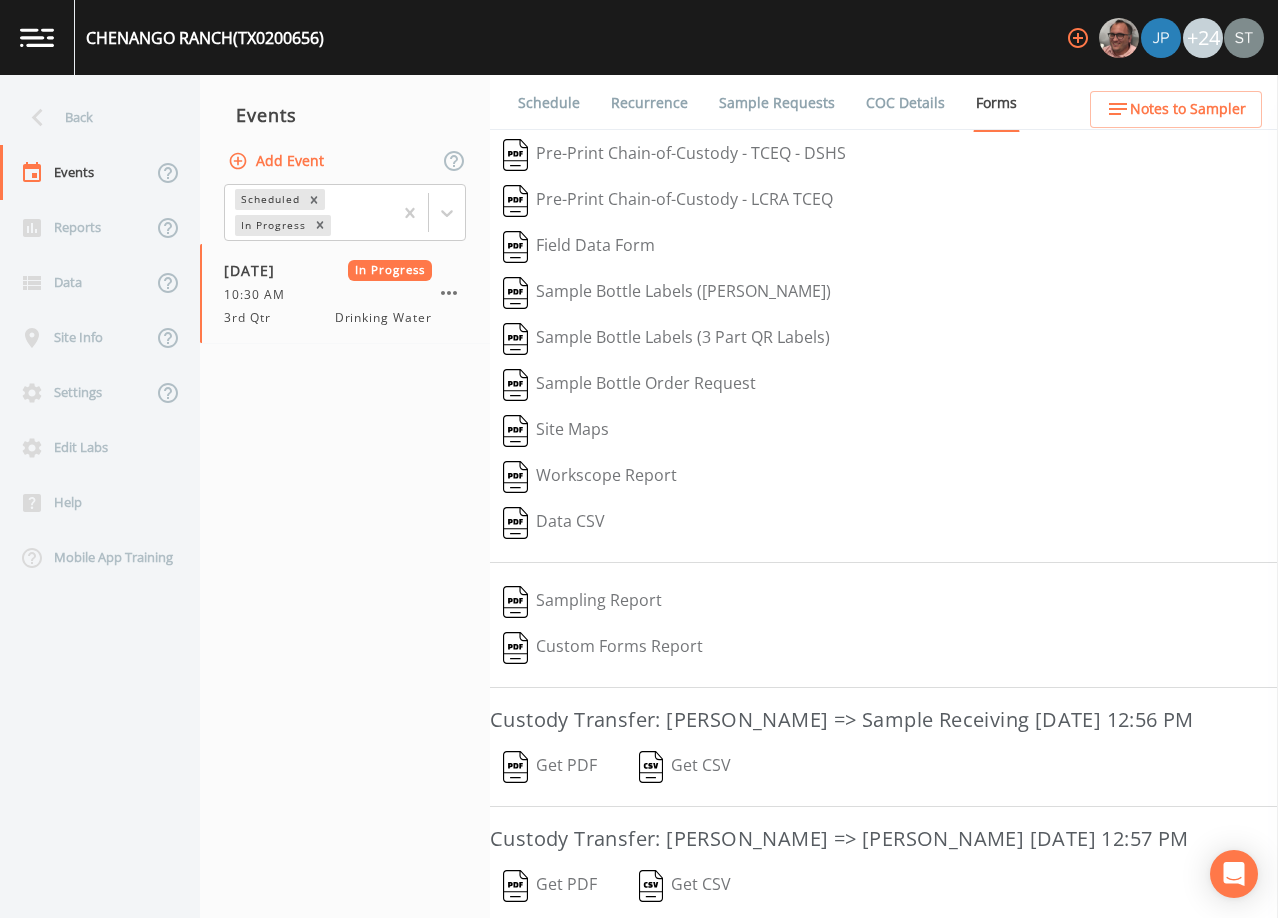 click on "Get PDF" at bounding box center (550, 767) 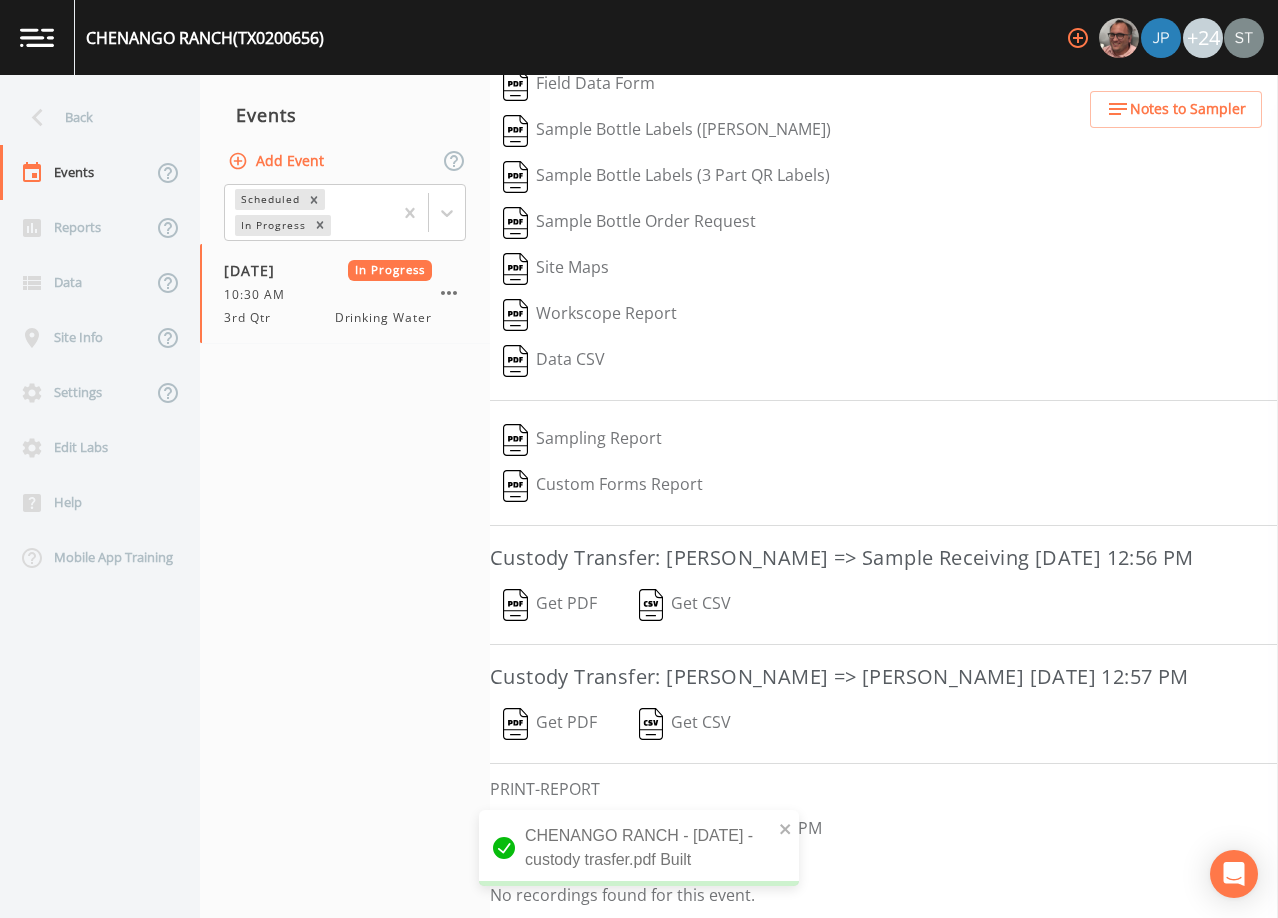 scroll, scrollTop: 165, scrollLeft: 0, axis: vertical 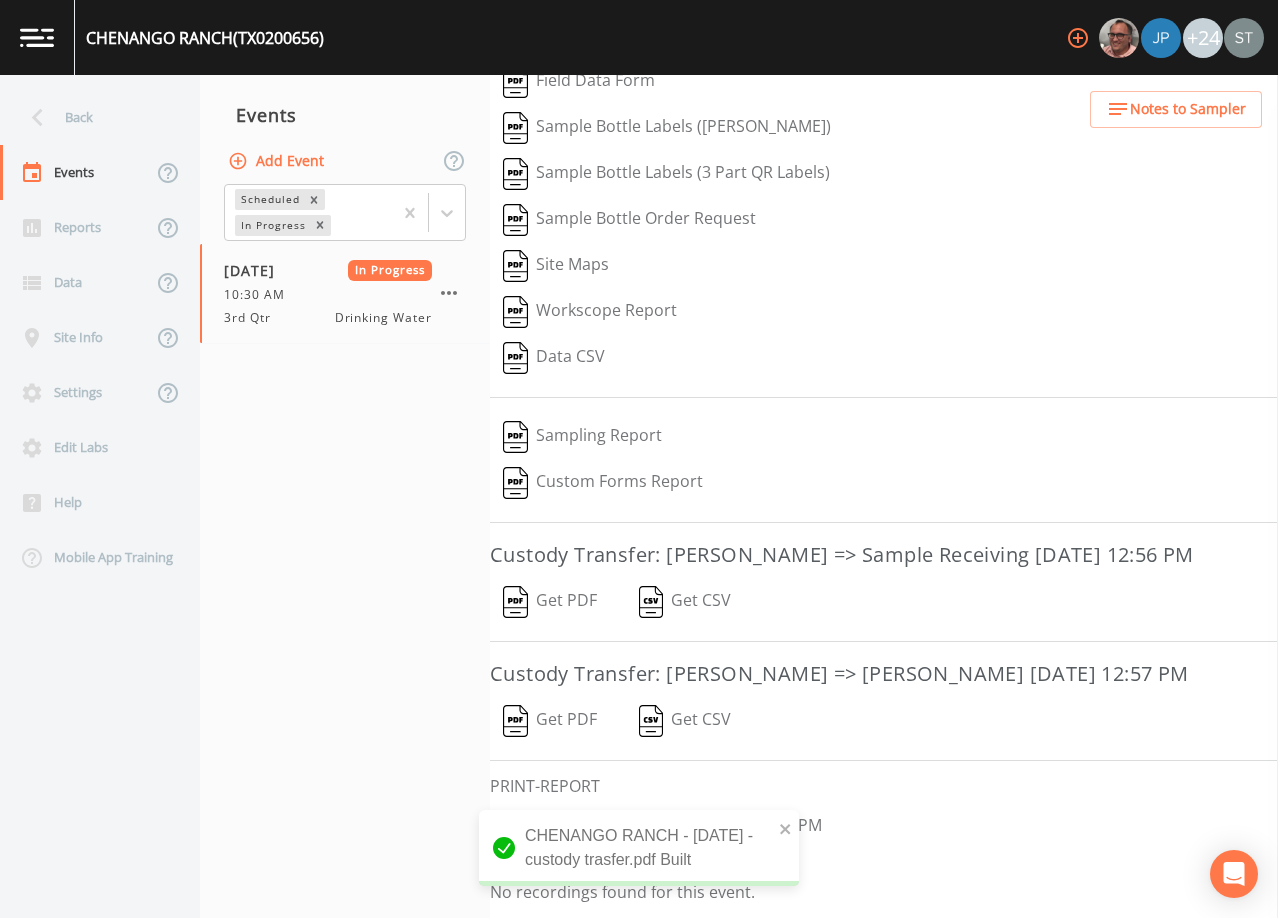 click on "Get PDF" at bounding box center (550, 721) 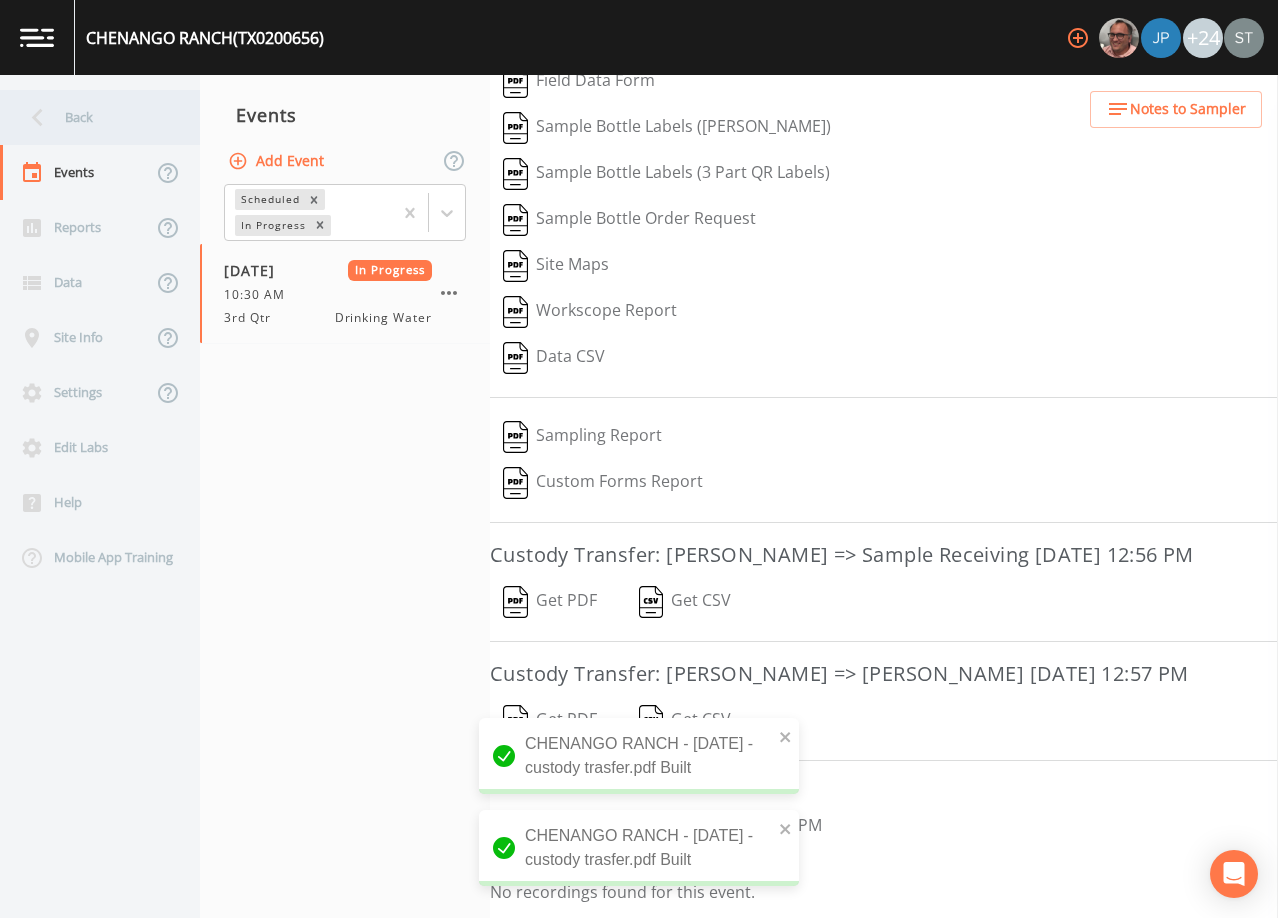 click on "Back" at bounding box center (90, 117) 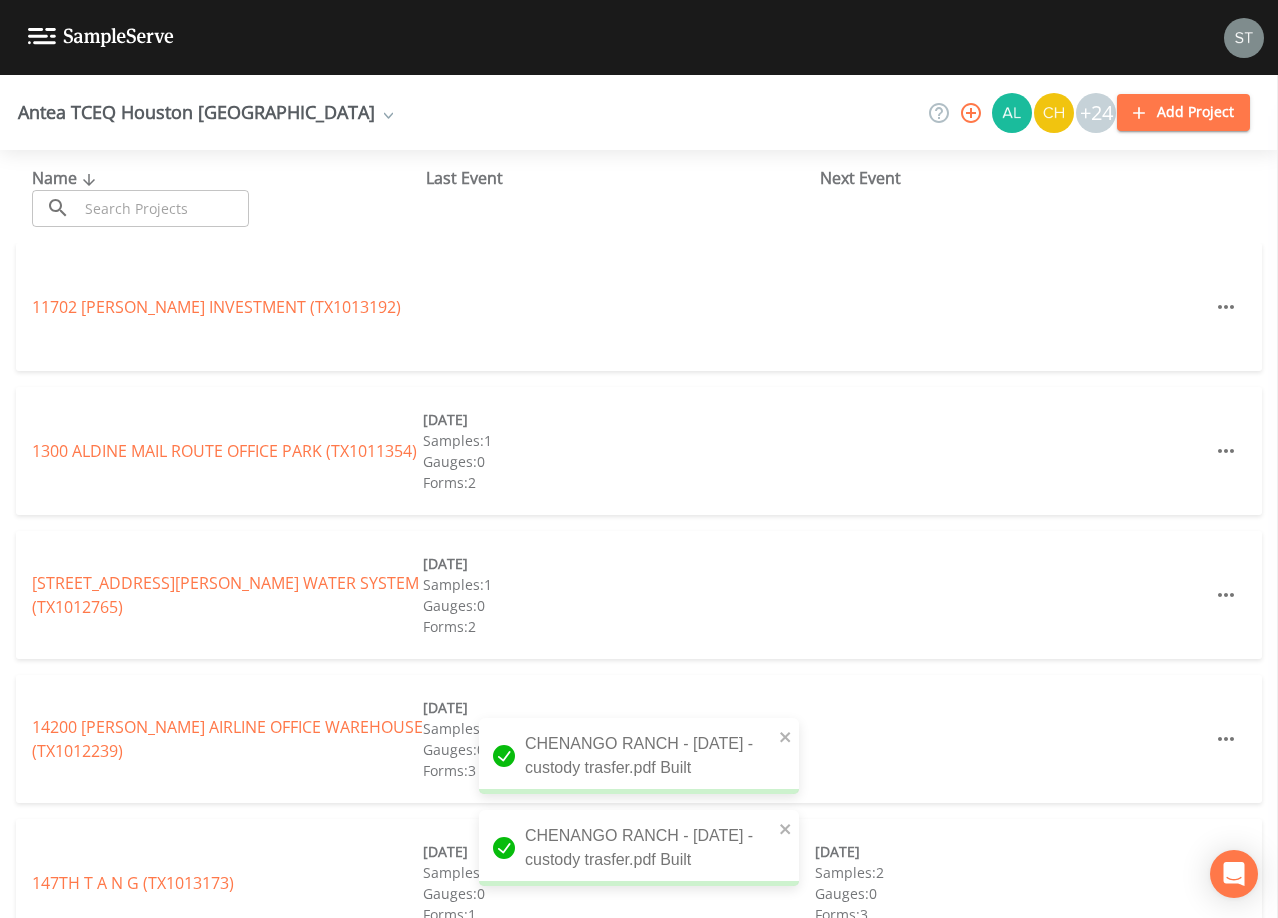 click at bounding box center [163, 208] 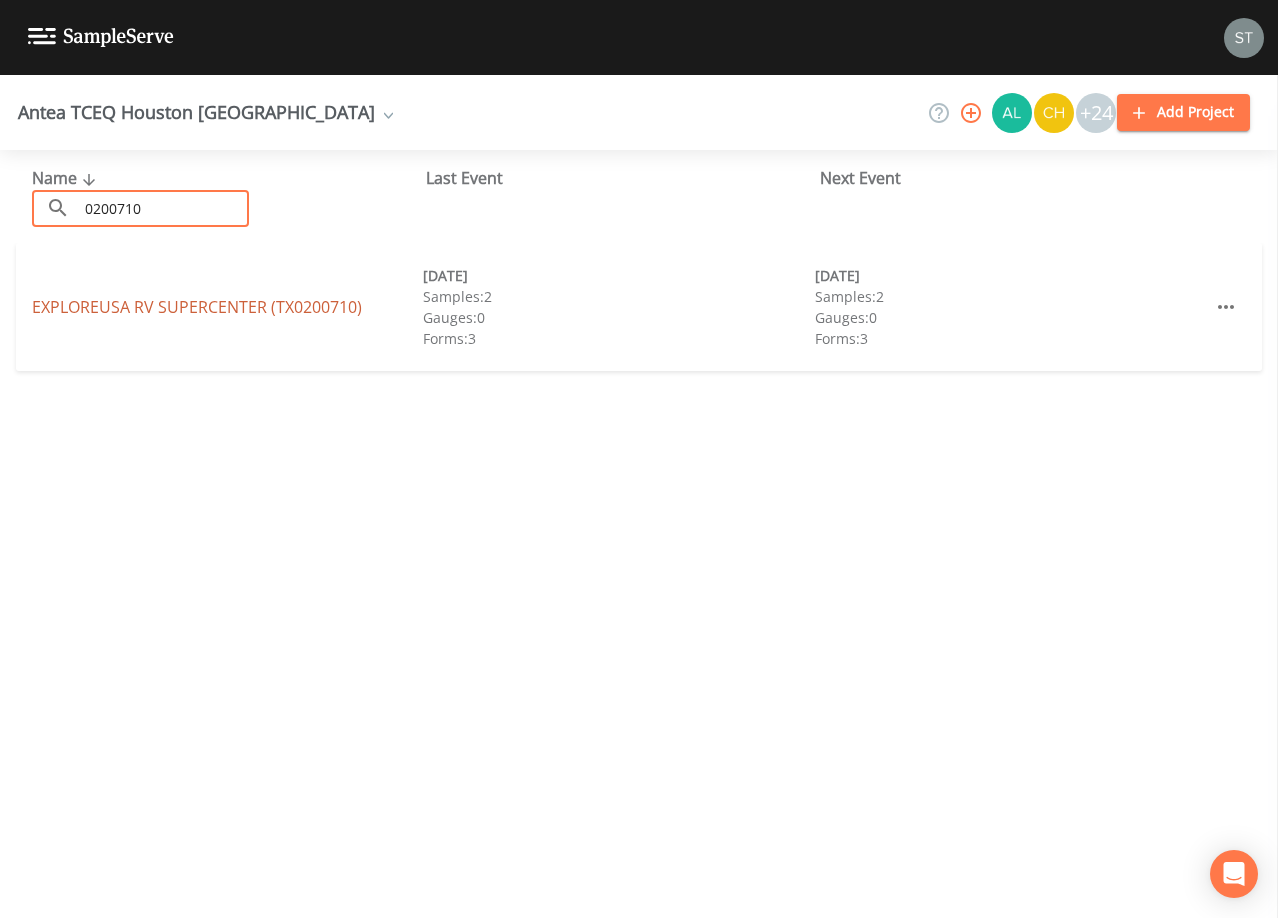 type on "0200710" 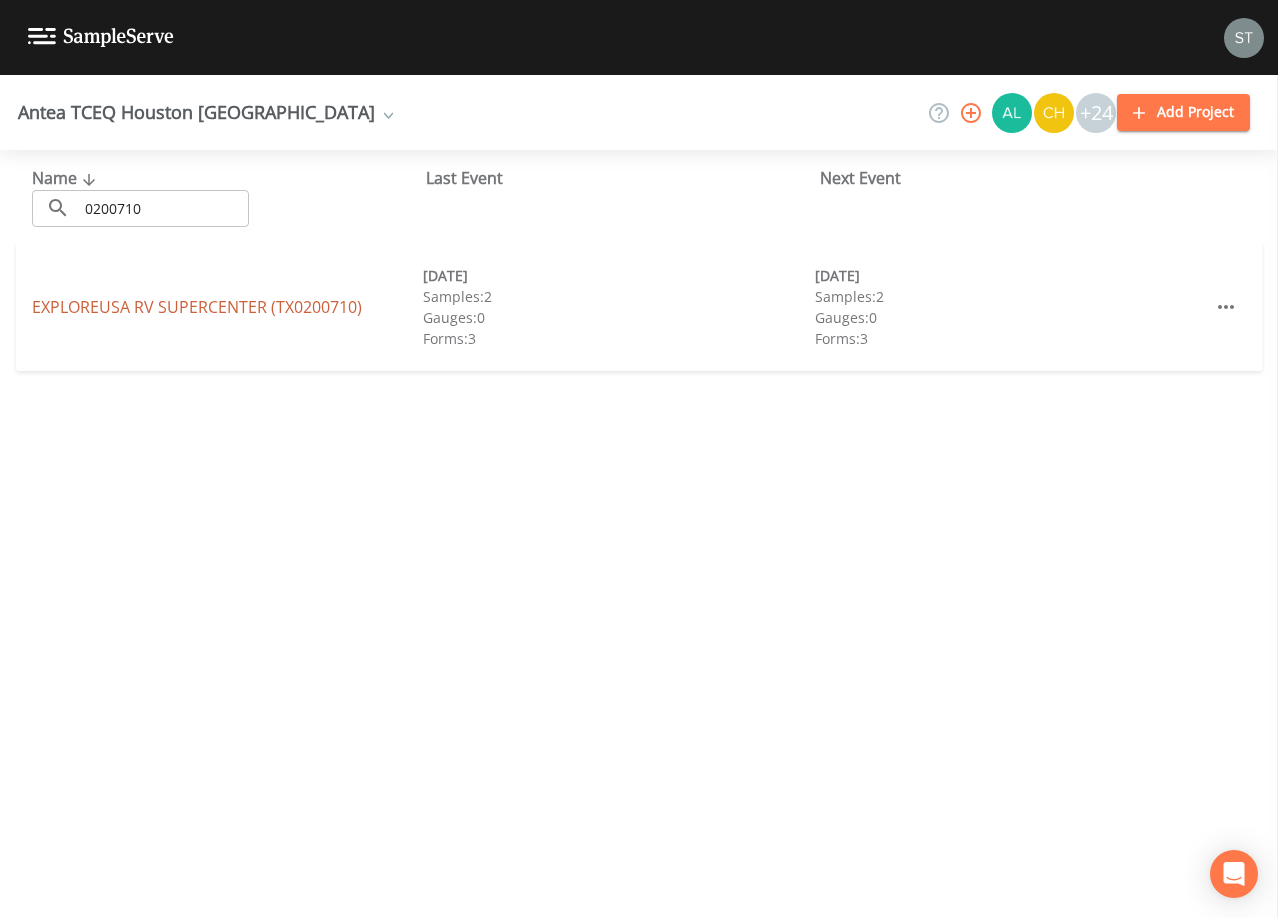 click on "EXPLOREUSA RV SUPERCENTER   (TX0200710)" at bounding box center (197, 307) 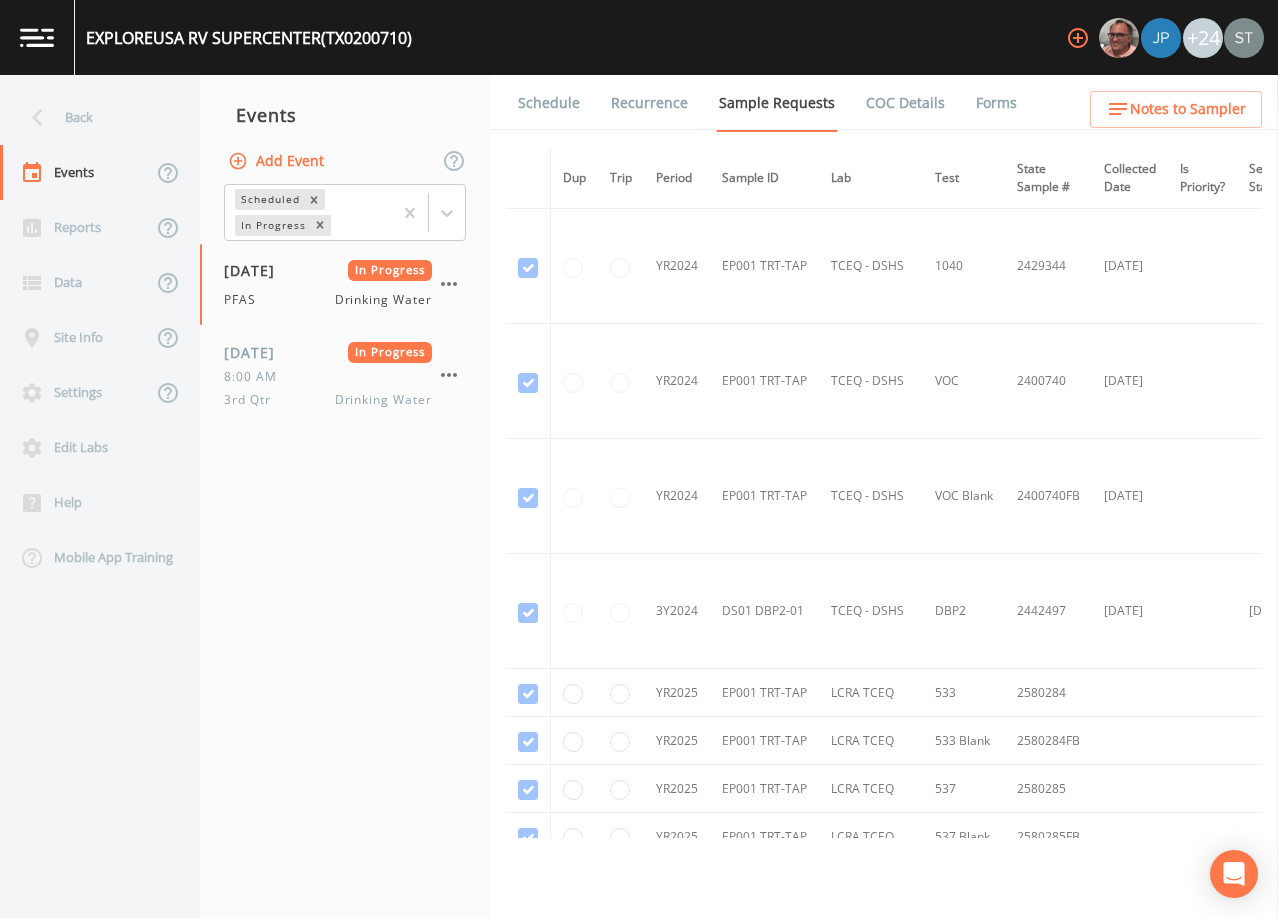 click on "Forms" at bounding box center [996, 103] 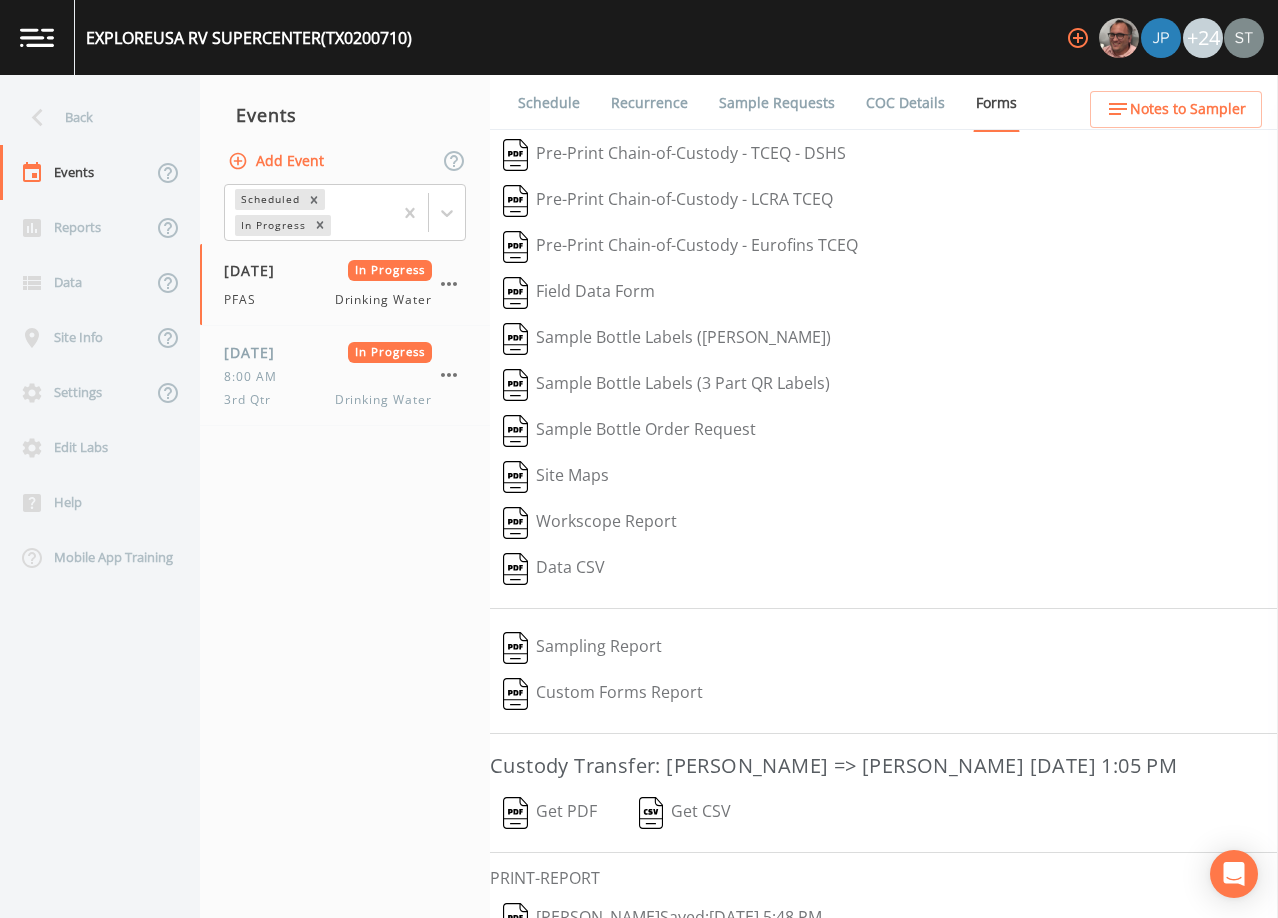 click on "Get PDF" at bounding box center (550, 813) 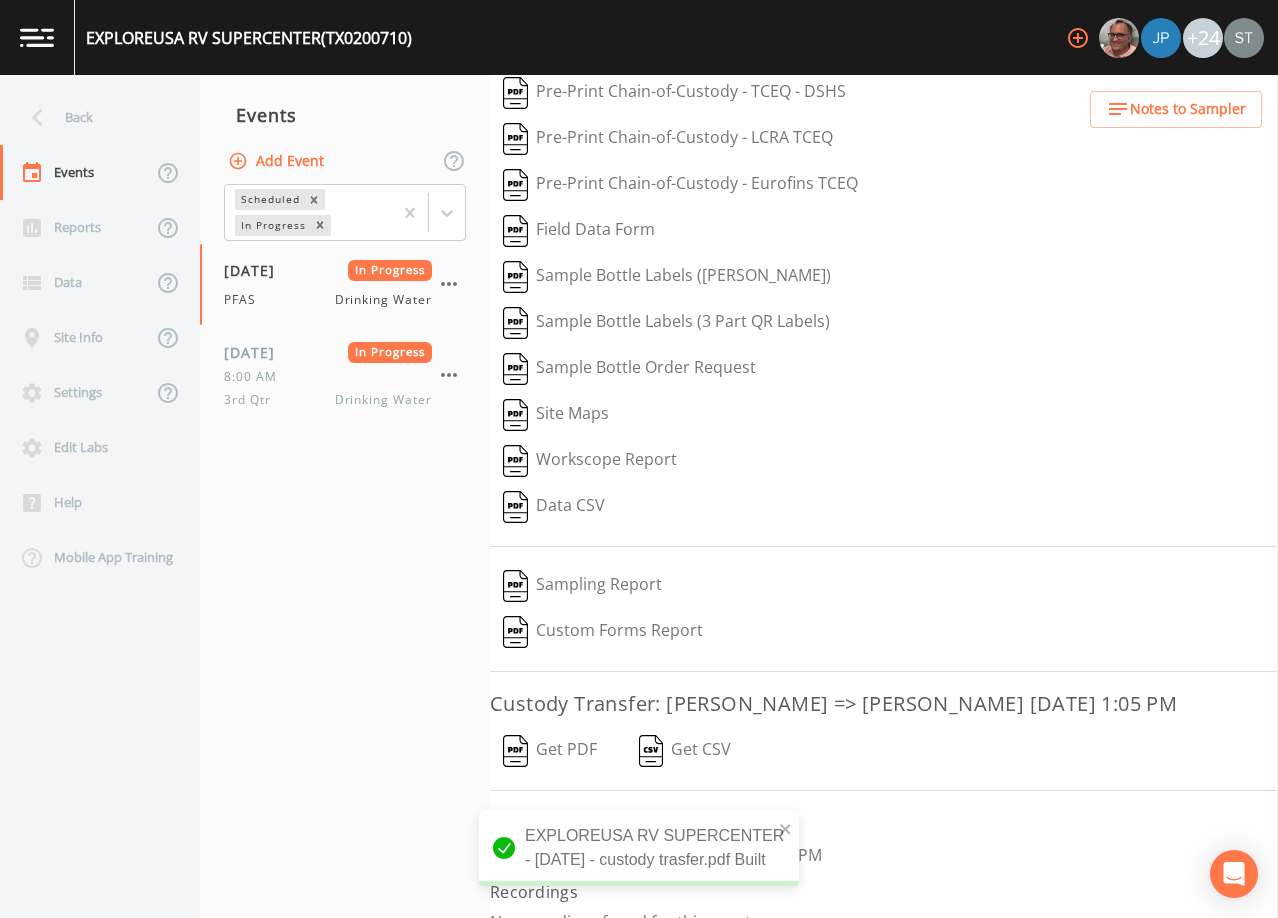 scroll, scrollTop: 92, scrollLeft: 0, axis: vertical 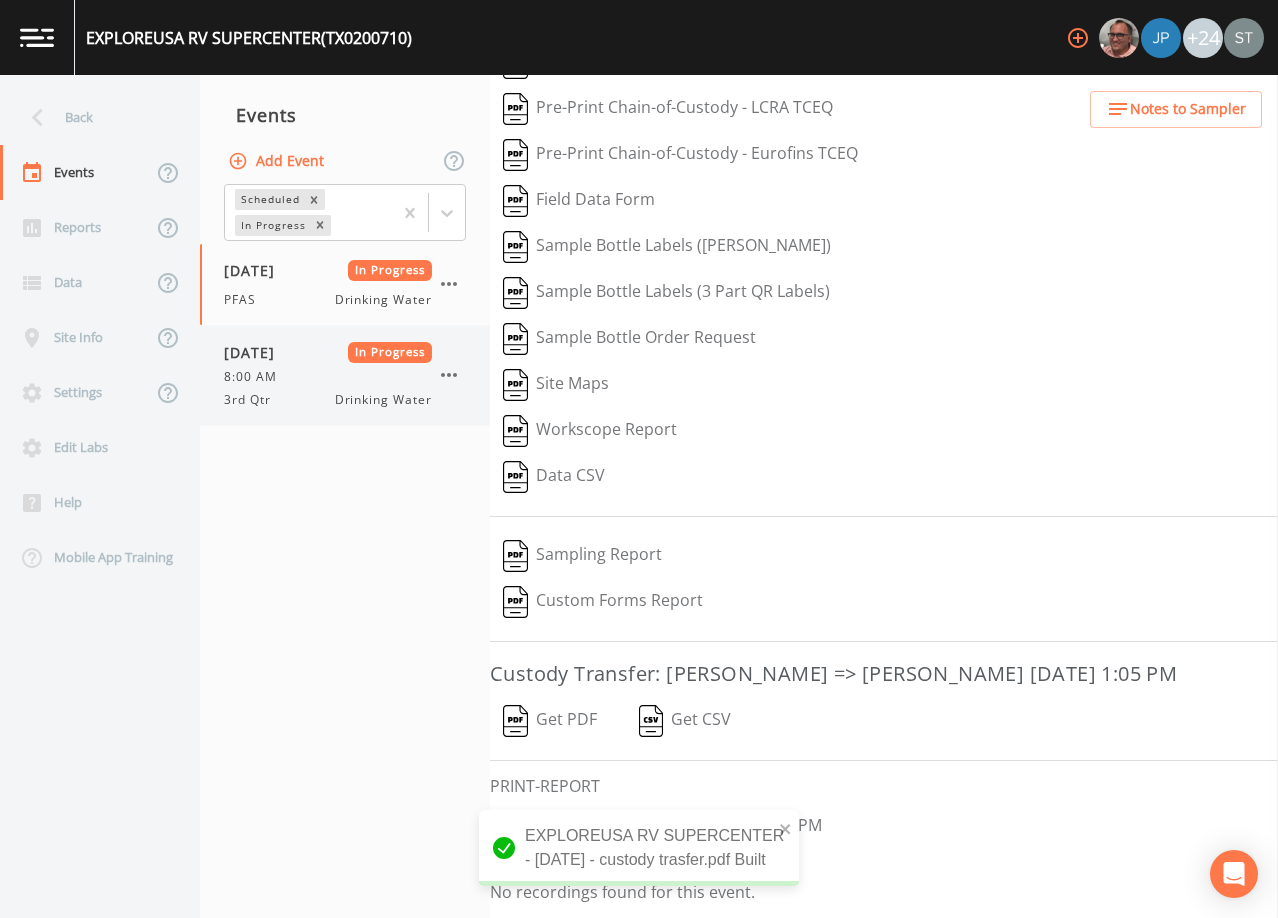 click on "8:00 AM" at bounding box center (328, 377) 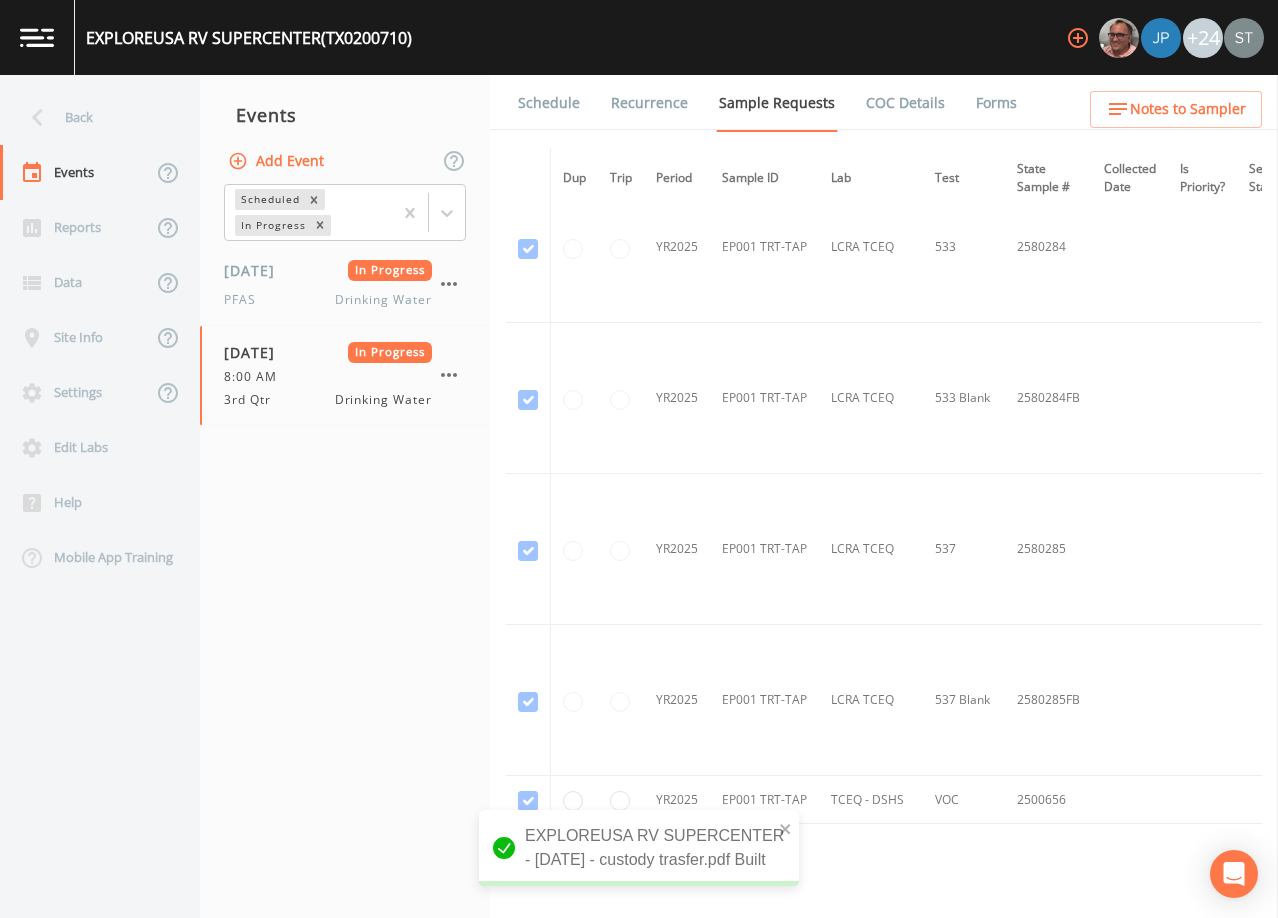 scroll, scrollTop: 500, scrollLeft: 0, axis: vertical 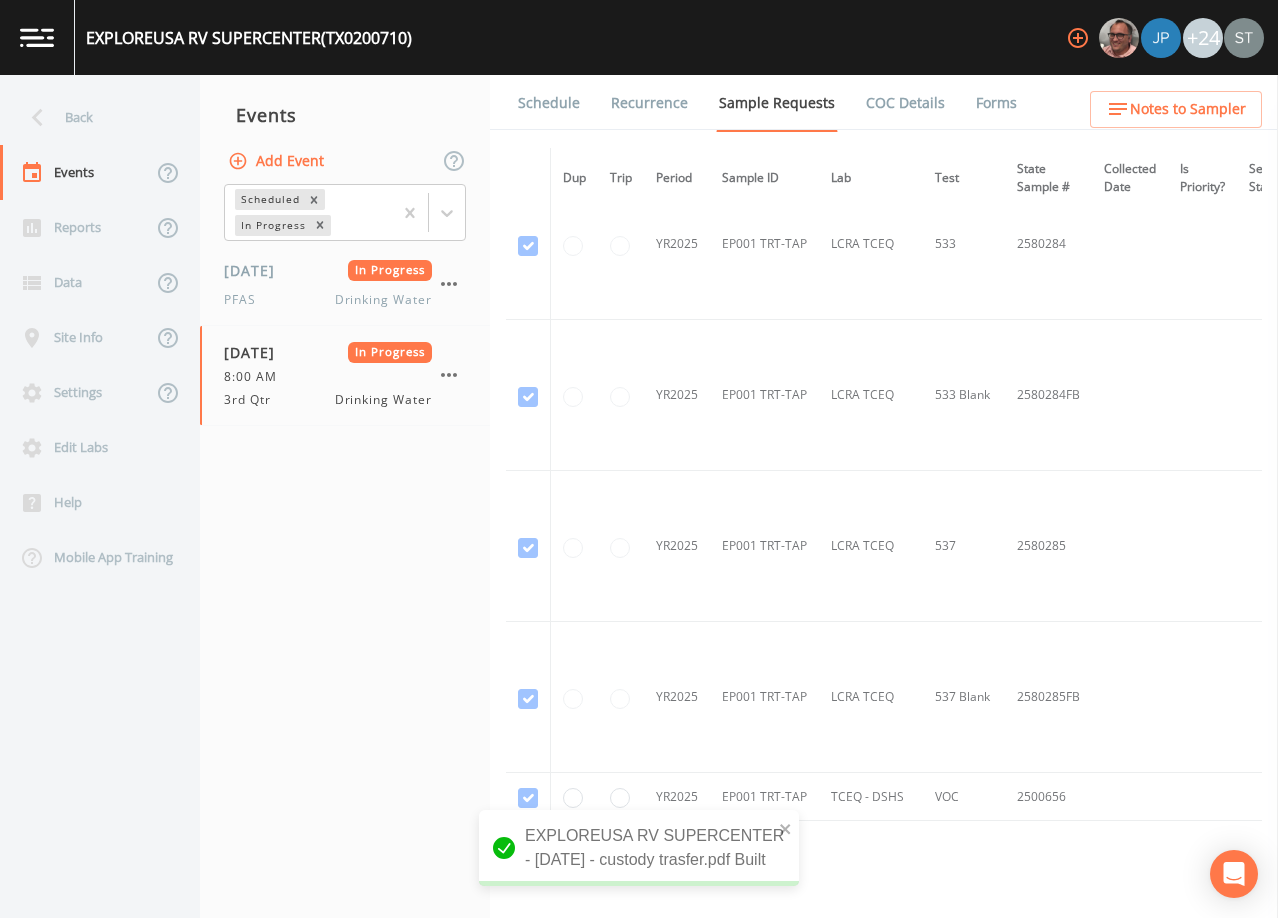 click on "Forms" at bounding box center [996, 103] 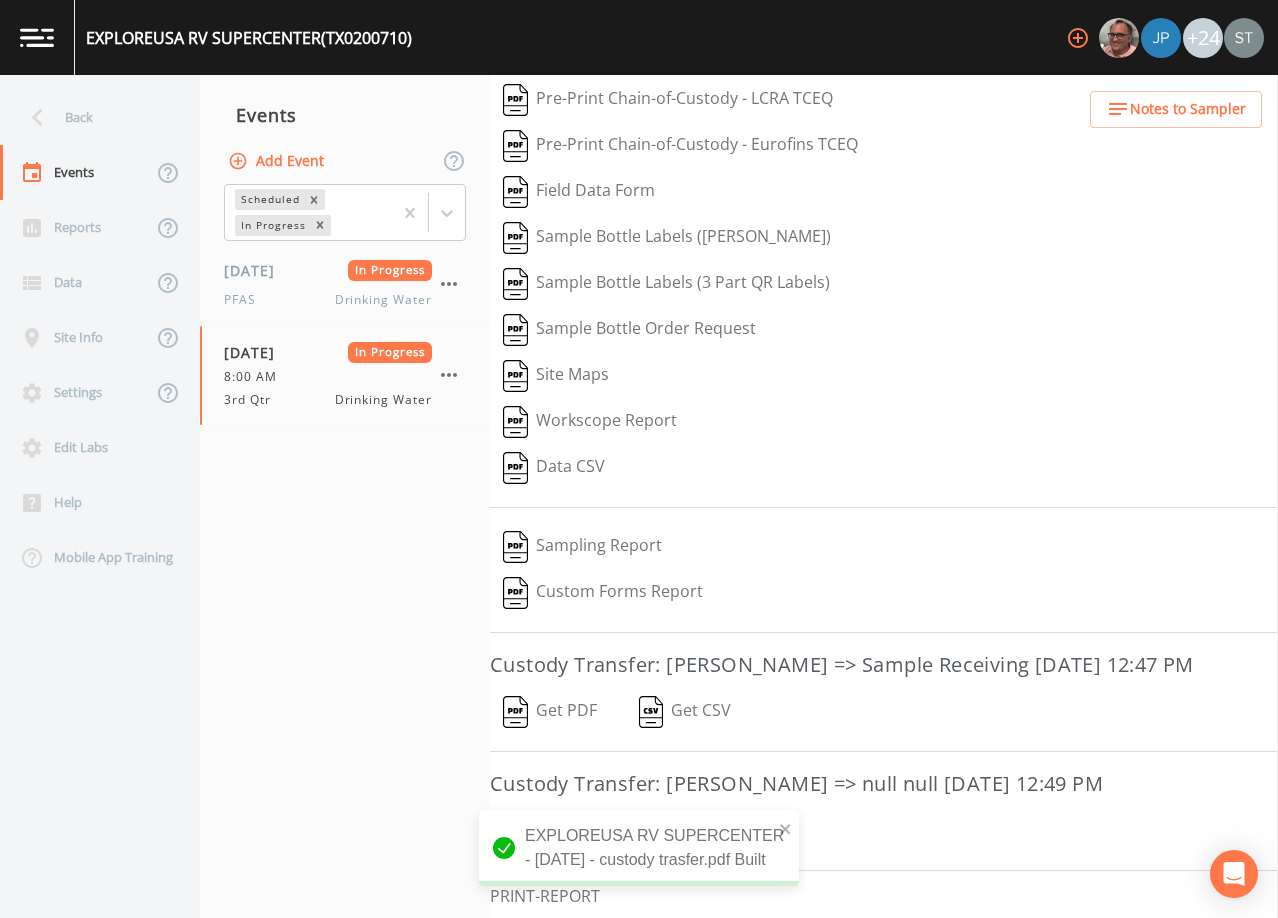 scroll, scrollTop: 211, scrollLeft: 0, axis: vertical 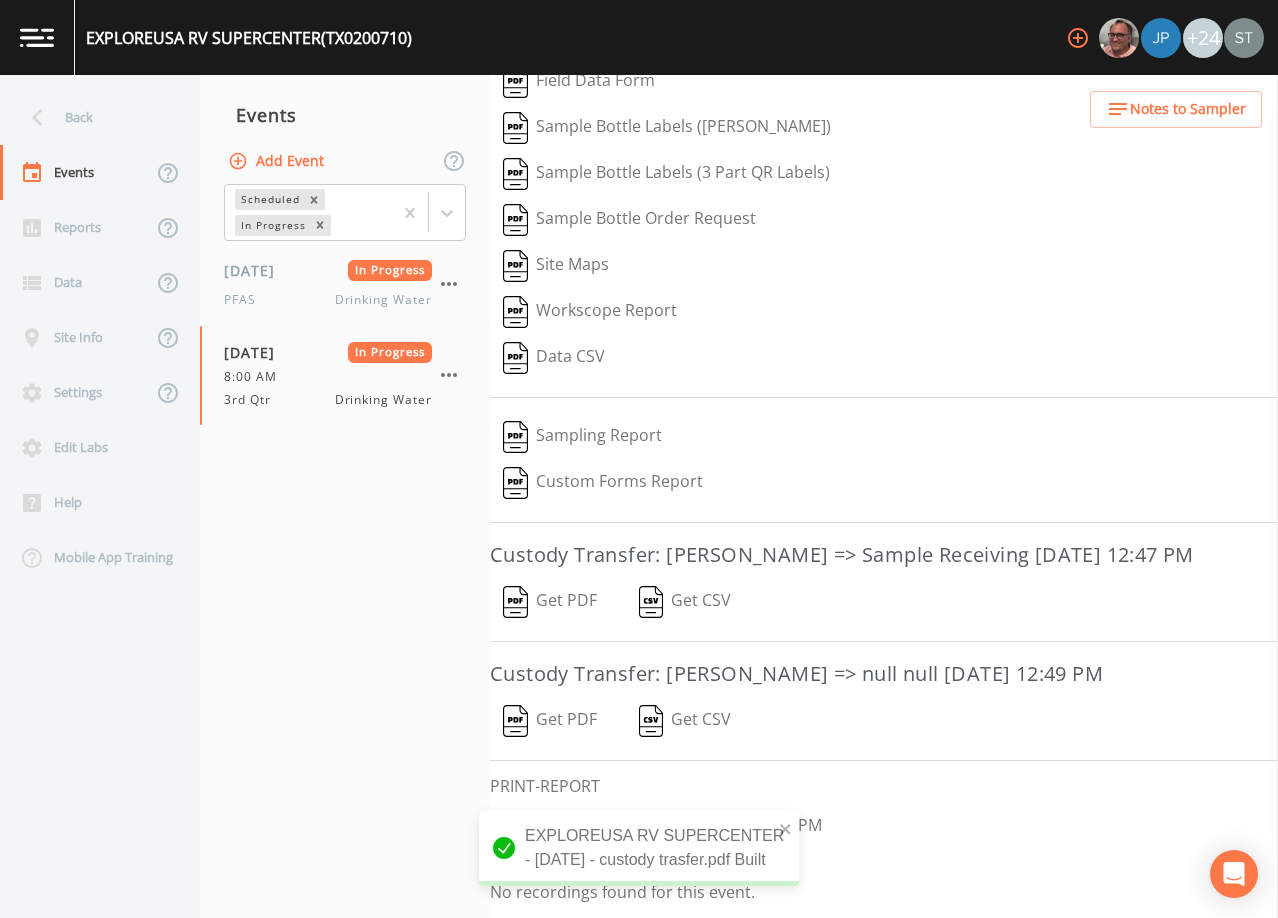click on "Get PDF" at bounding box center [550, 602] 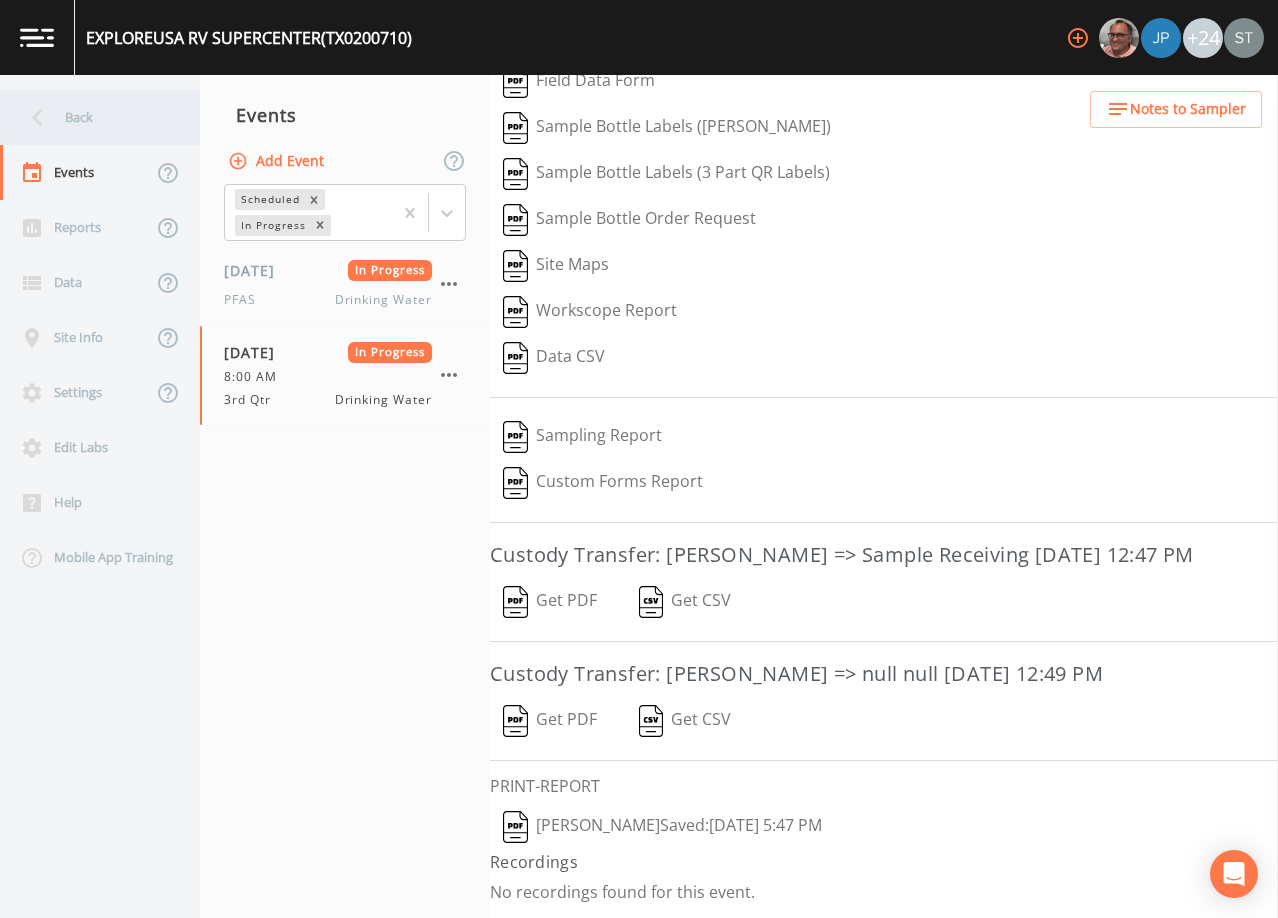 click on "Back" at bounding box center (90, 117) 